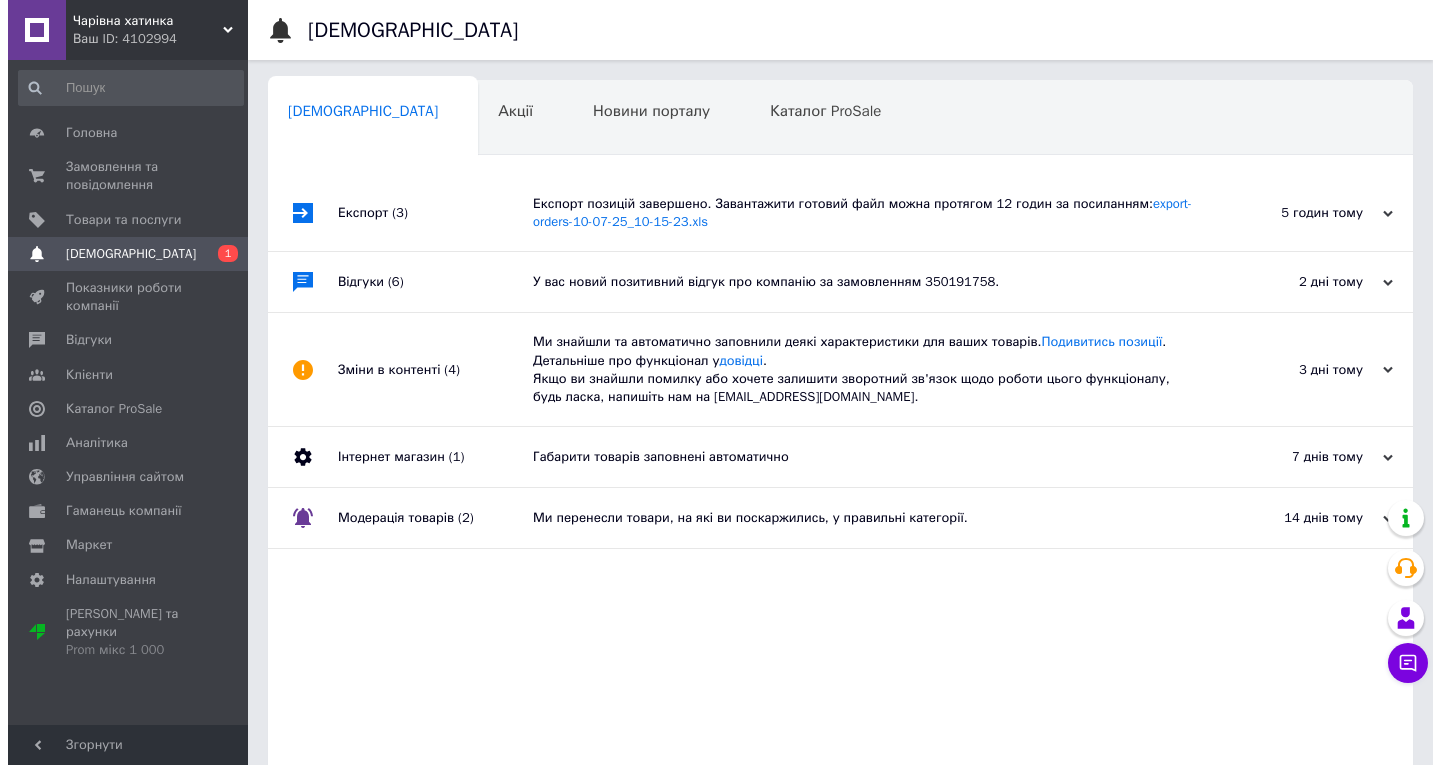 scroll, scrollTop: 0, scrollLeft: 0, axis: both 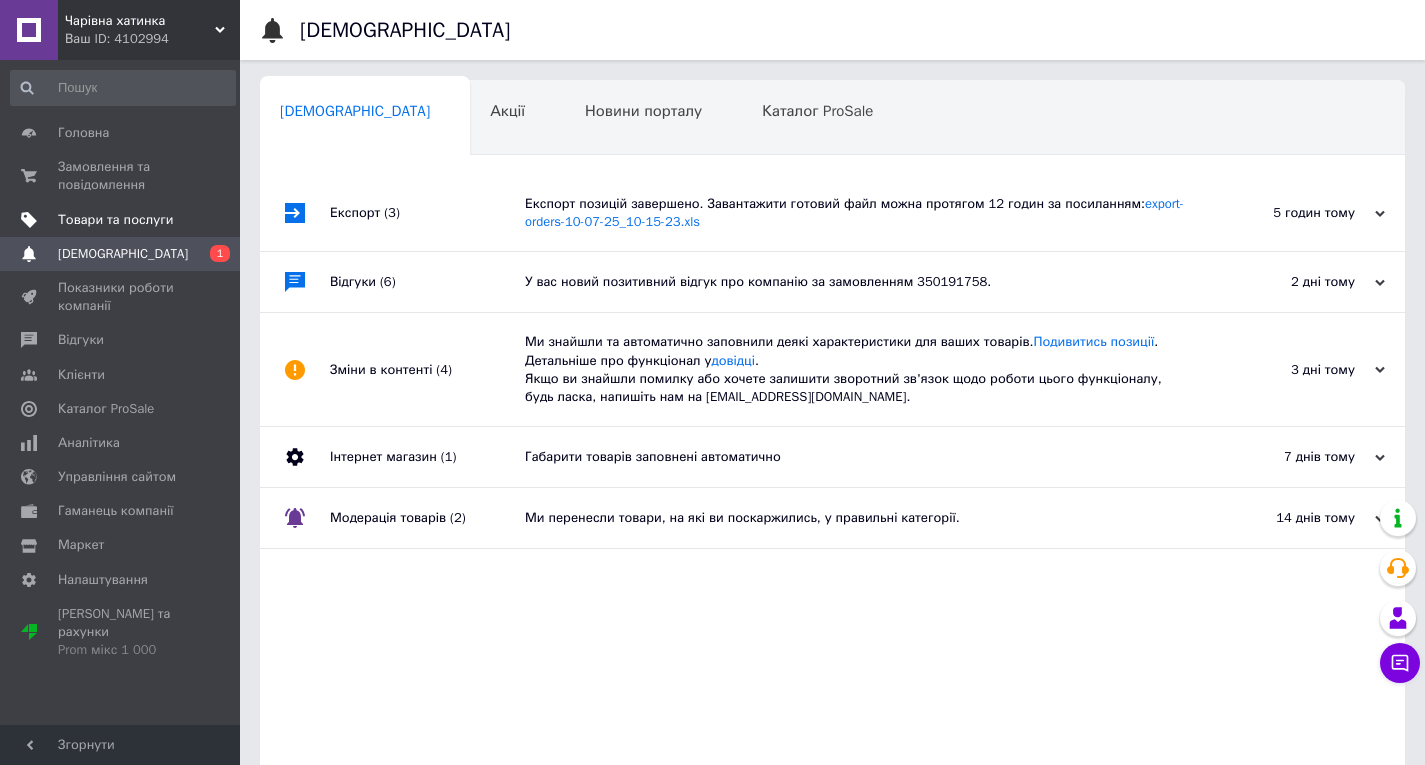 click on "Товари та послуги" at bounding box center (115, 220) 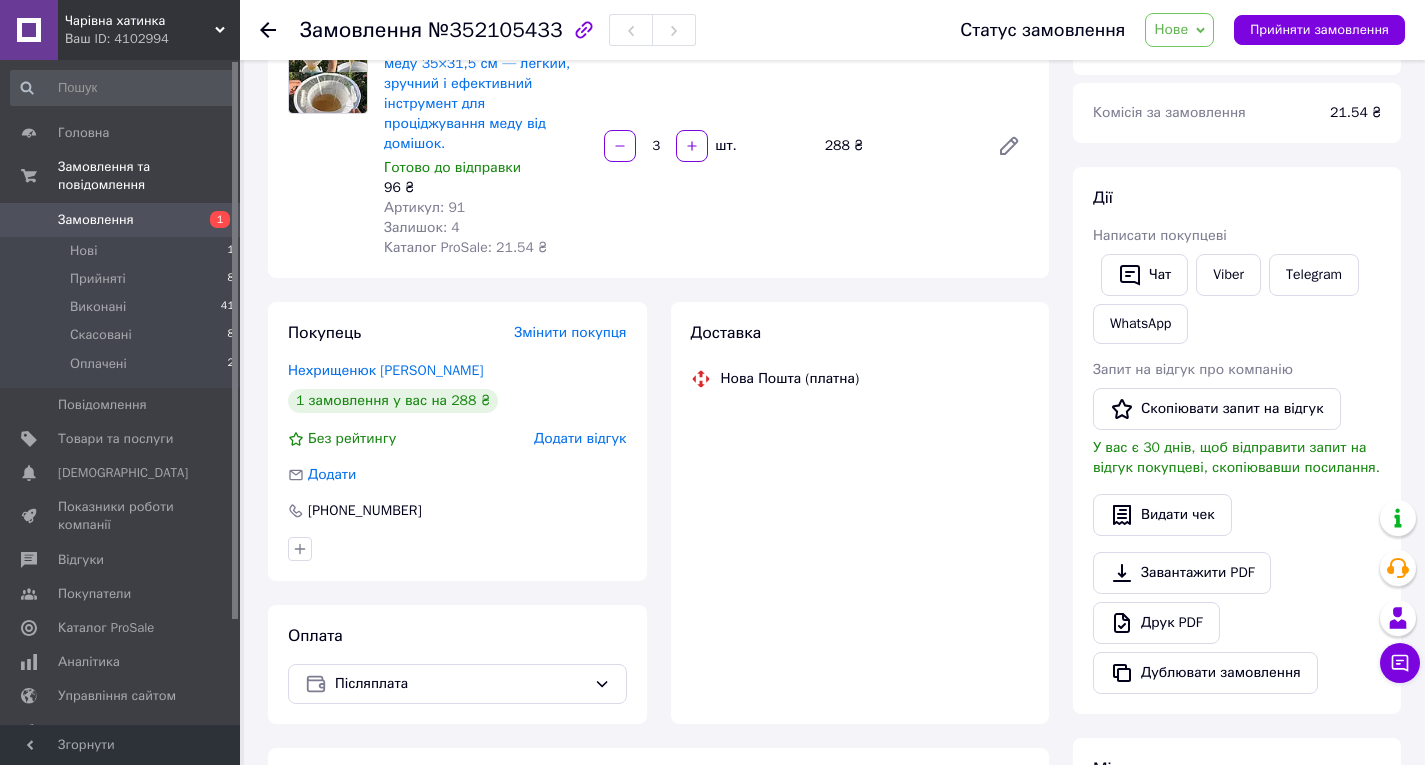 scroll, scrollTop: 200, scrollLeft: 0, axis: vertical 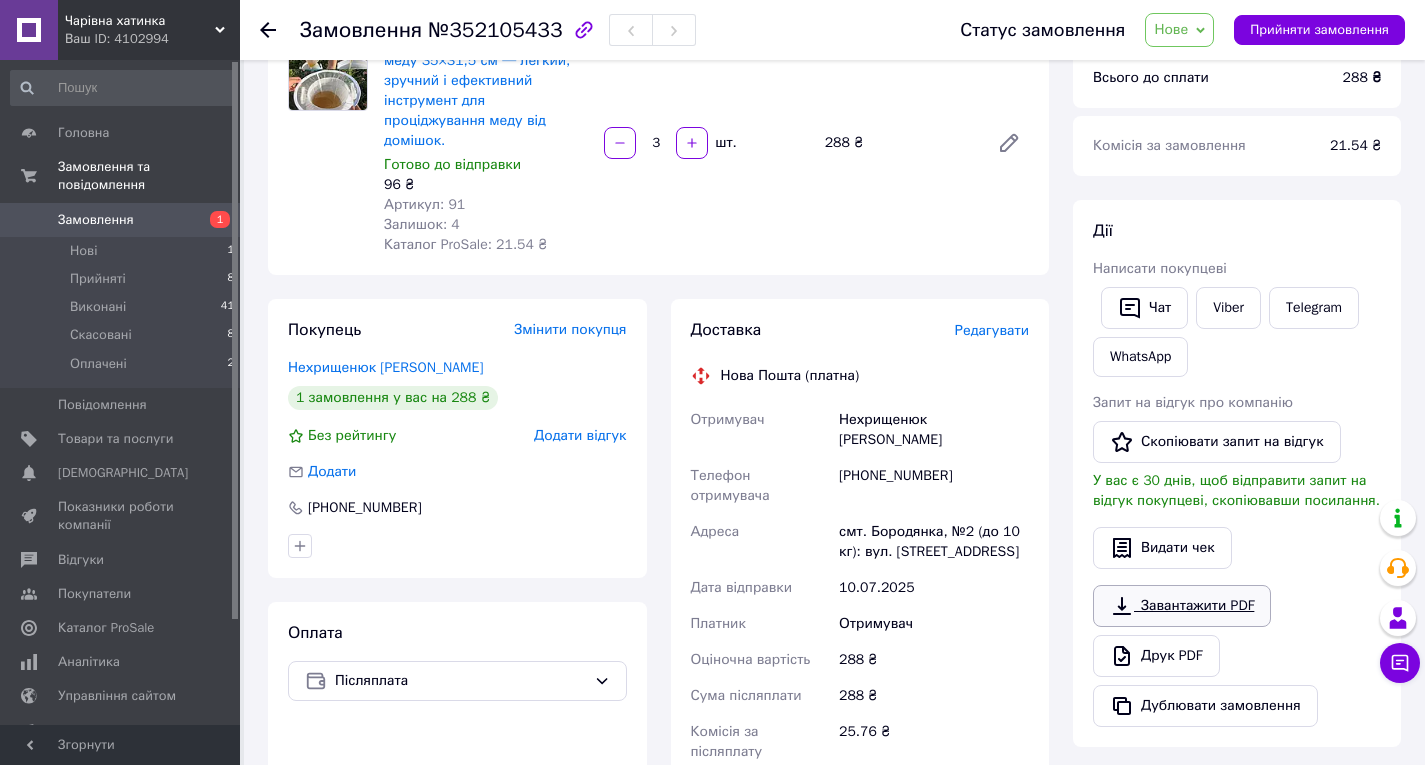 click on "Завантажити PDF" at bounding box center (1182, 606) 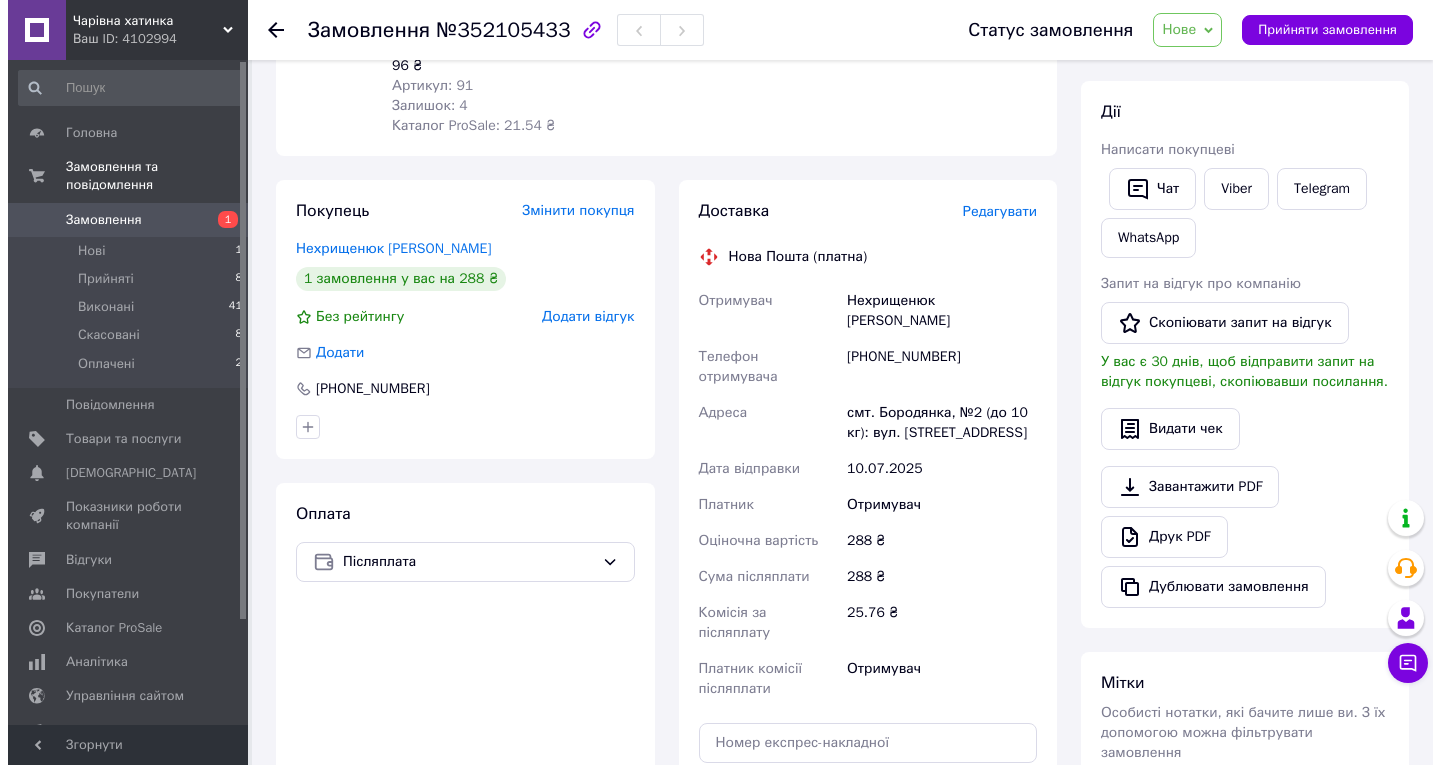 scroll, scrollTop: 300, scrollLeft: 0, axis: vertical 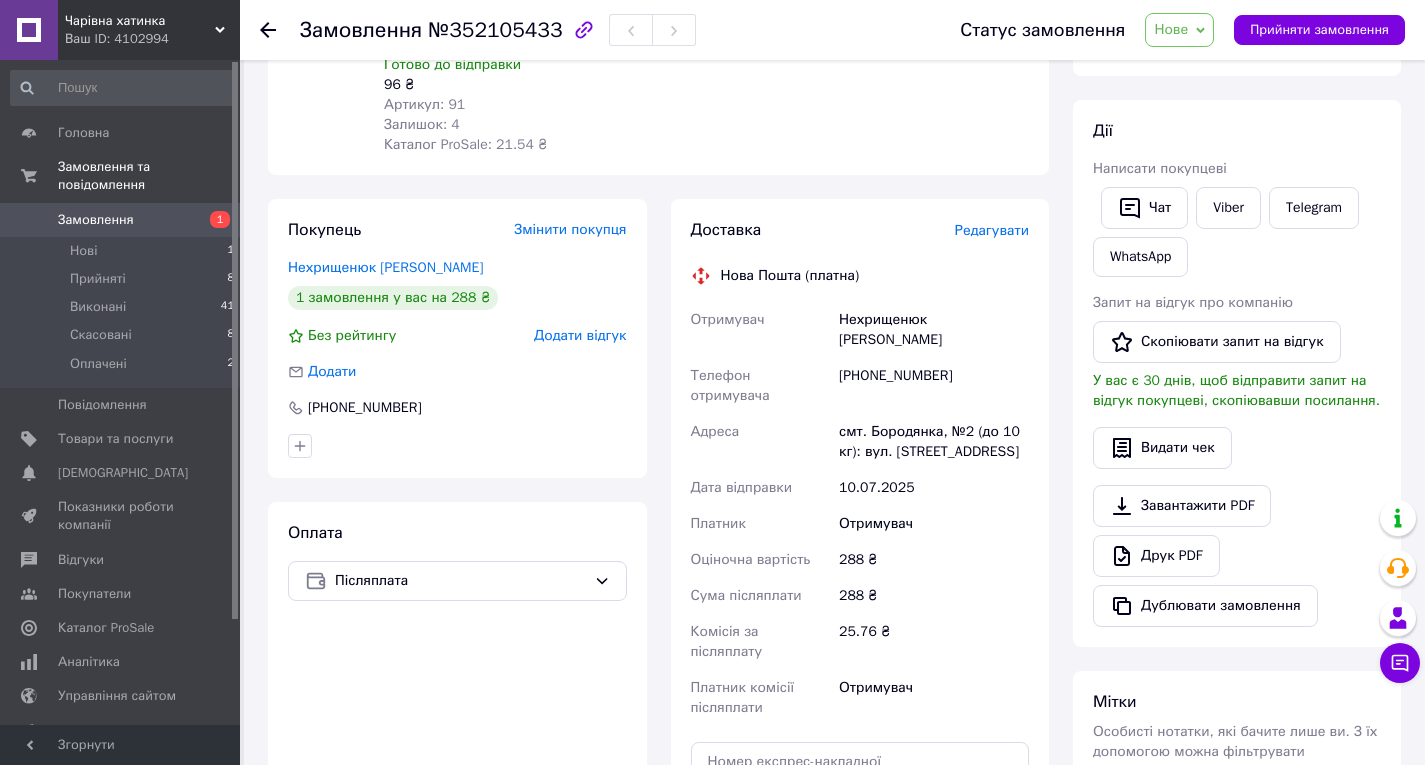 click on "Редагувати" at bounding box center (992, 230) 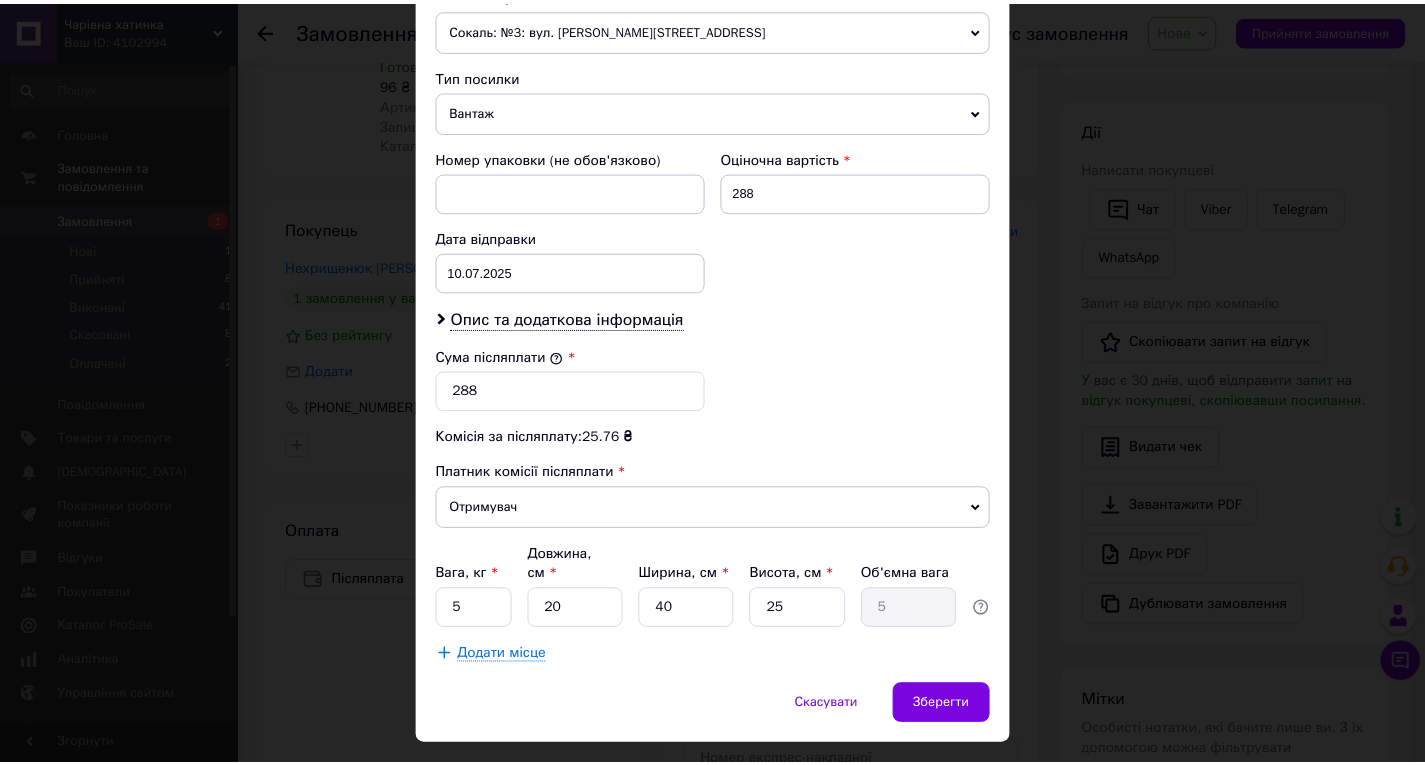scroll, scrollTop: 761, scrollLeft: 0, axis: vertical 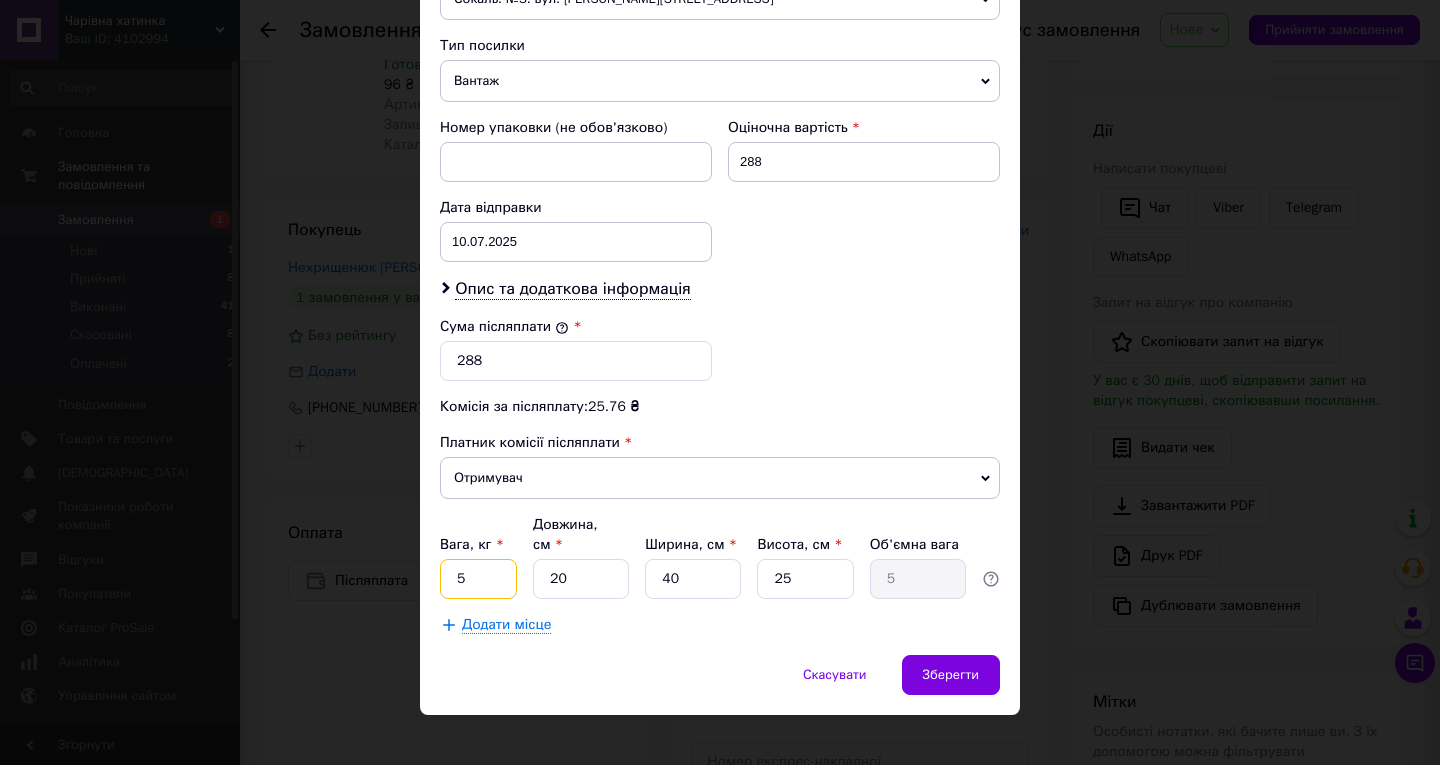 click on "5" at bounding box center [478, 579] 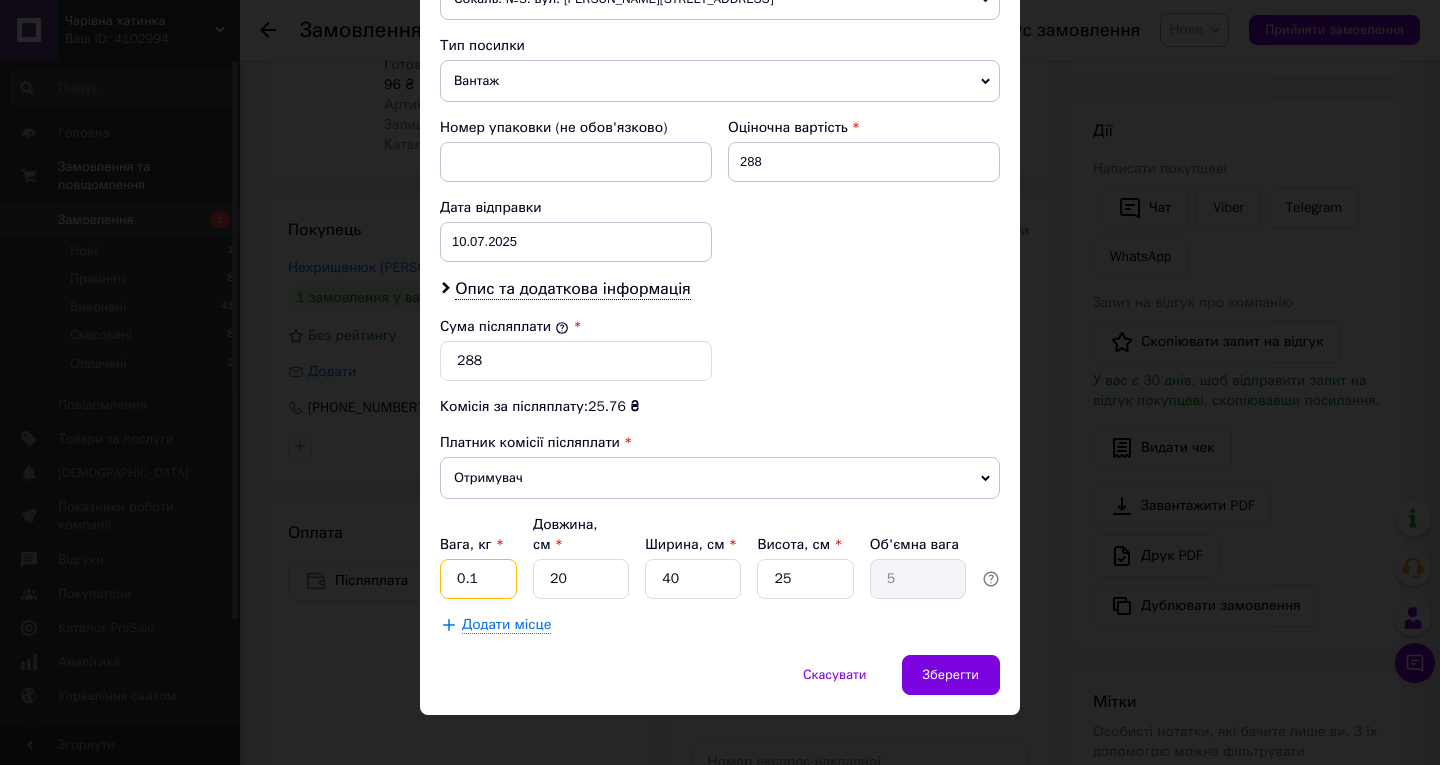 type on "0.1" 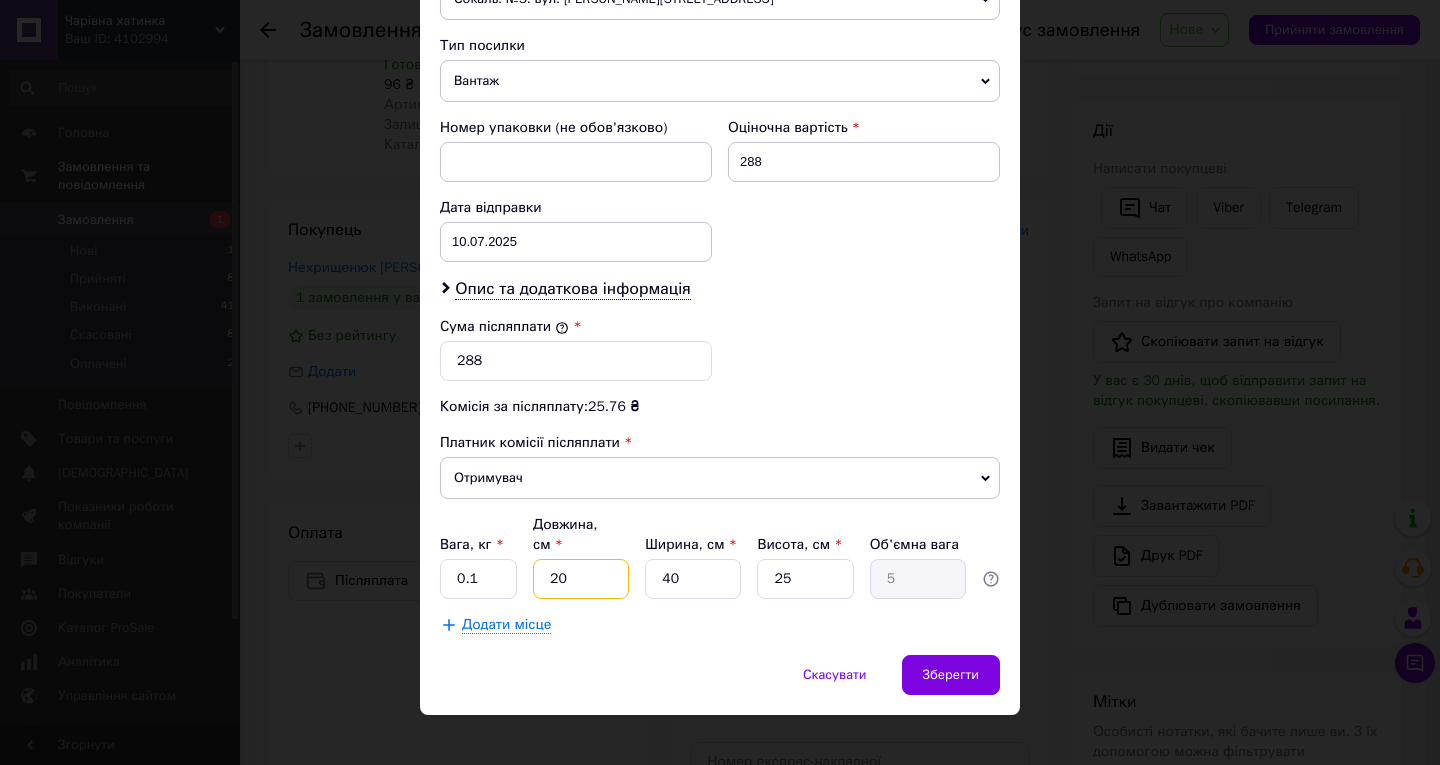 click on "20" at bounding box center (581, 579) 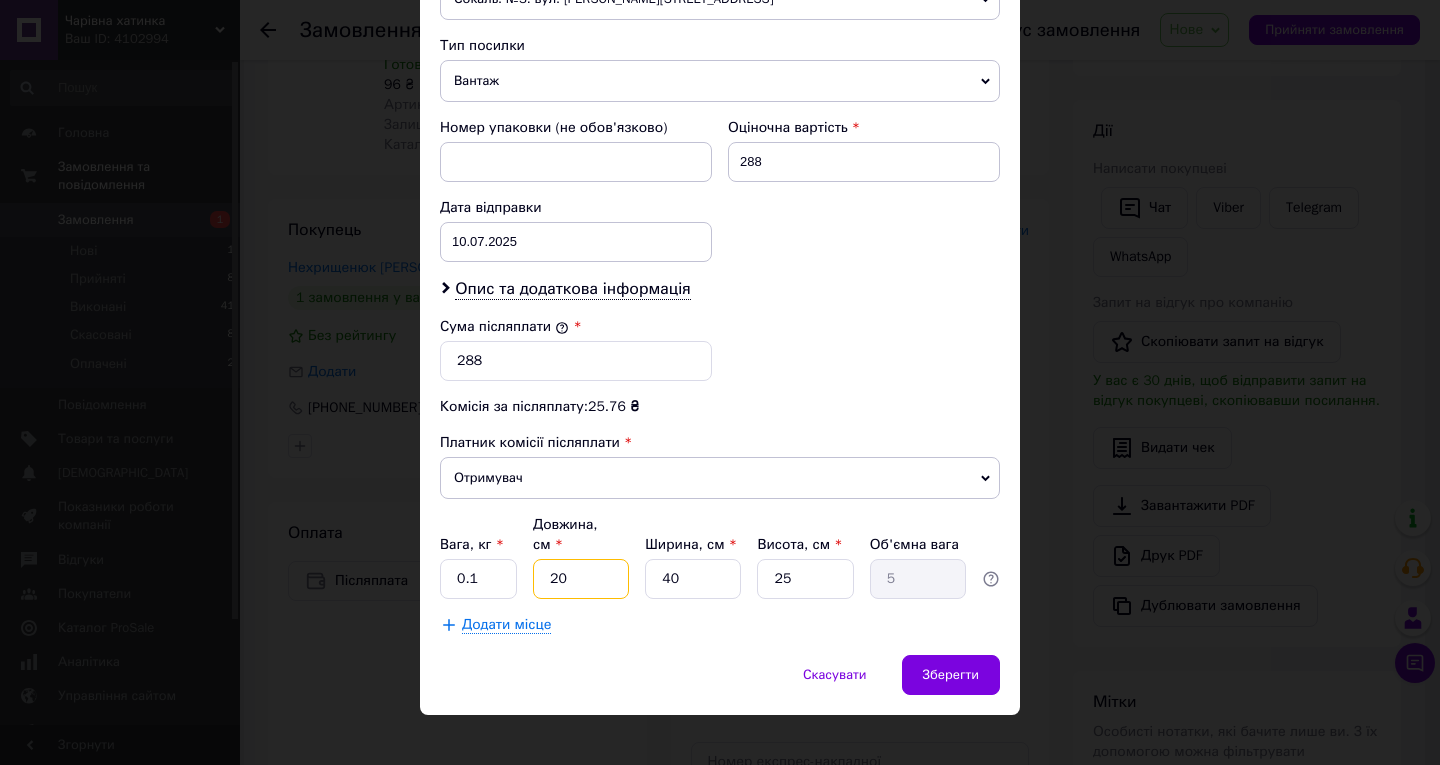 type on "2" 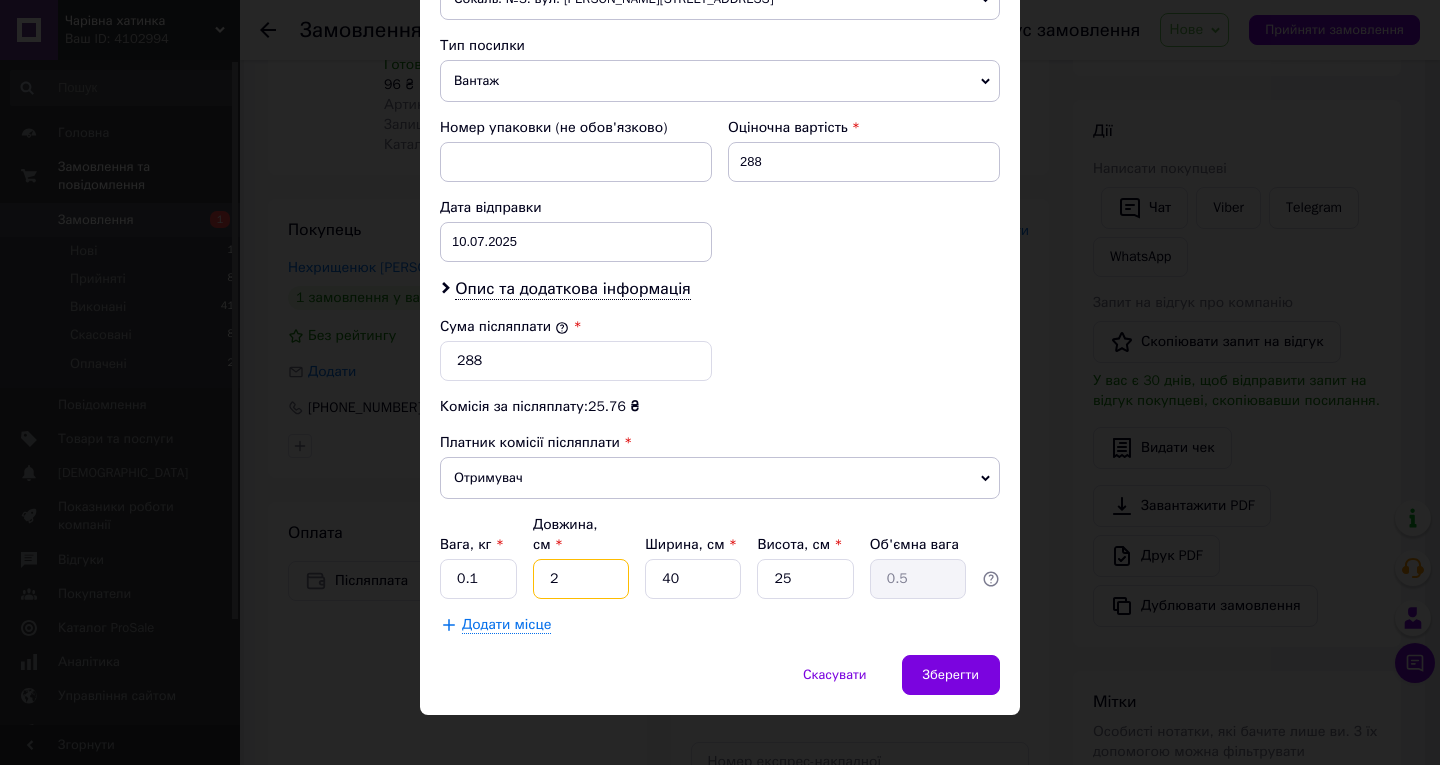 type 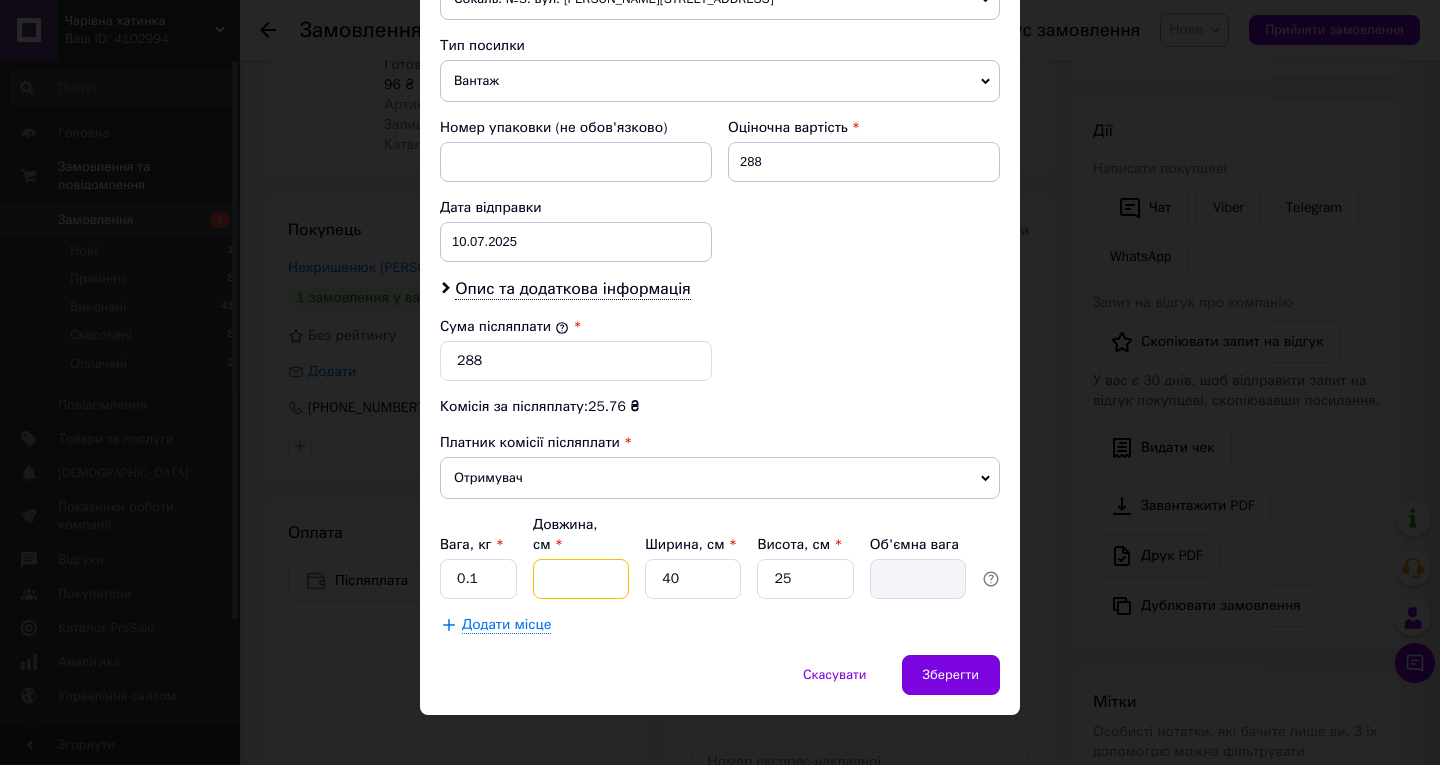 type on "3" 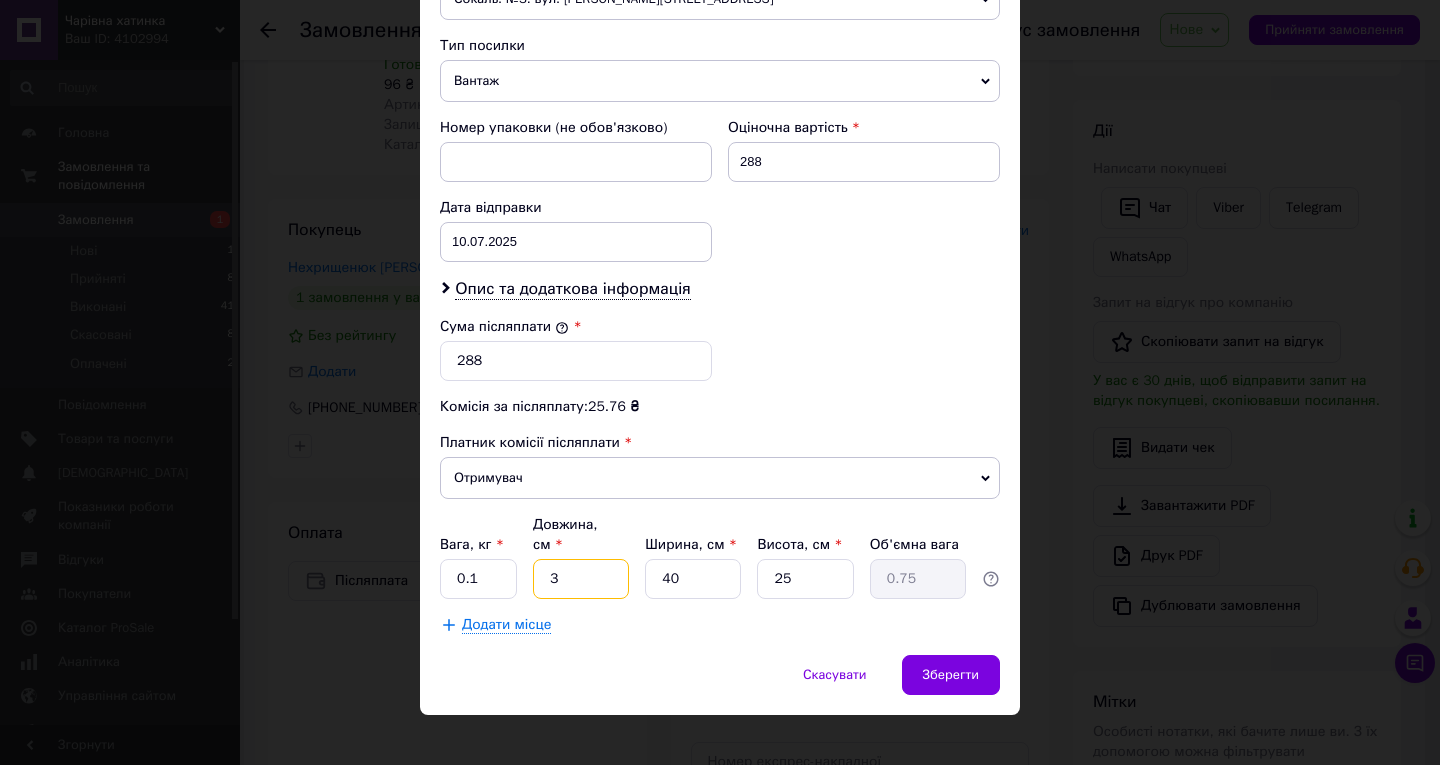 type on "35" 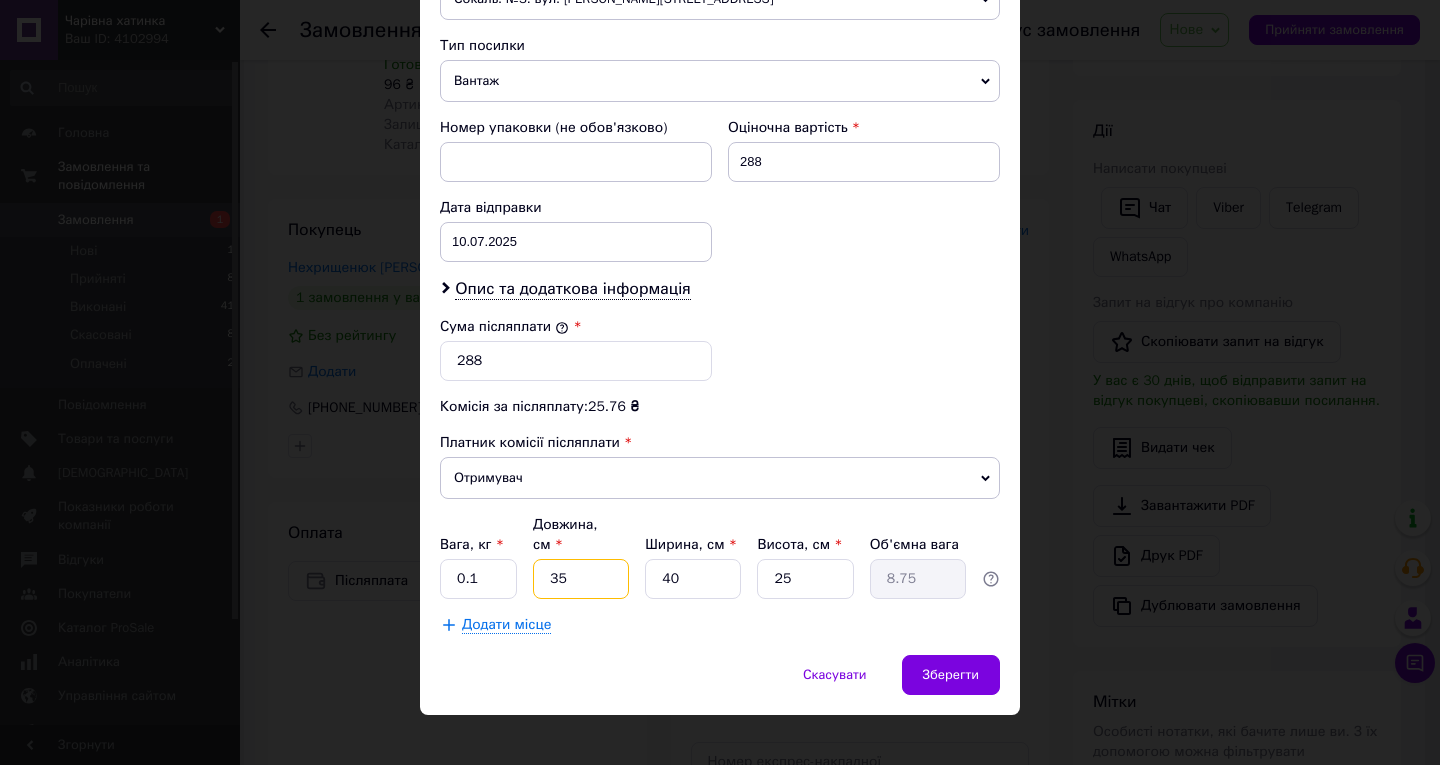 type on "35" 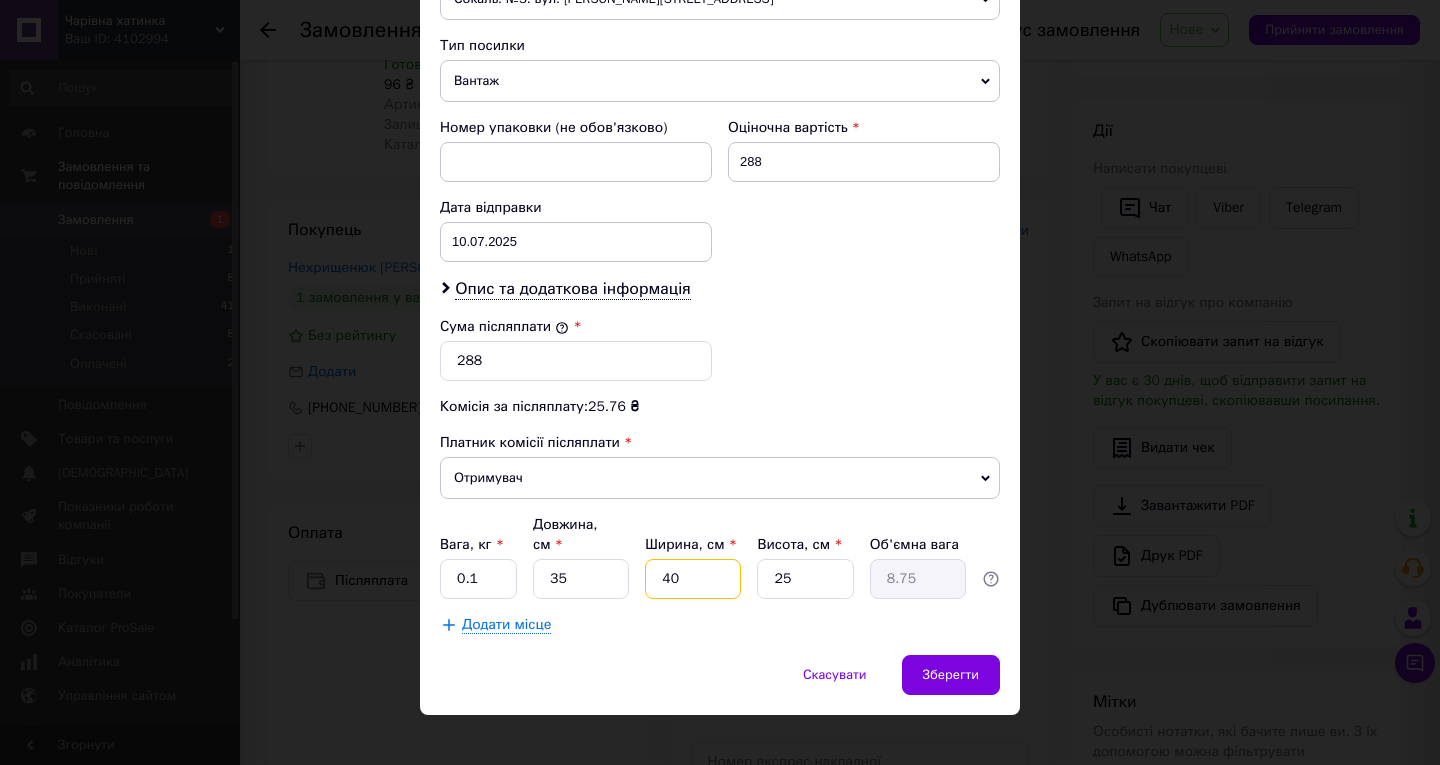 drag, startPoint x: 675, startPoint y: 564, endPoint x: 712, endPoint y: 548, distance: 40.311287 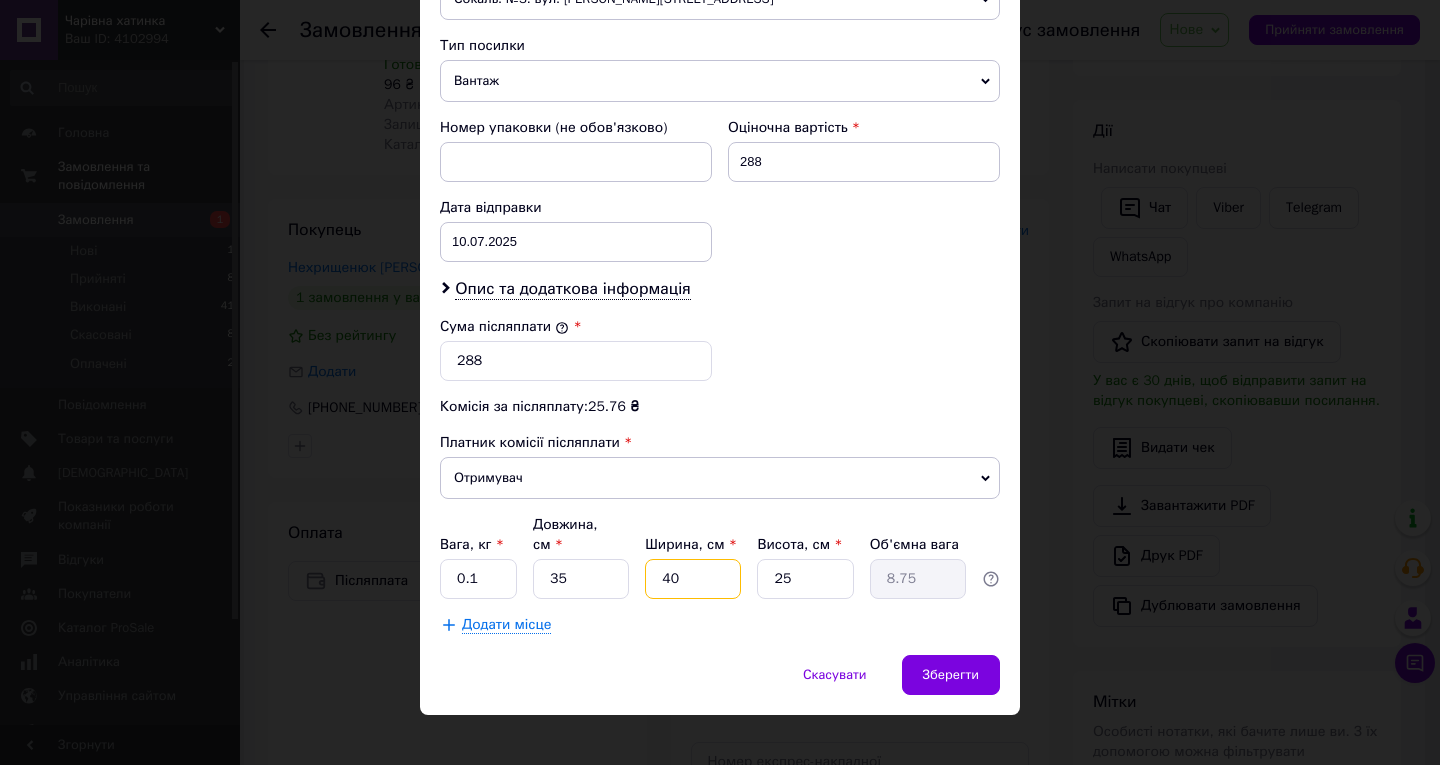 type on "4" 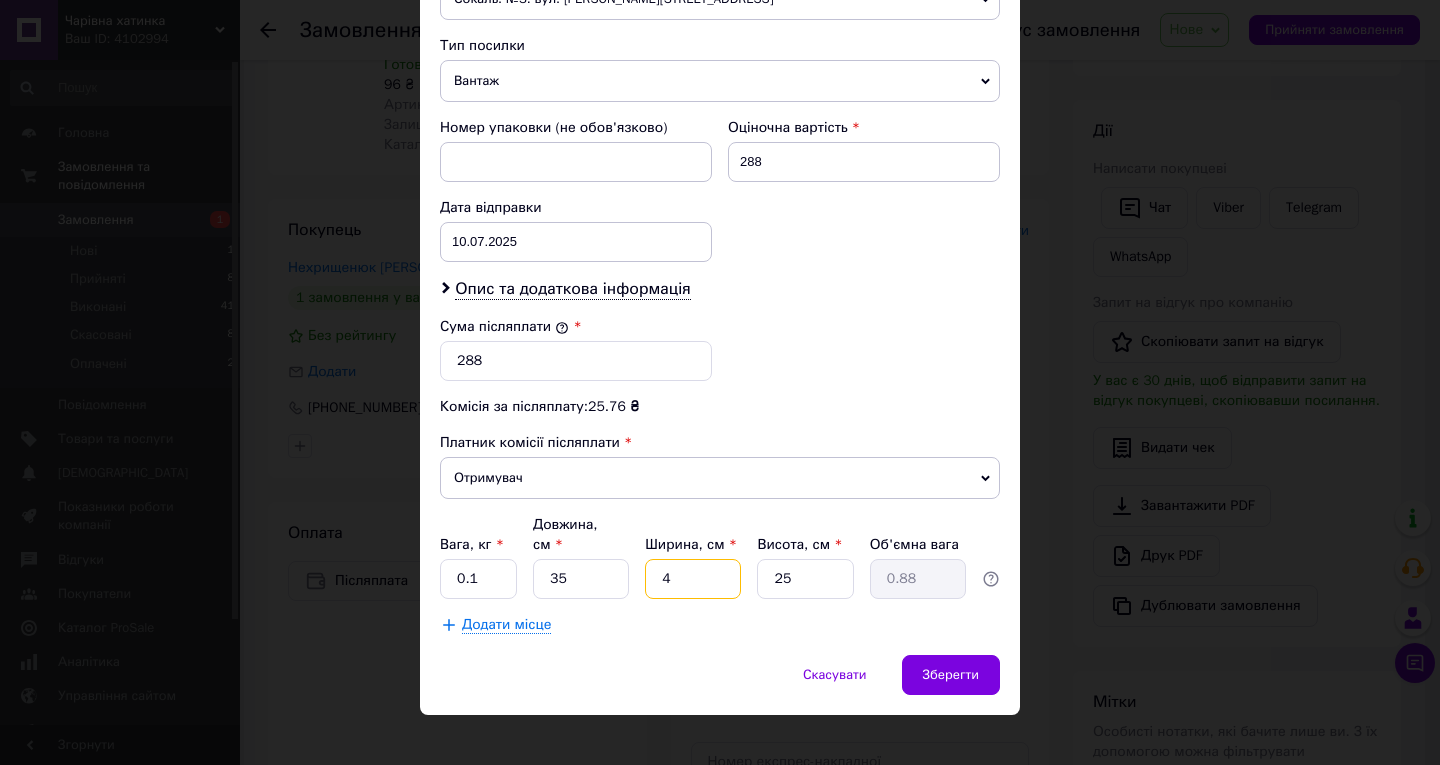 type 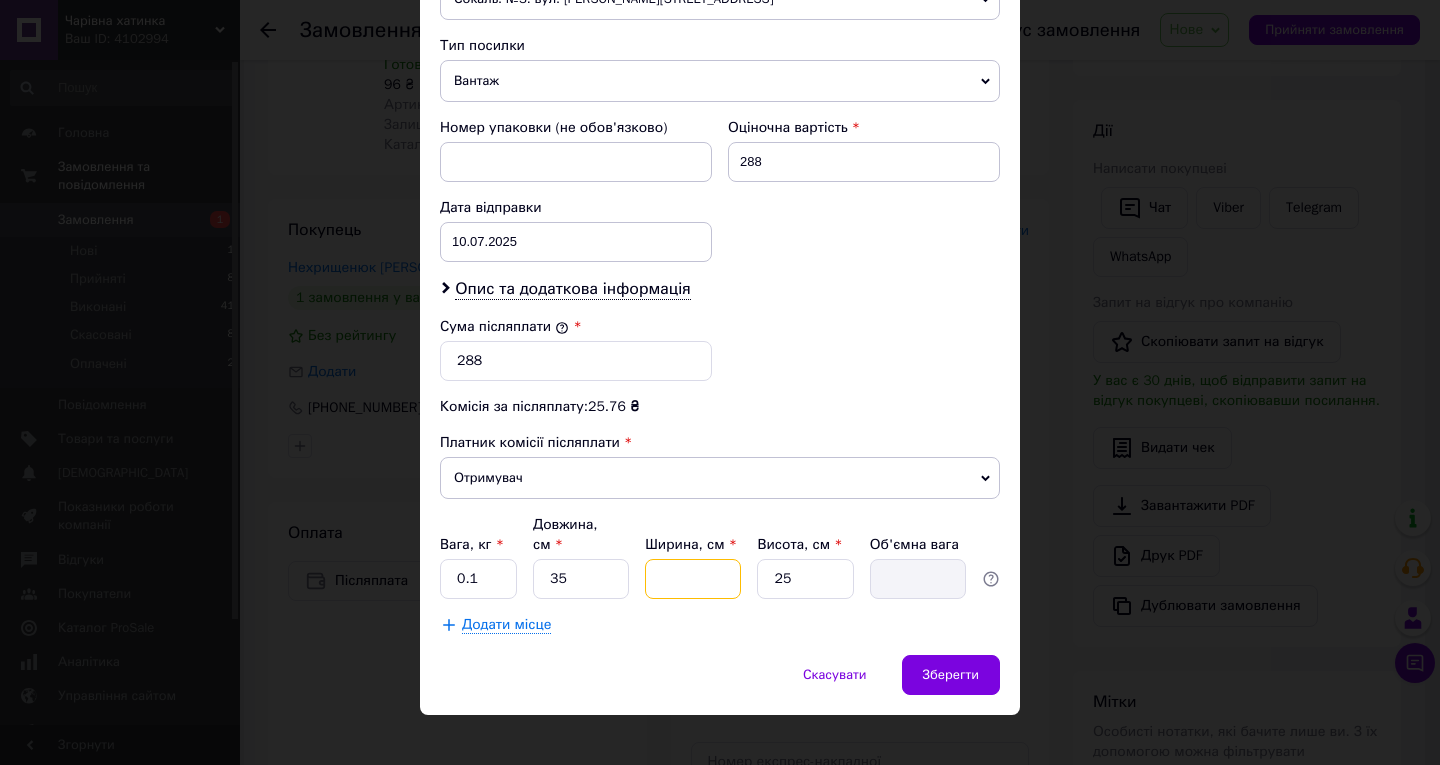 type on "5" 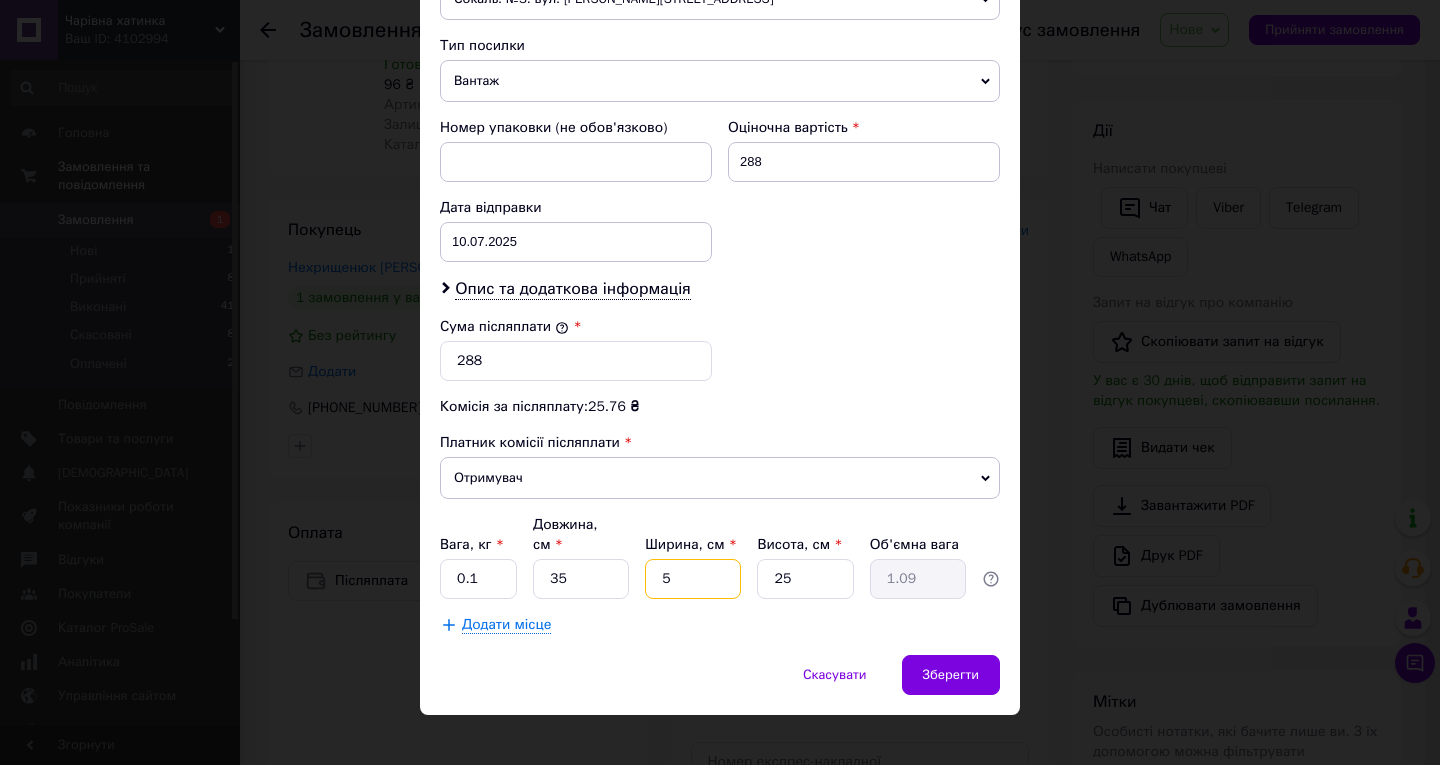 type on "50" 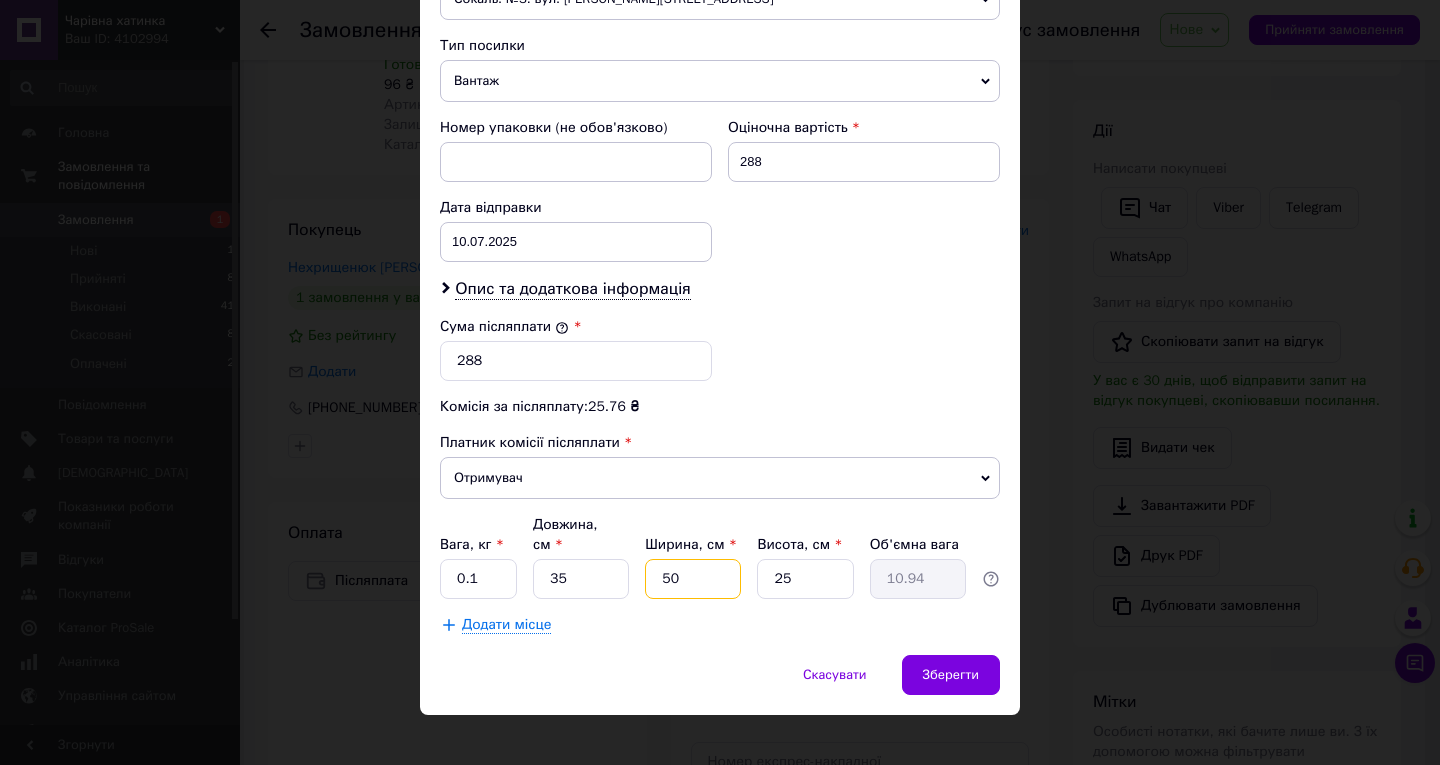 type on "50" 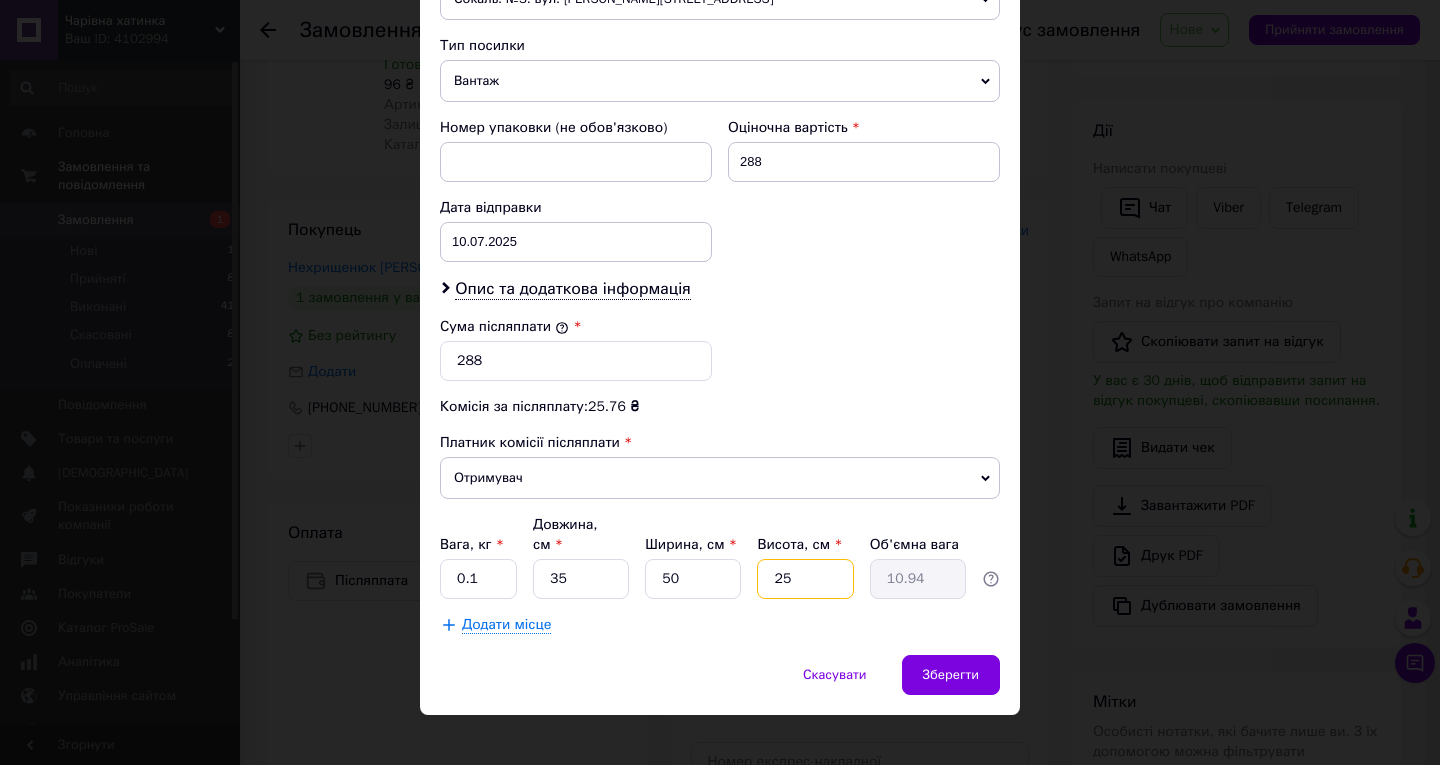 click on "25" at bounding box center (805, 579) 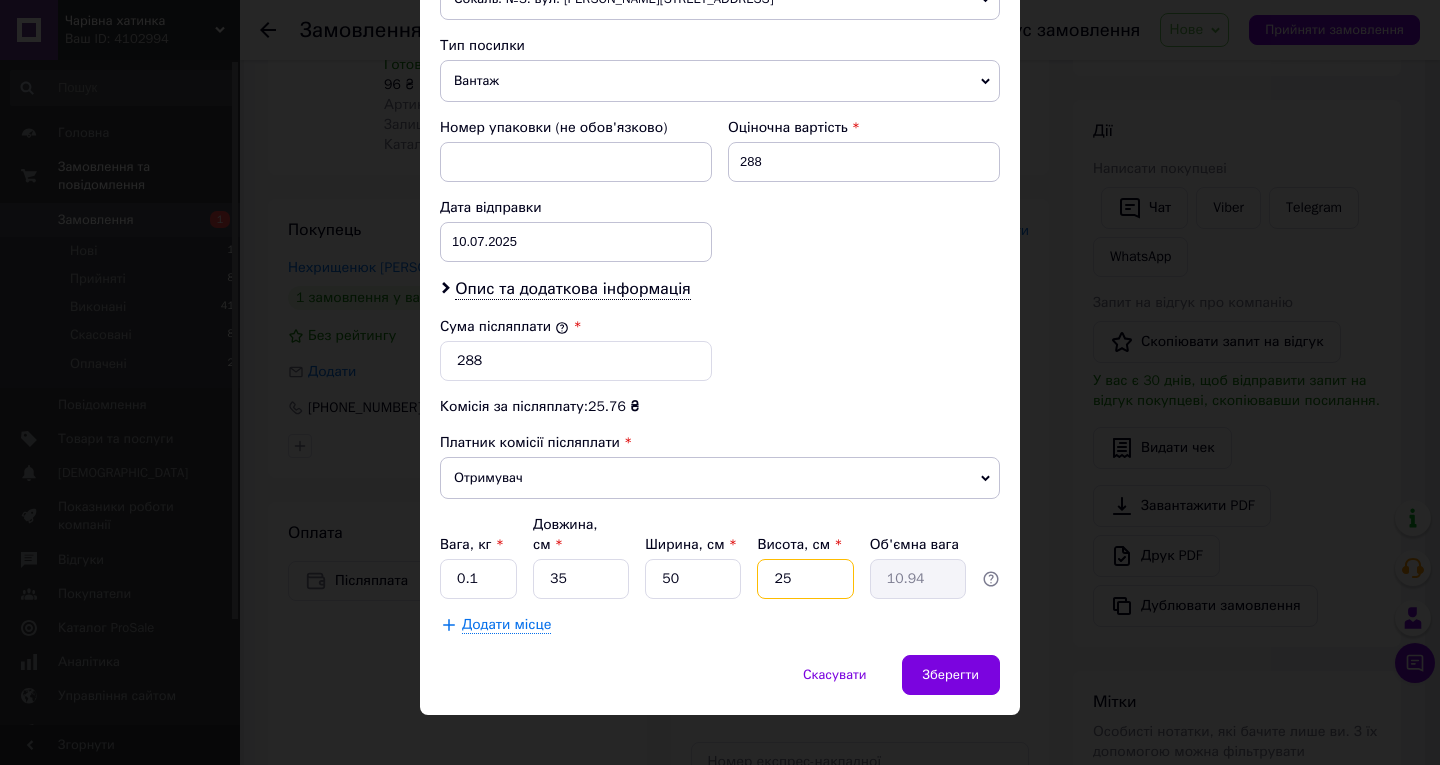 type on "2" 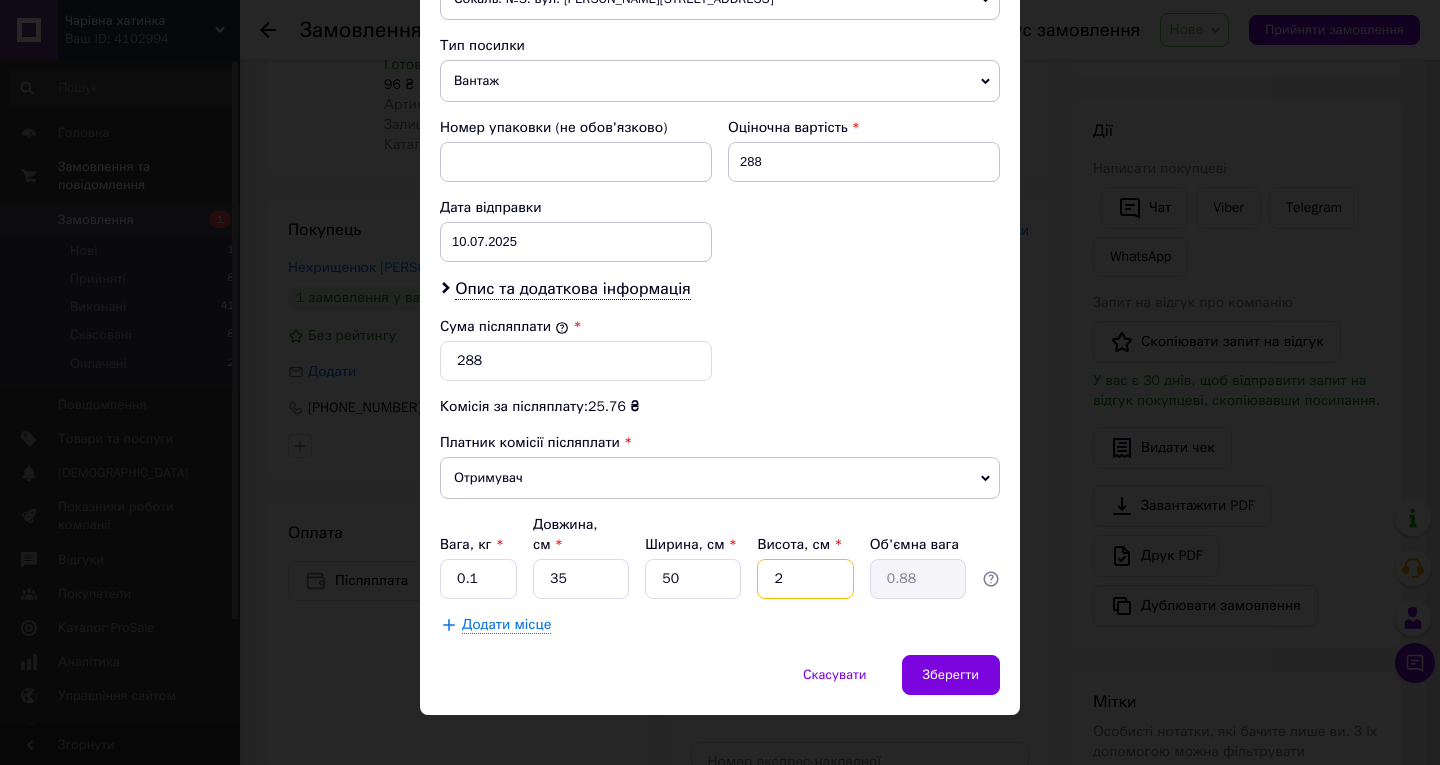 type 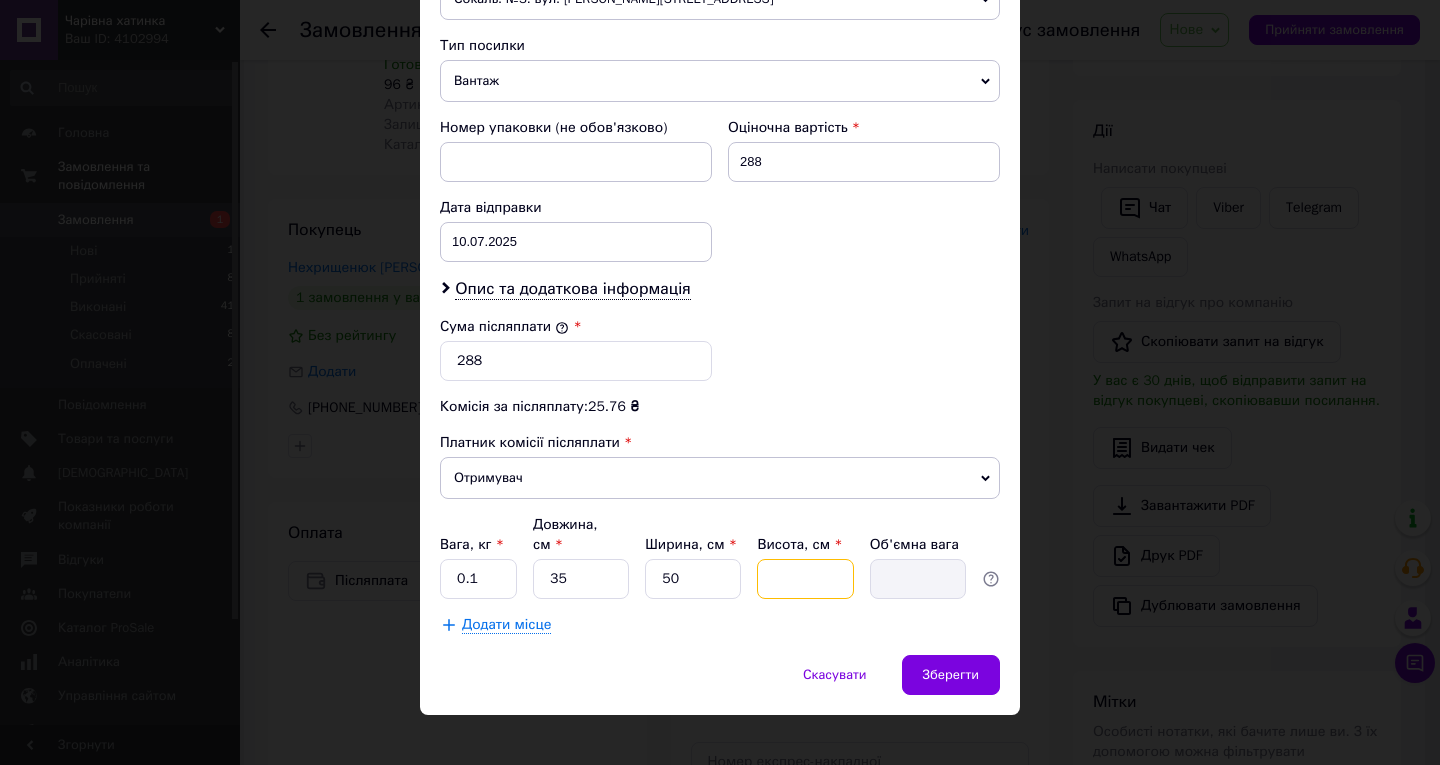 type on "3" 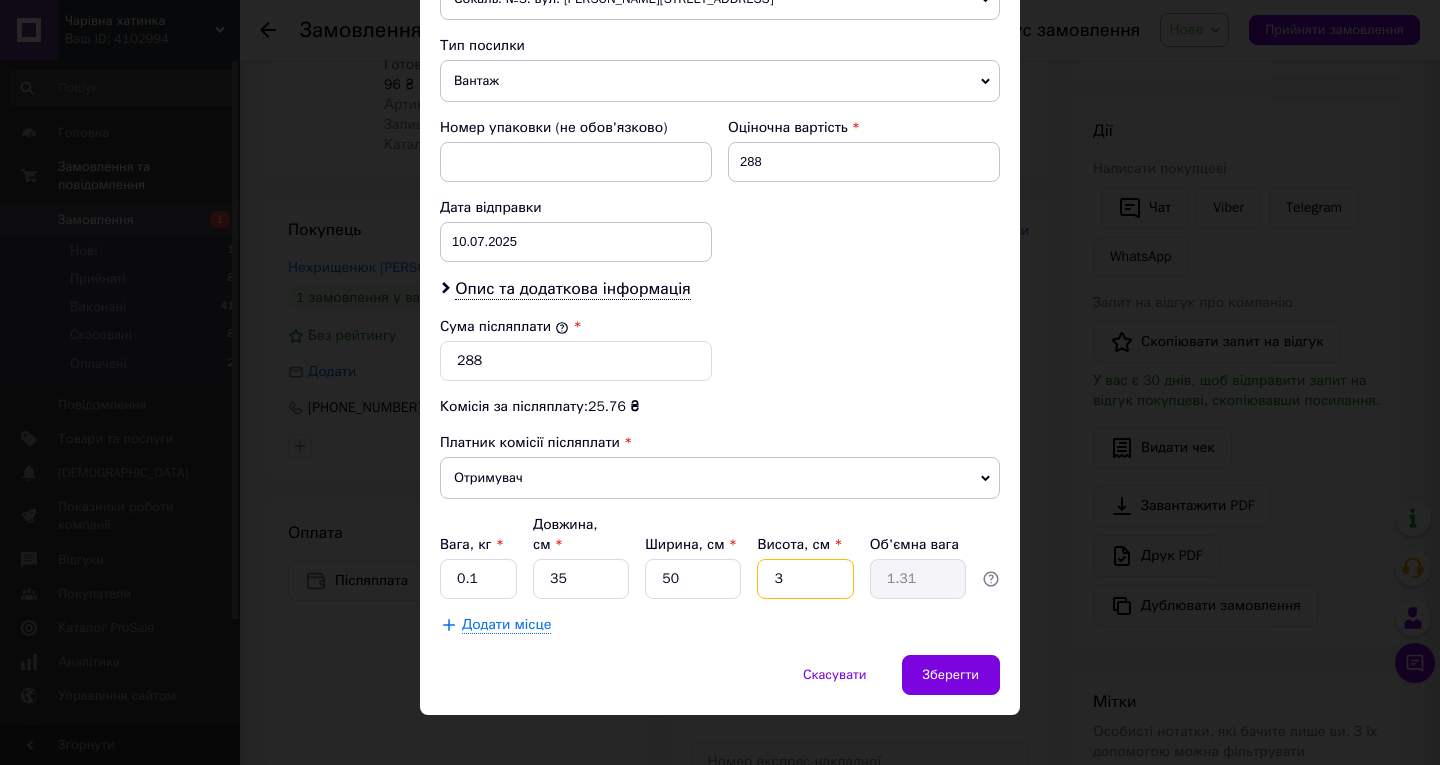type on "30" 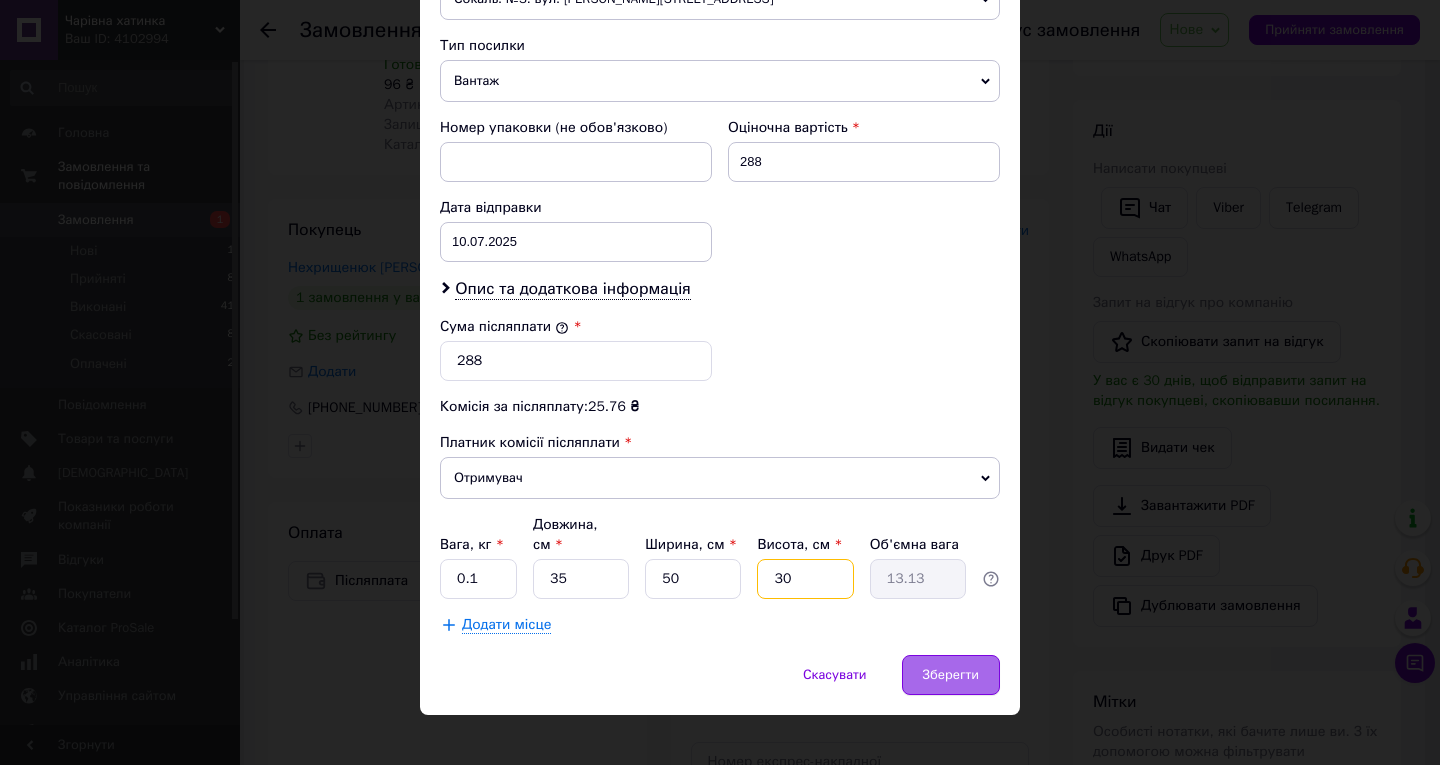 type on "30" 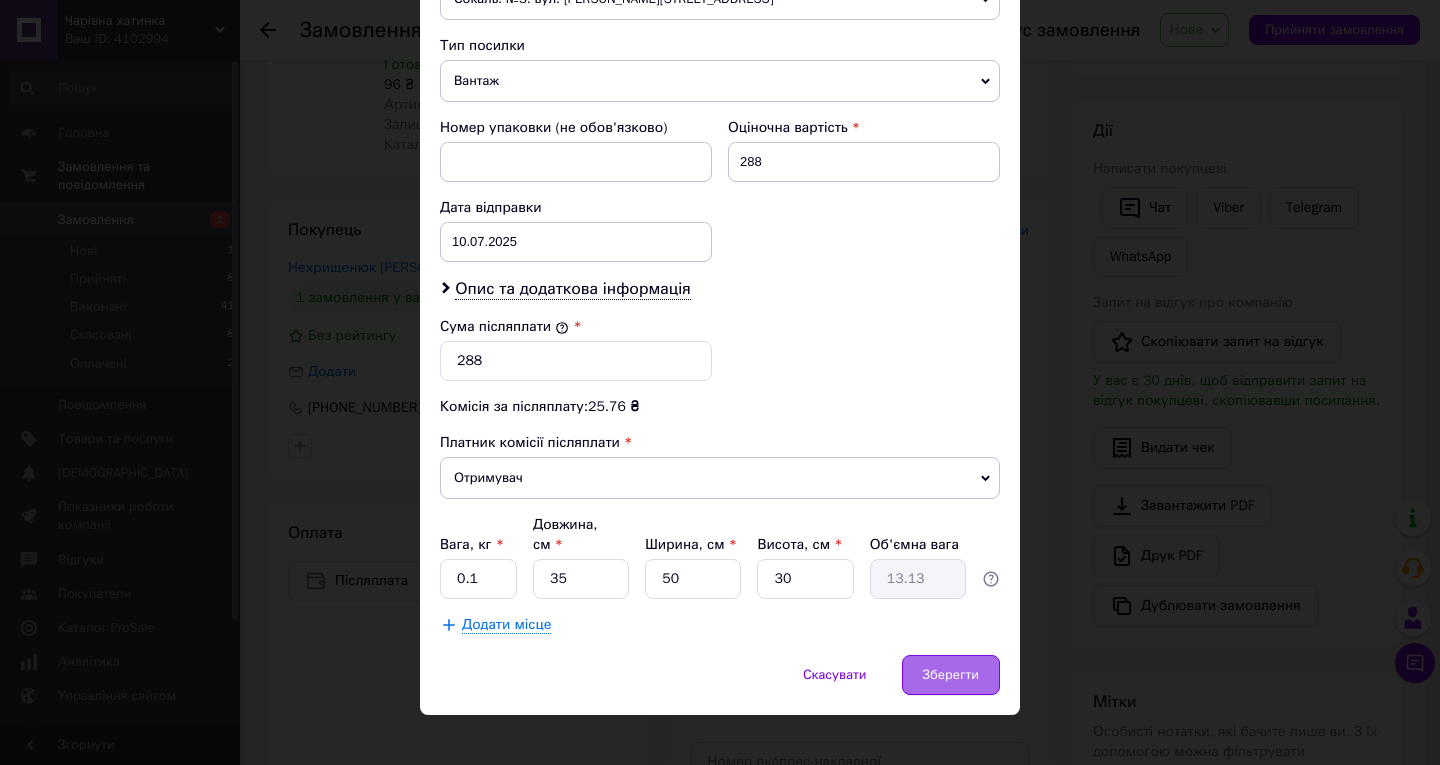 click on "Зберегти" at bounding box center (951, 675) 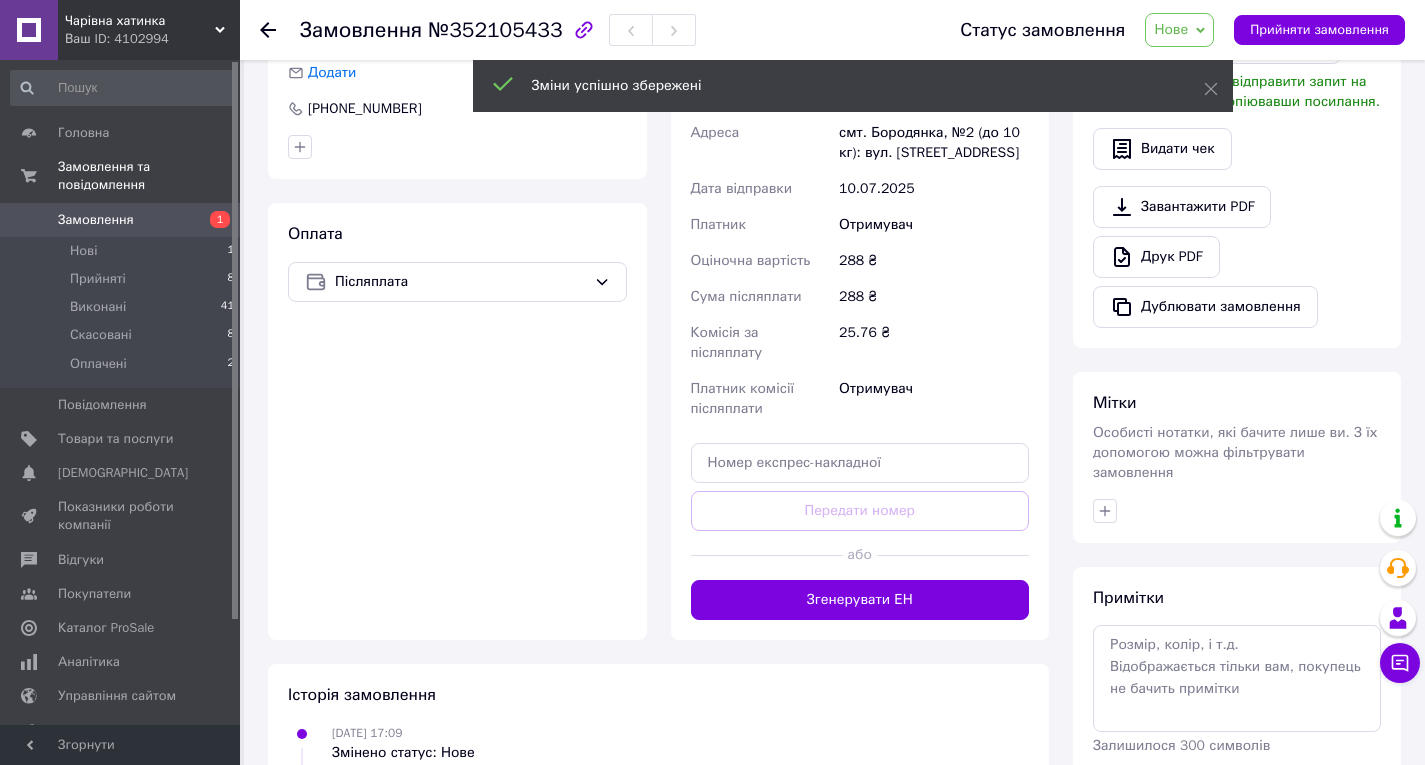 scroll, scrollTop: 600, scrollLeft: 0, axis: vertical 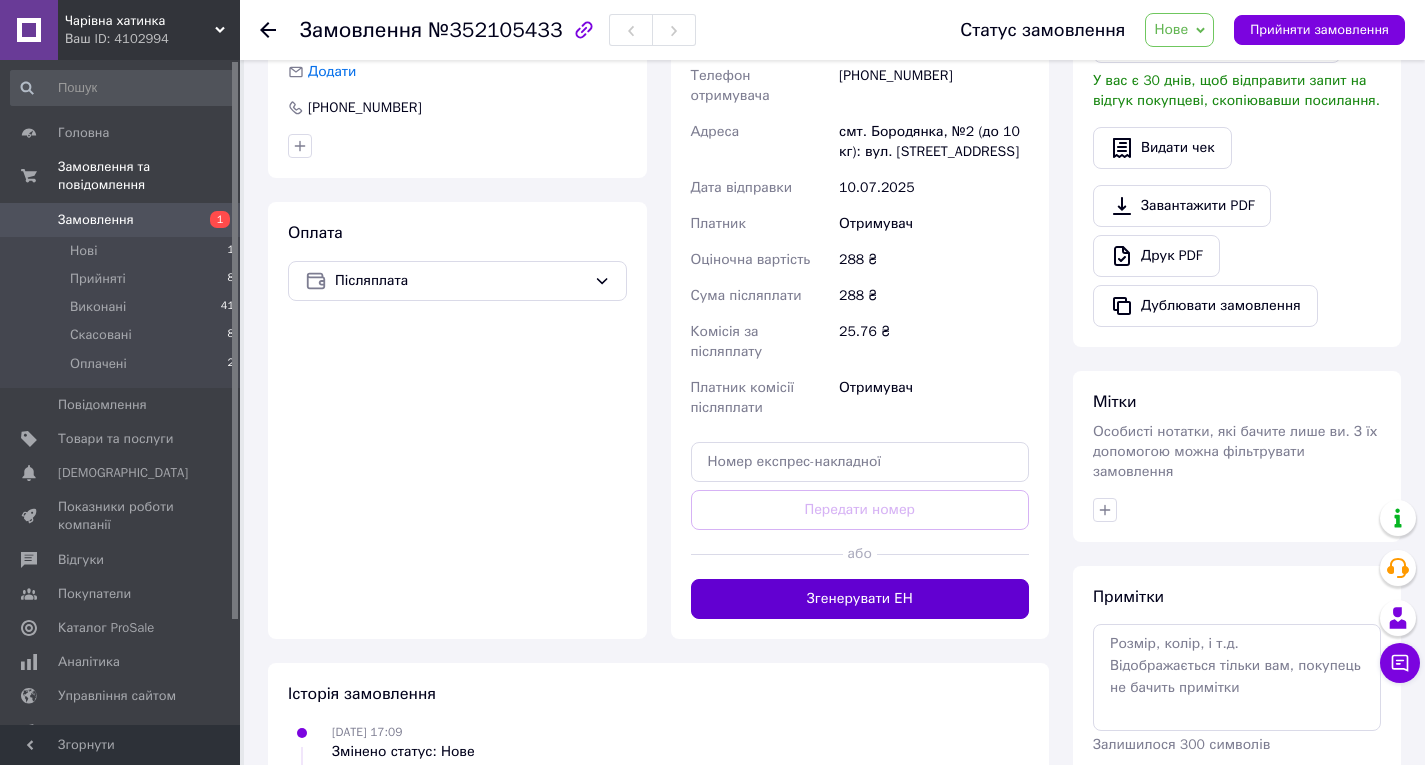 click on "Згенерувати ЕН" at bounding box center (860, 599) 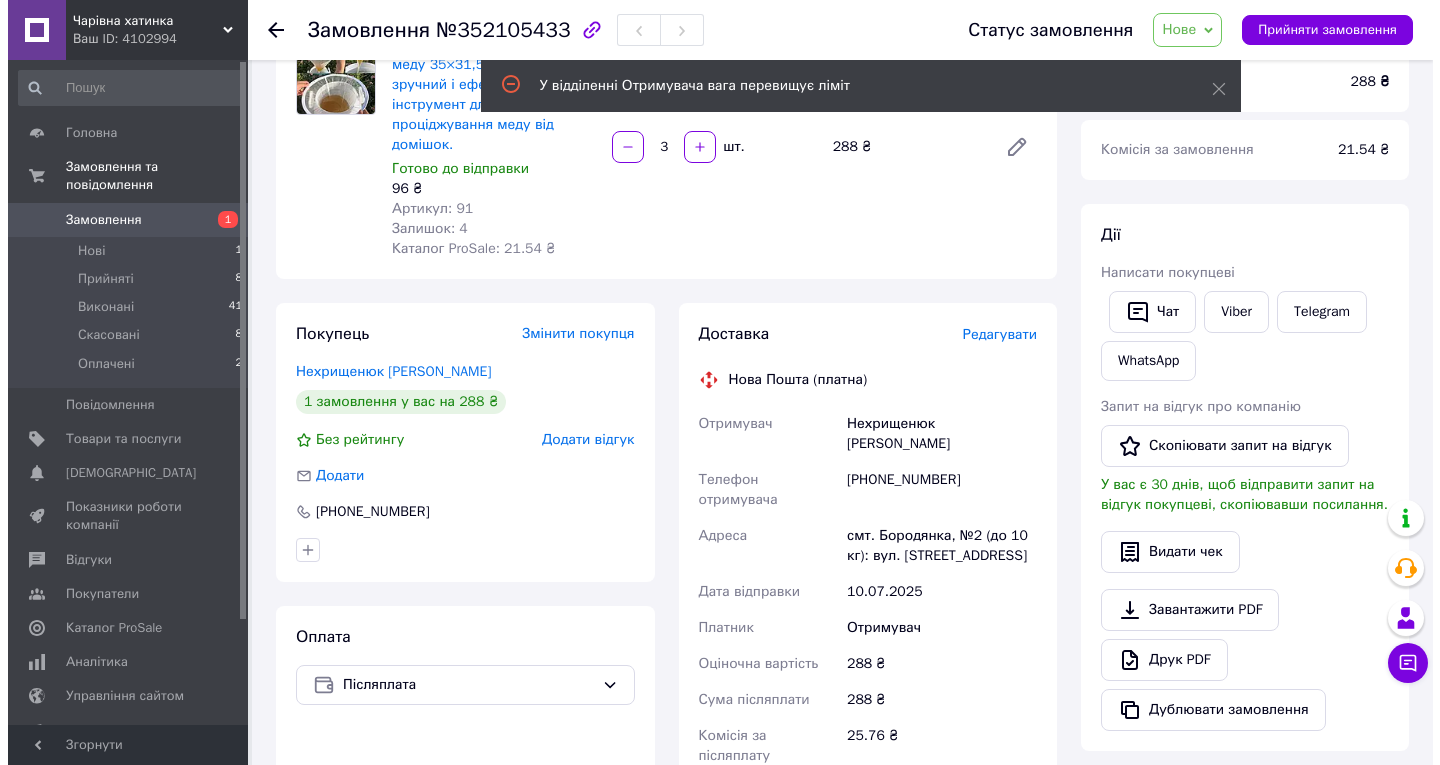 scroll, scrollTop: 200, scrollLeft: 0, axis: vertical 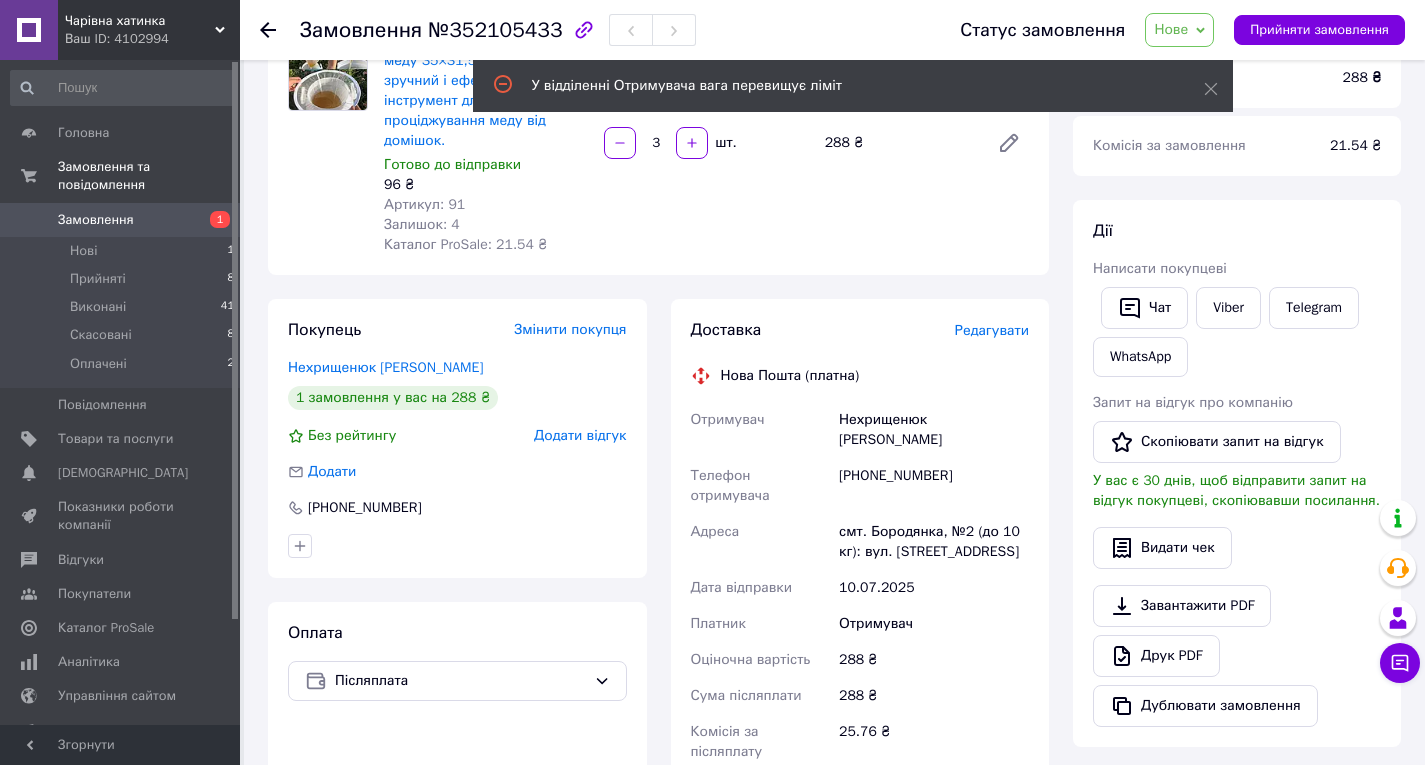 click on "Редагувати" at bounding box center (992, 330) 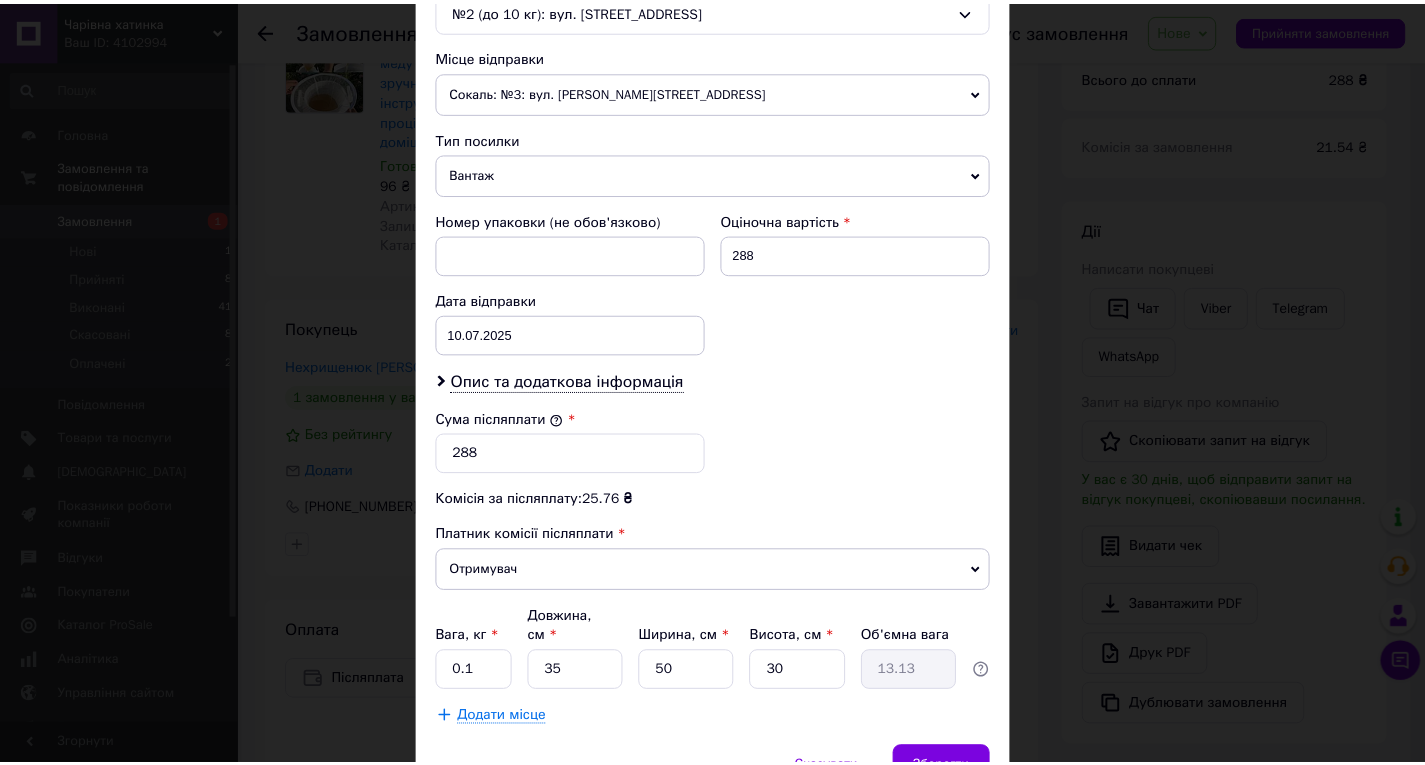 scroll, scrollTop: 761, scrollLeft: 0, axis: vertical 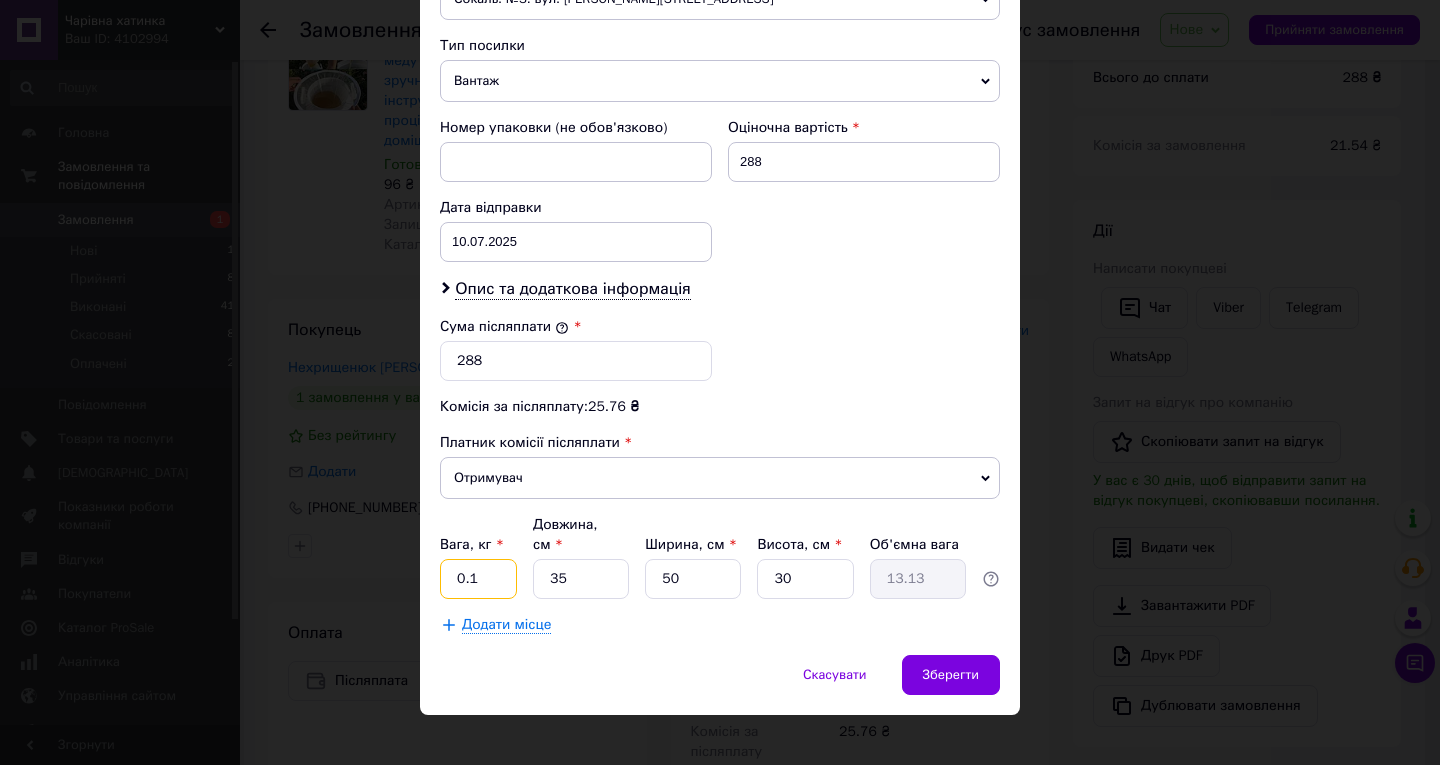 click on "0.1" at bounding box center [478, 579] 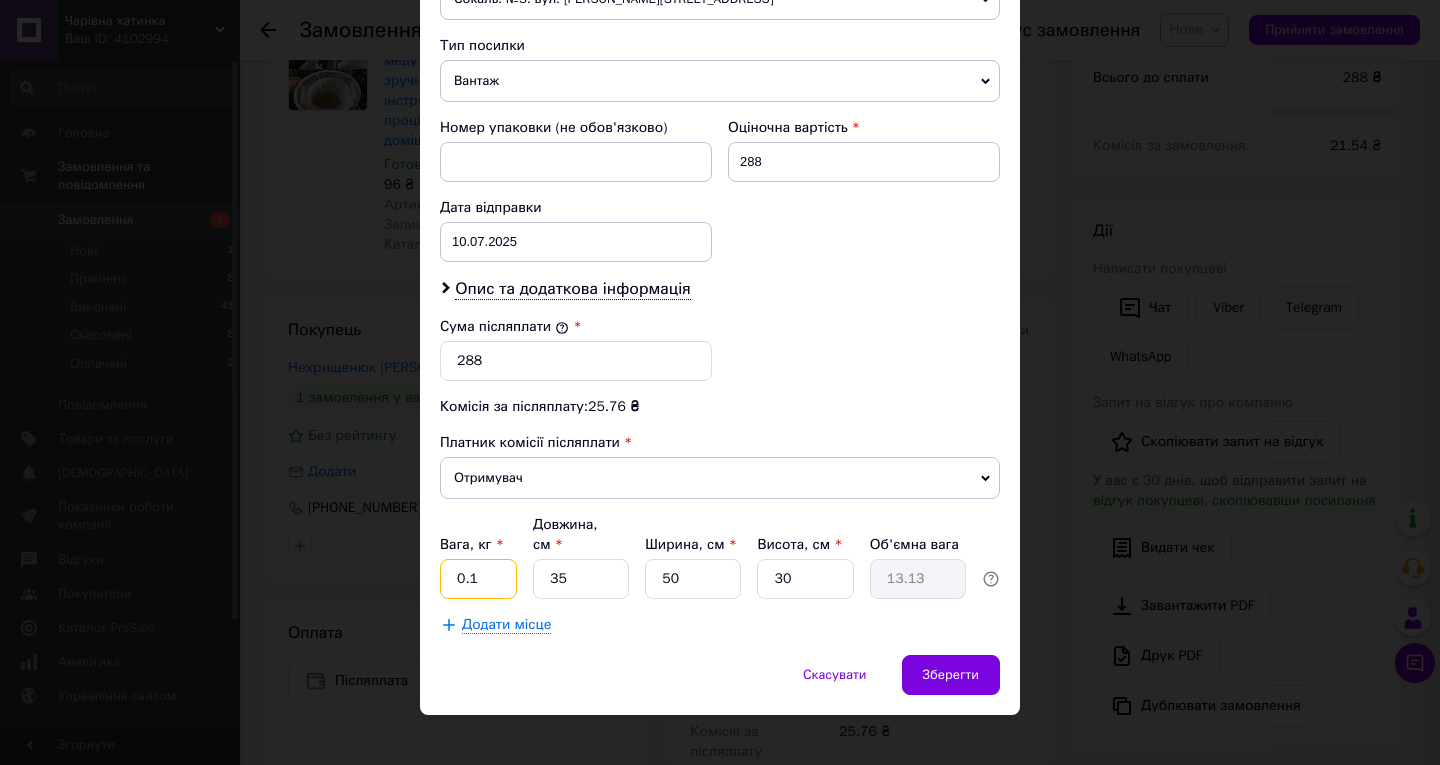 click on "0.1" at bounding box center [478, 579] 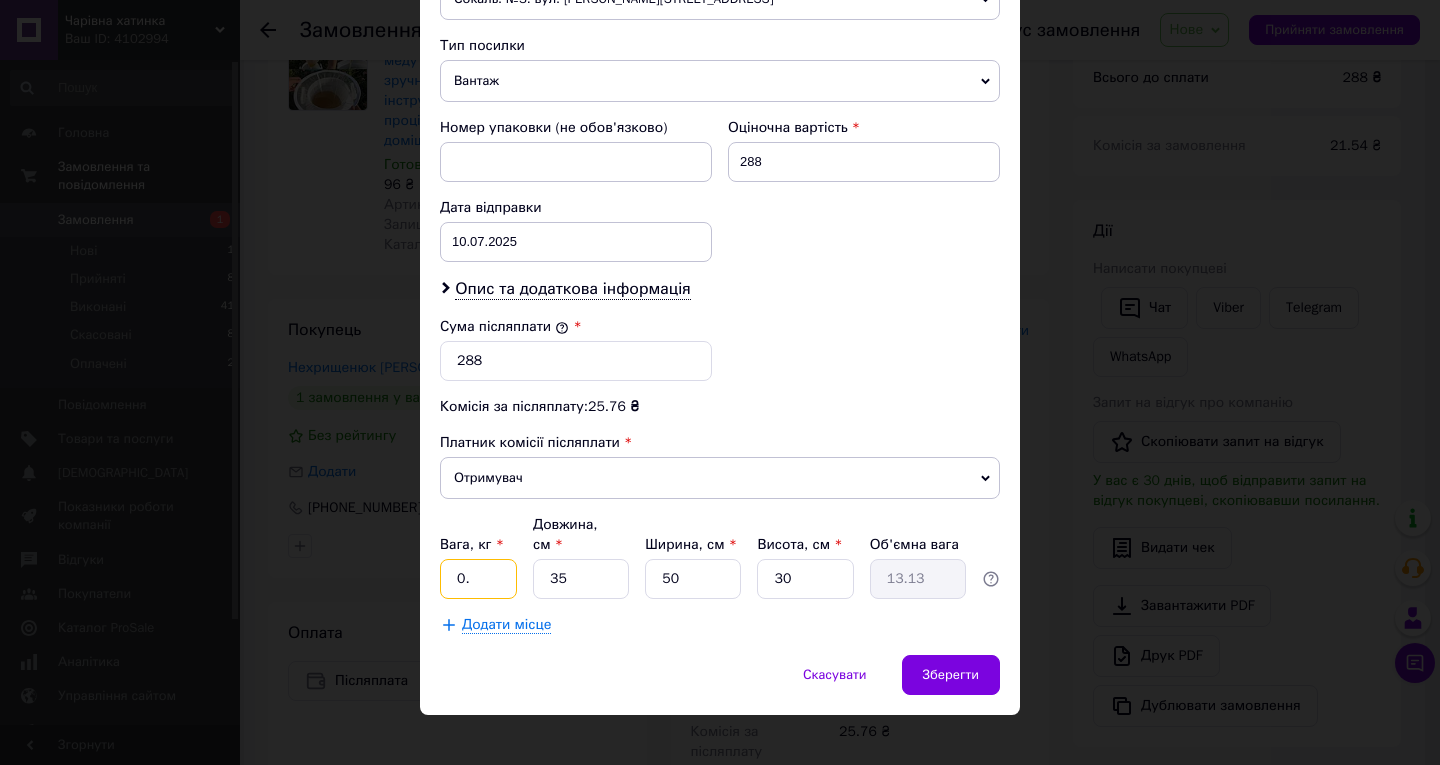 type on "0.2" 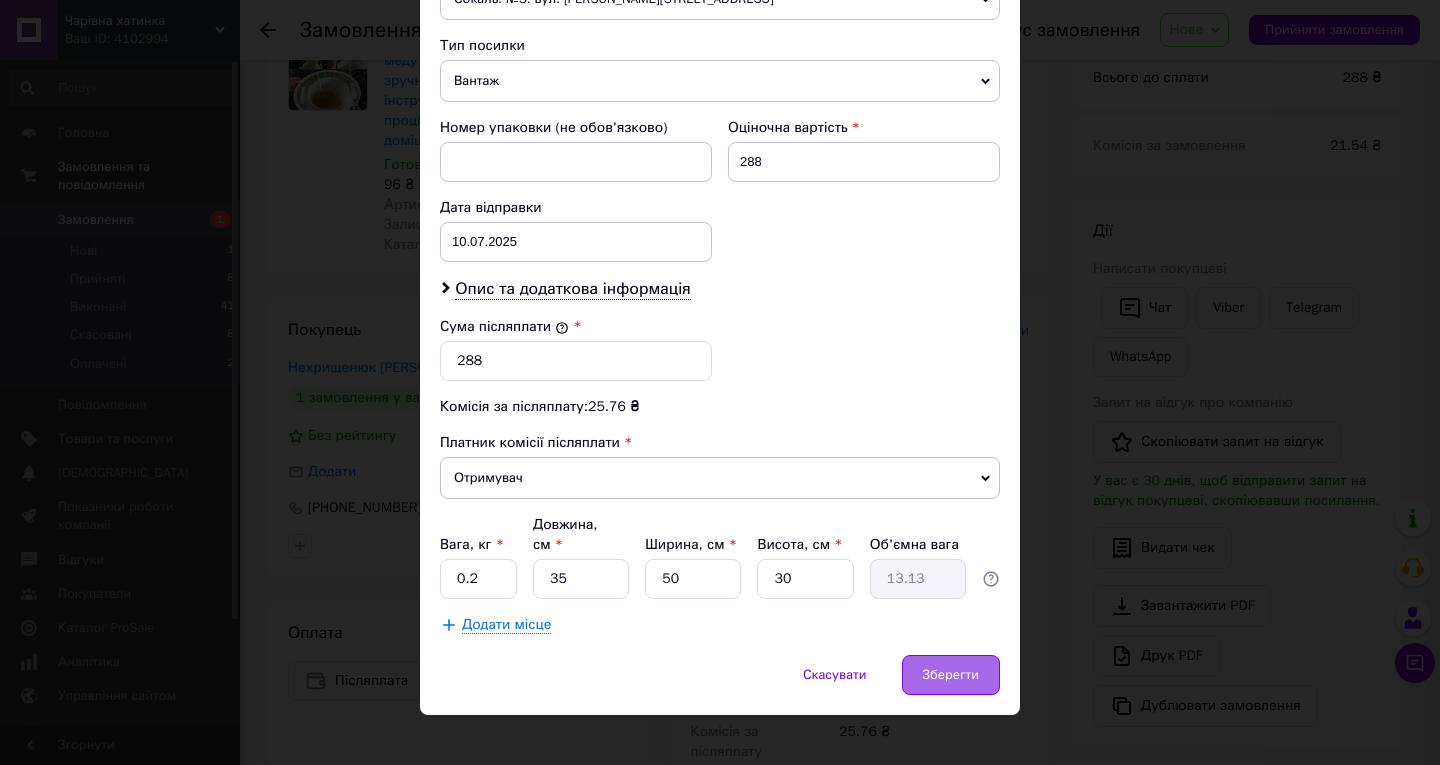 click on "Зберегти" at bounding box center (951, 675) 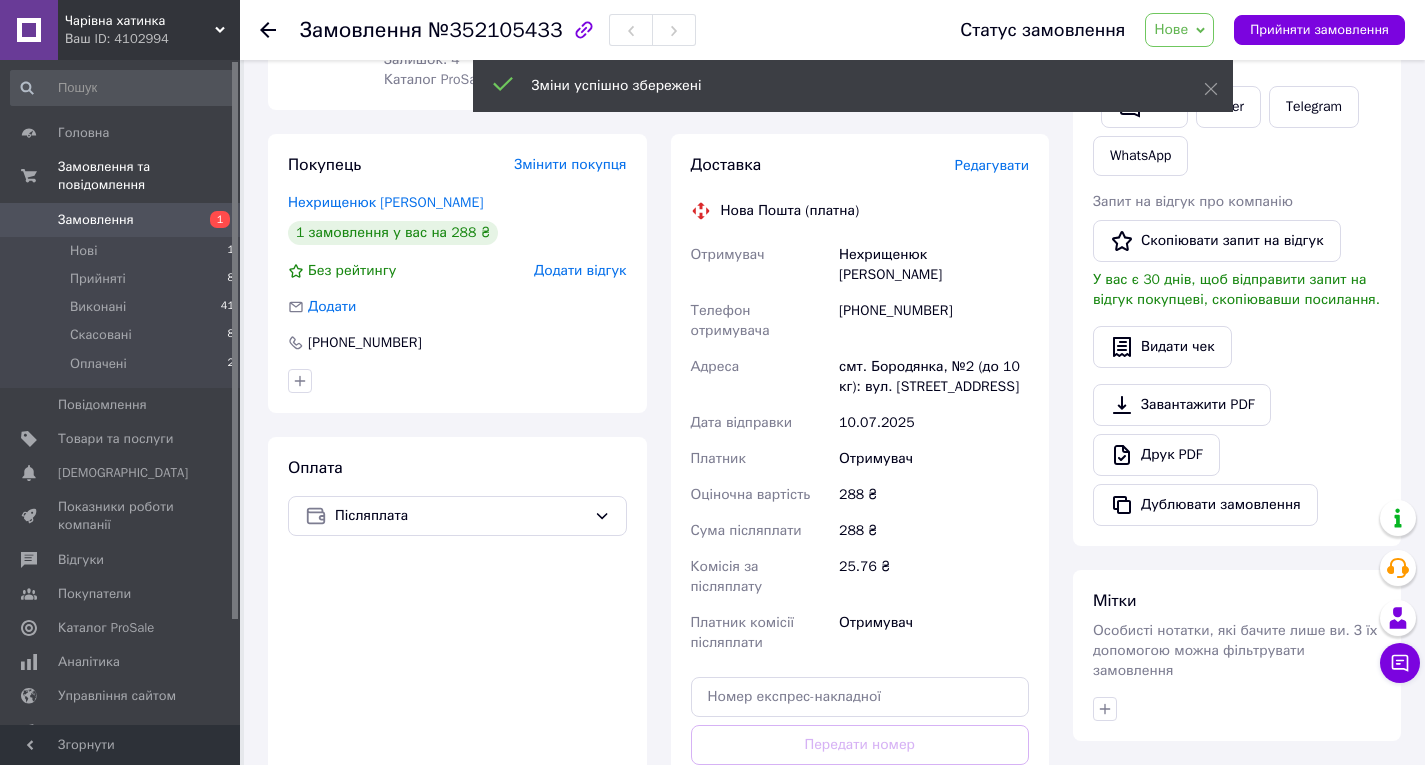 scroll, scrollTop: 500, scrollLeft: 0, axis: vertical 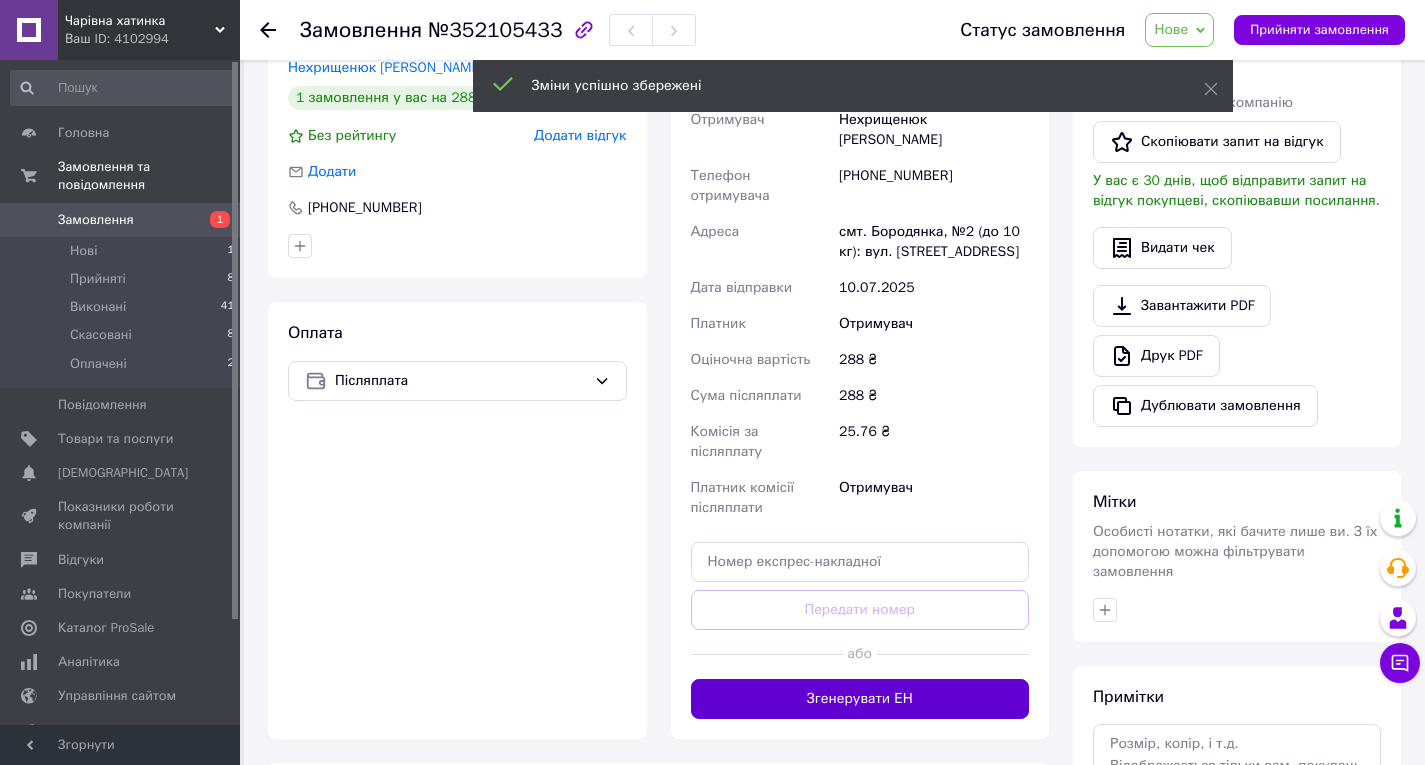click on "Згенерувати ЕН" at bounding box center (860, 699) 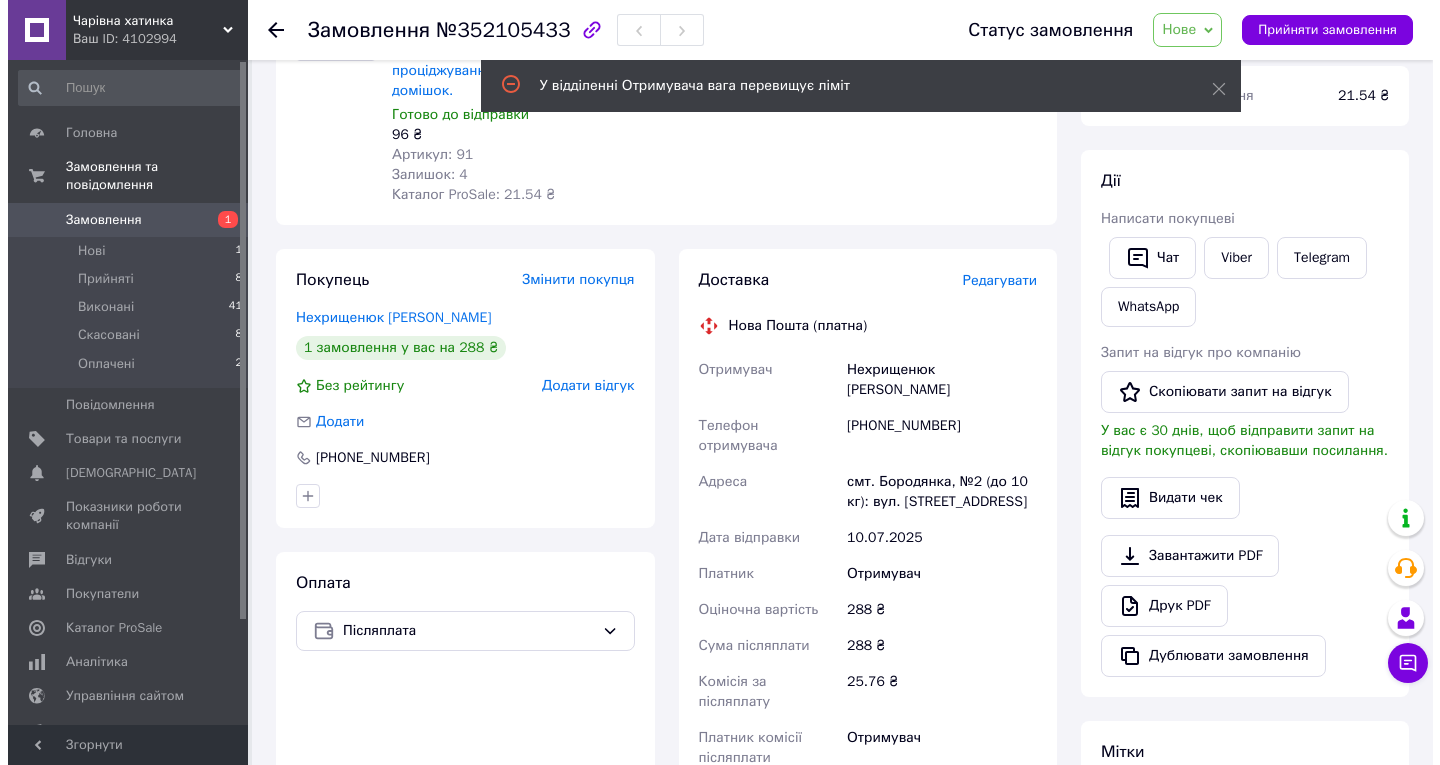 scroll, scrollTop: 300, scrollLeft: 0, axis: vertical 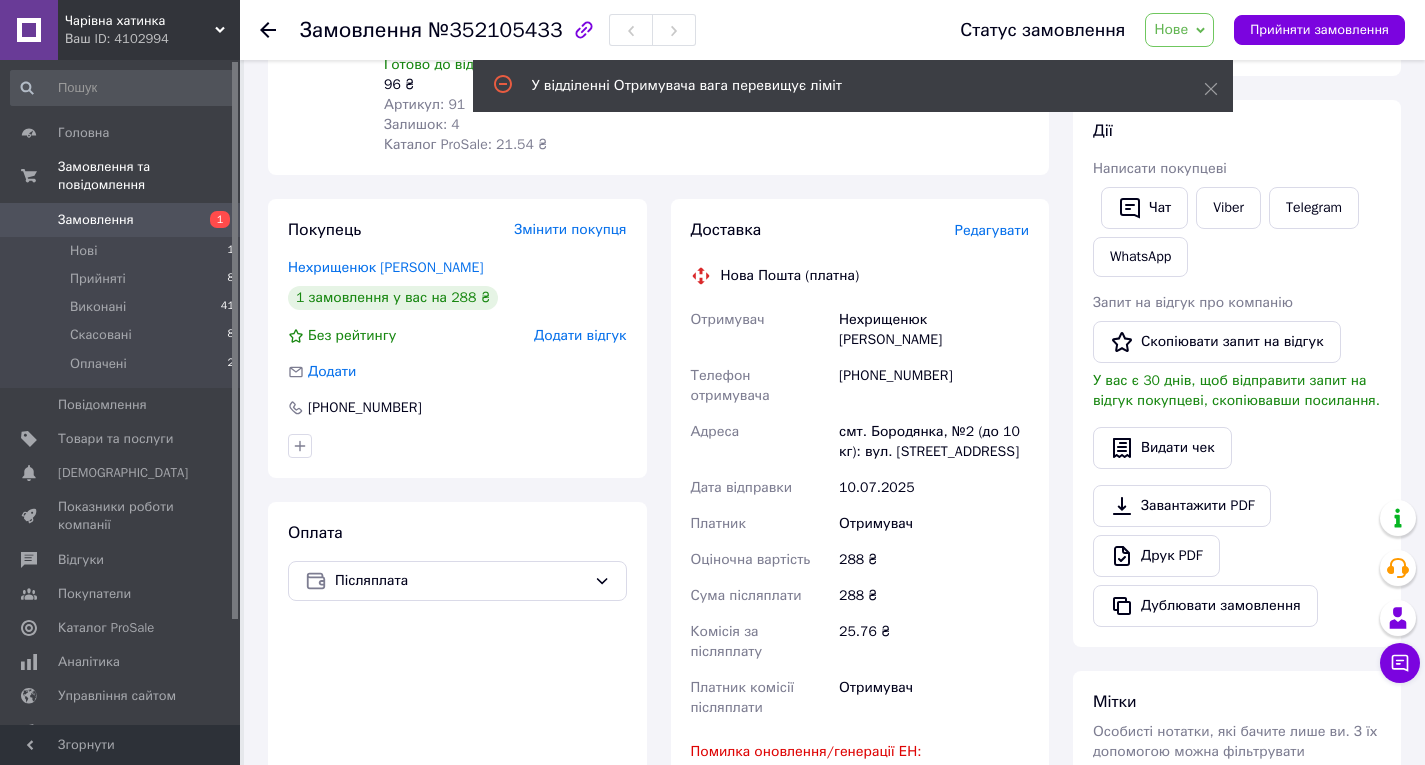 click on "Редагувати" at bounding box center (992, 230) 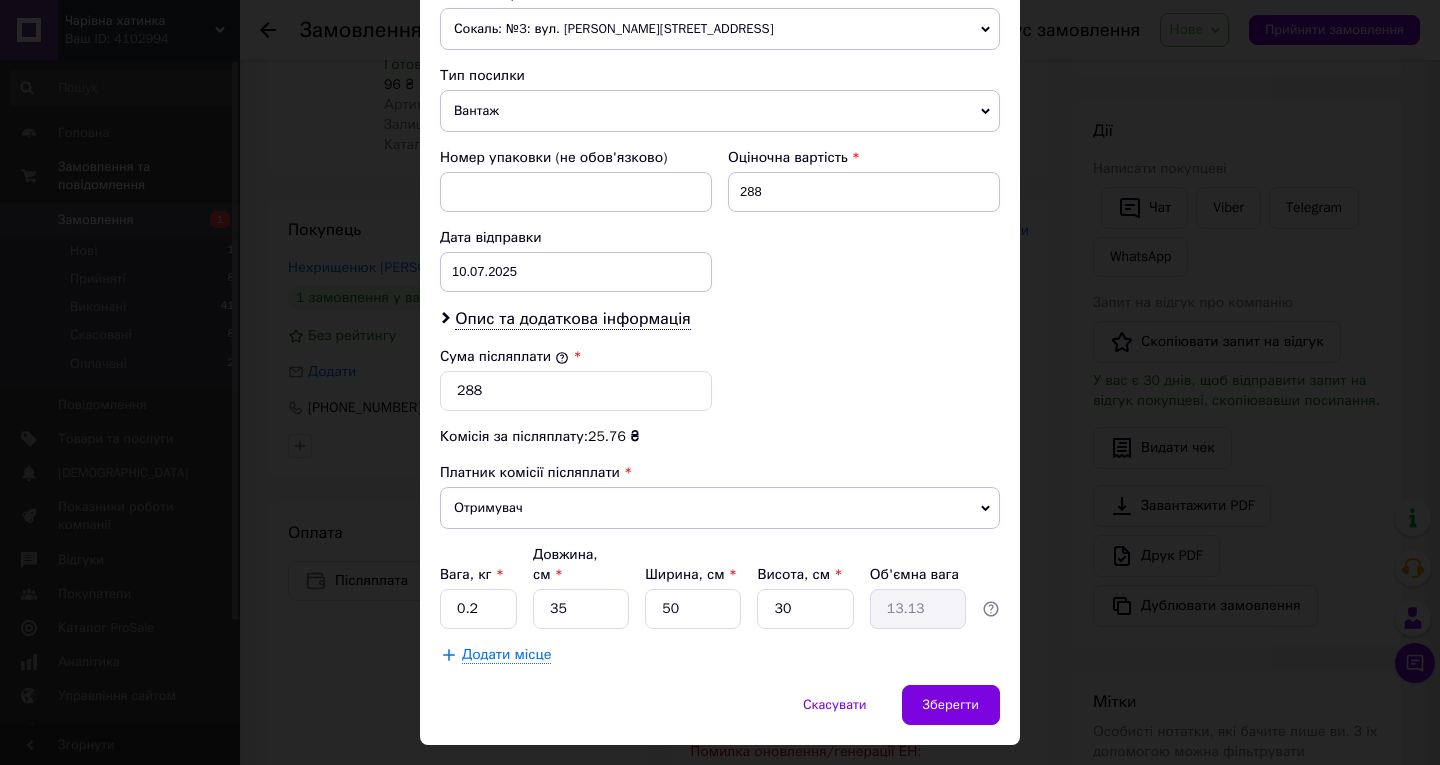 scroll, scrollTop: 761, scrollLeft: 0, axis: vertical 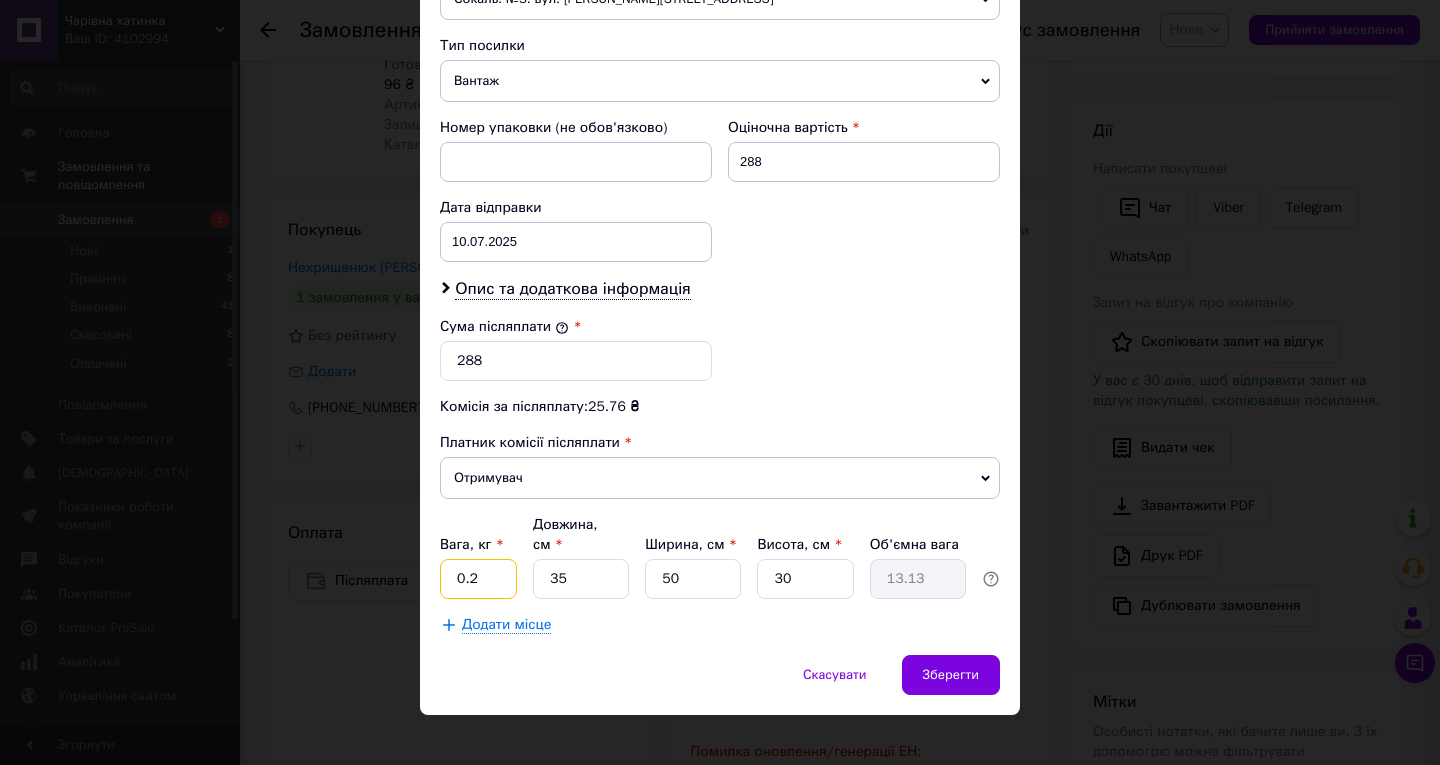 click on "0.2" at bounding box center (478, 579) 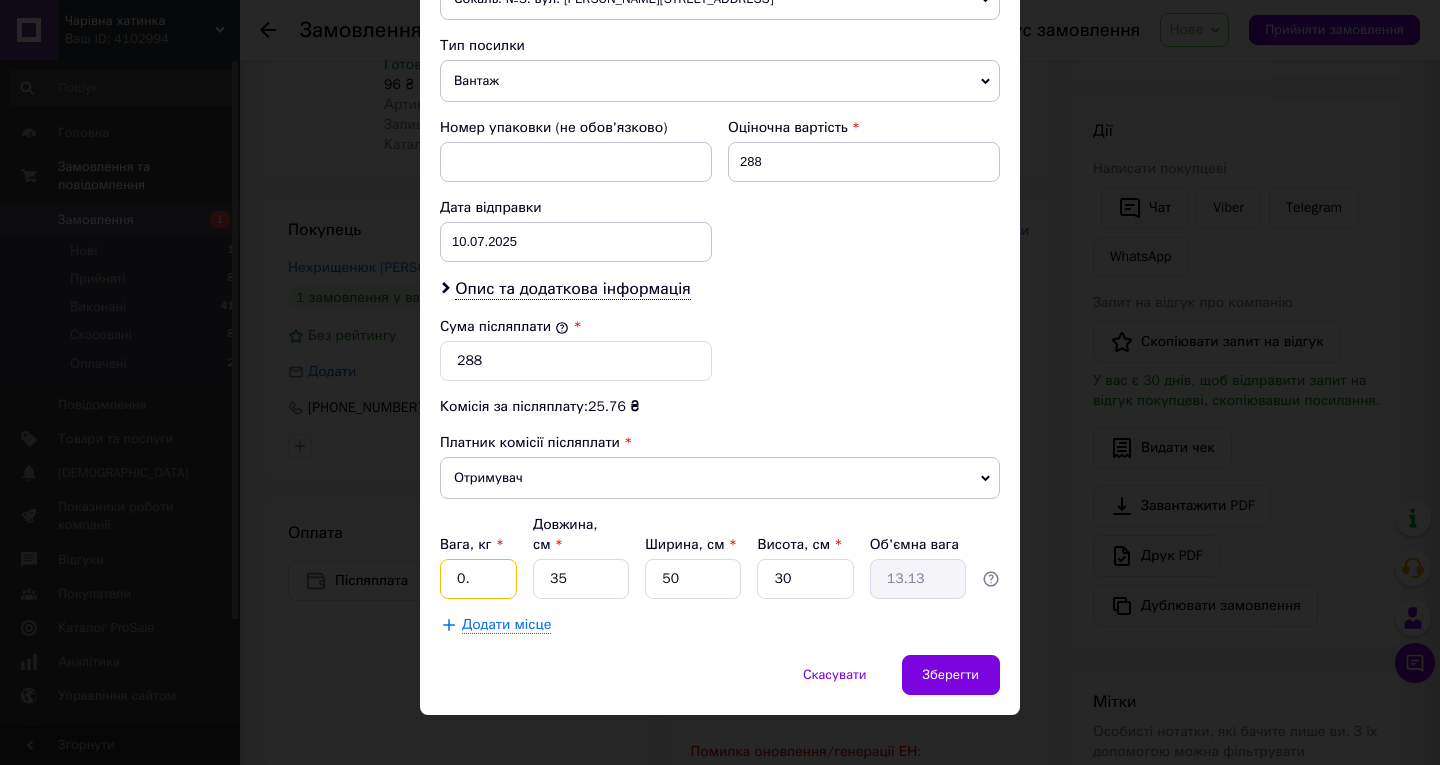 type on "0.1" 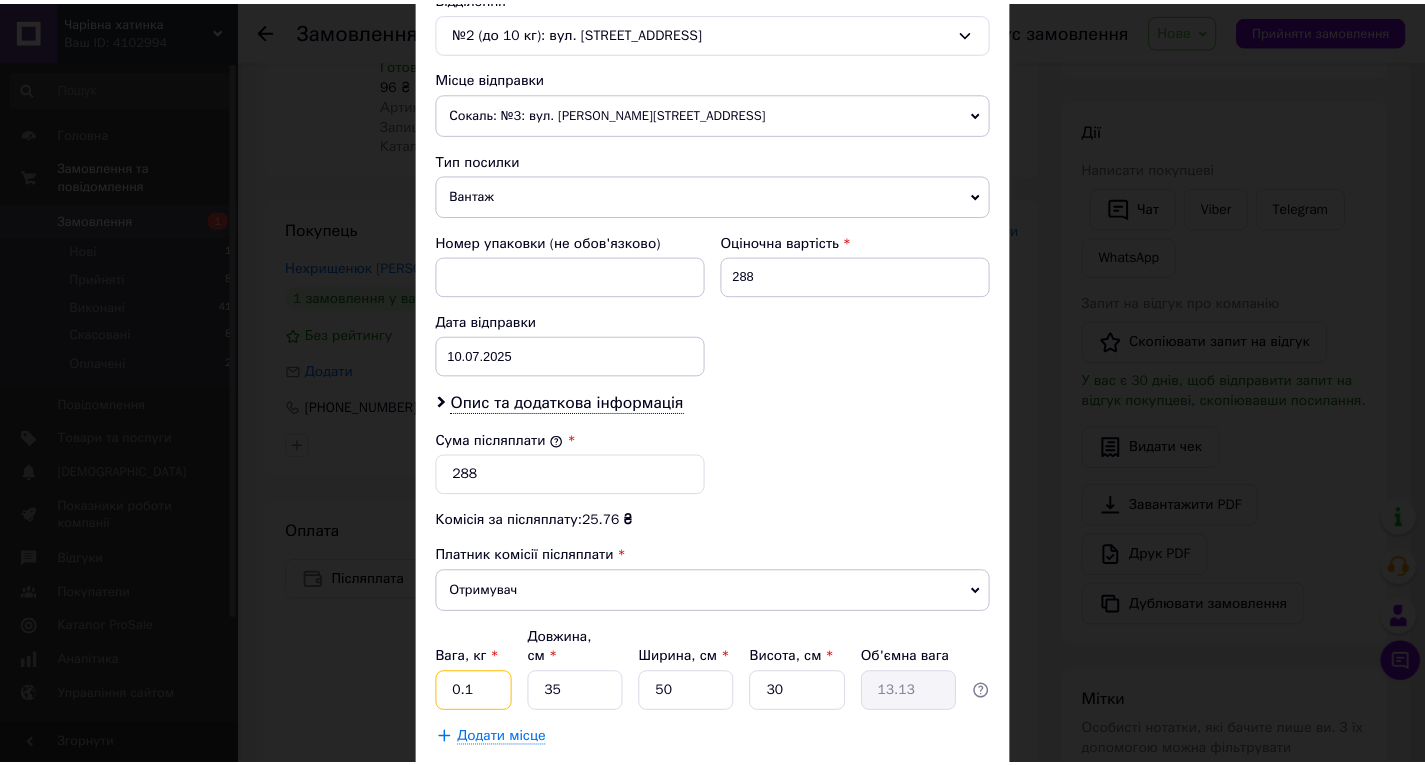 scroll, scrollTop: 761, scrollLeft: 0, axis: vertical 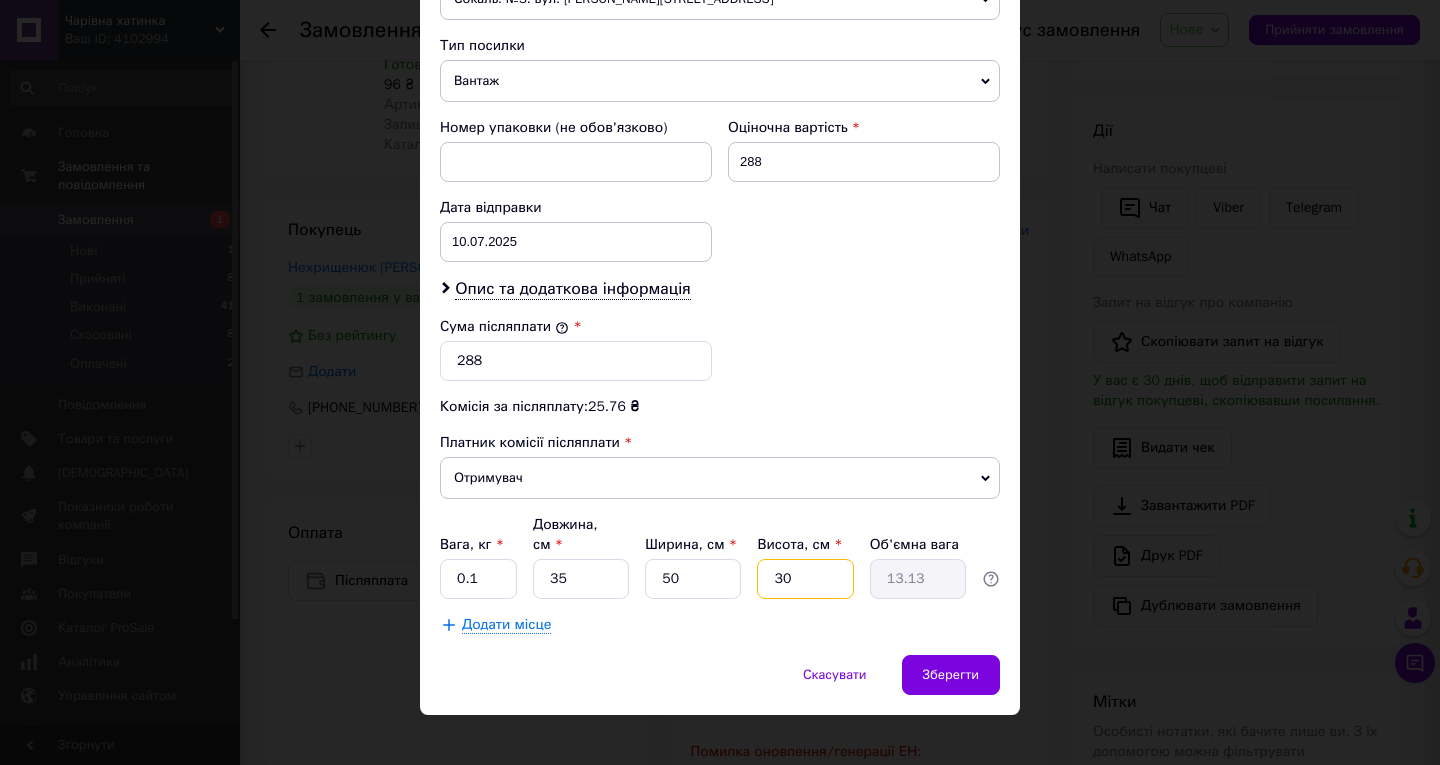 click on "30" at bounding box center [805, 579] 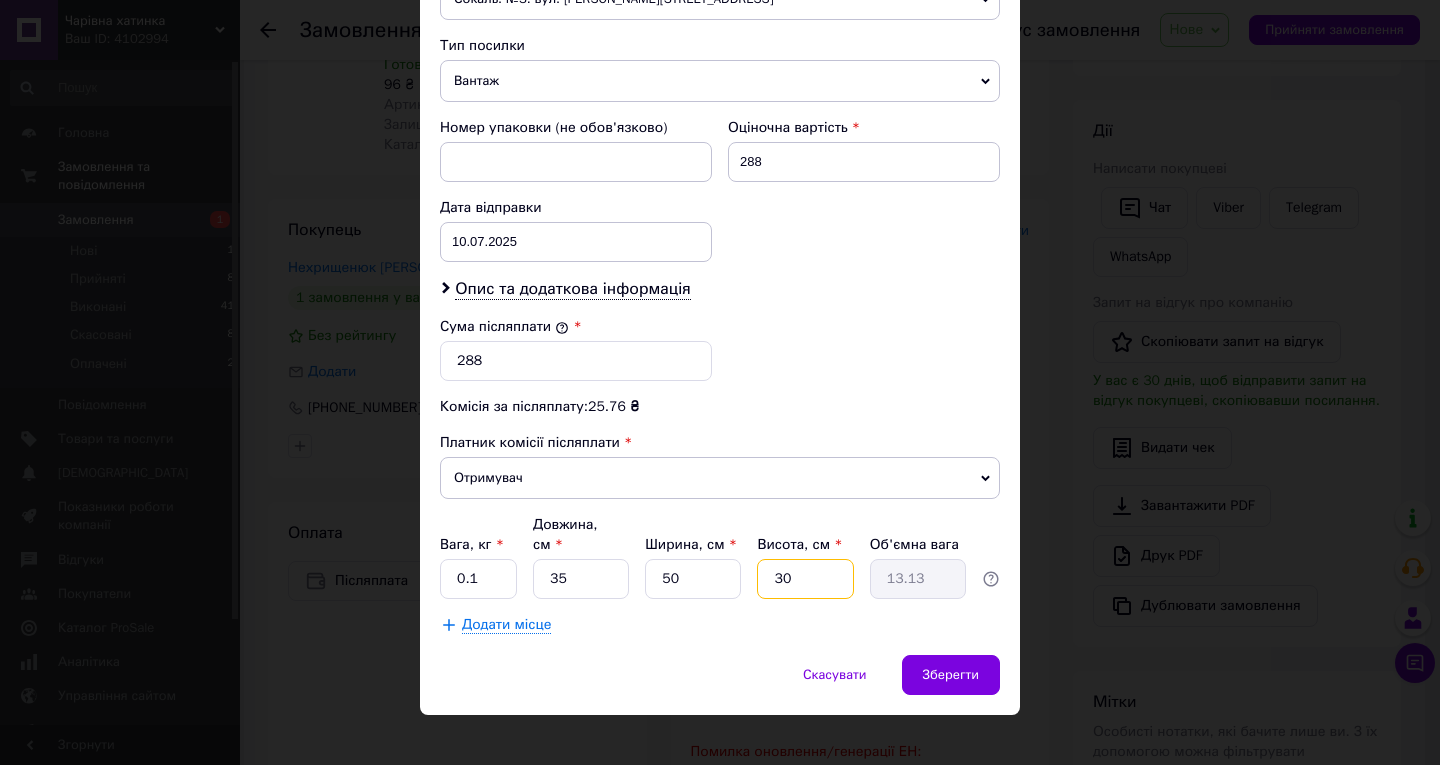 type on "3" 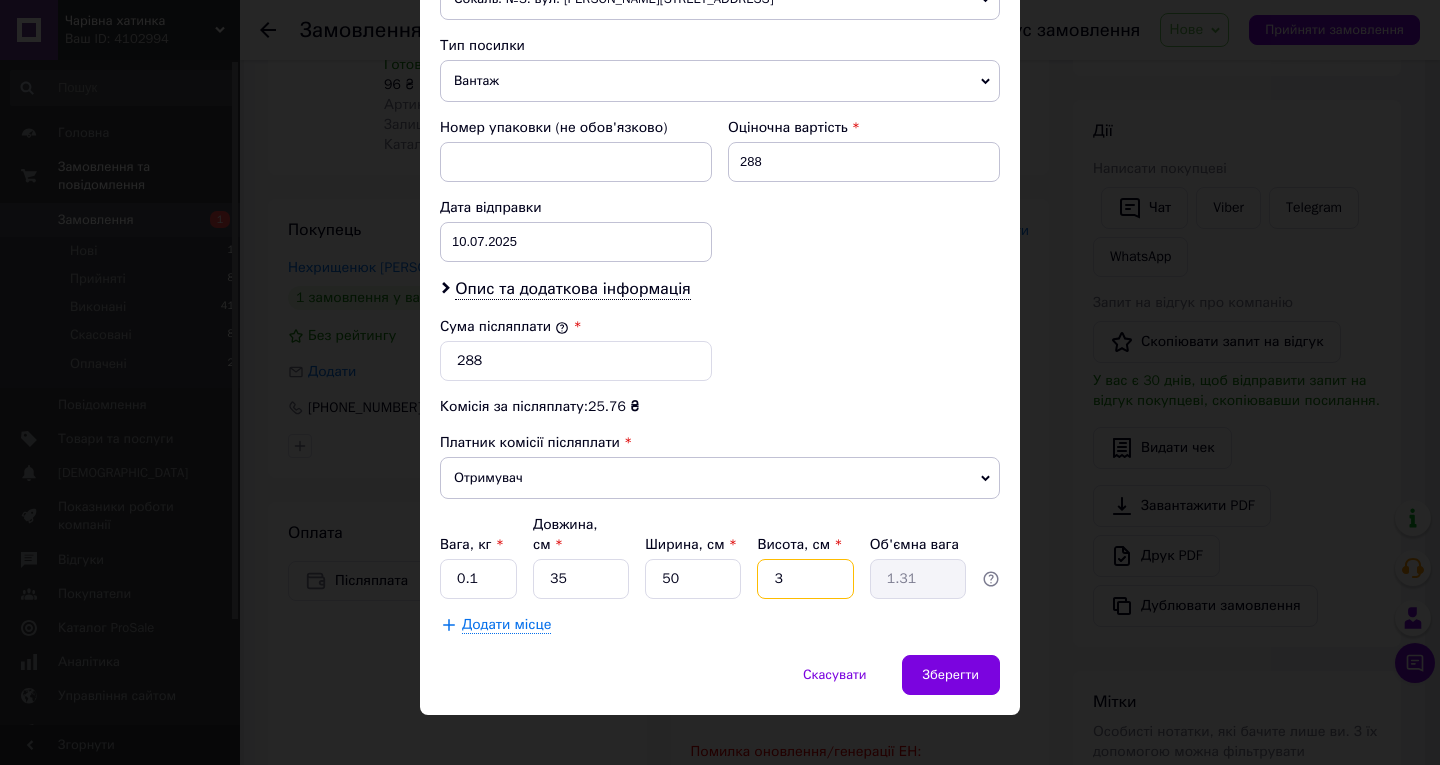 type 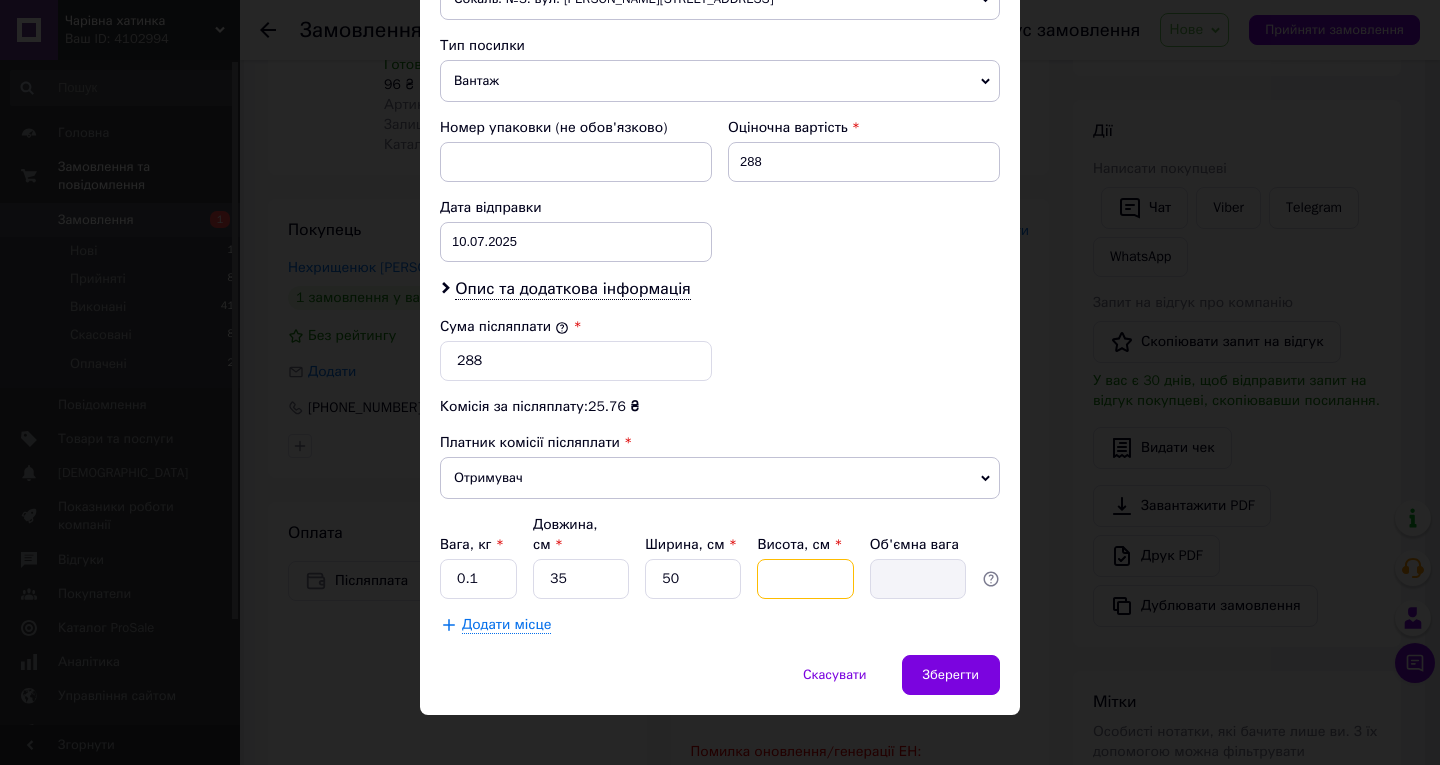 type on "2" 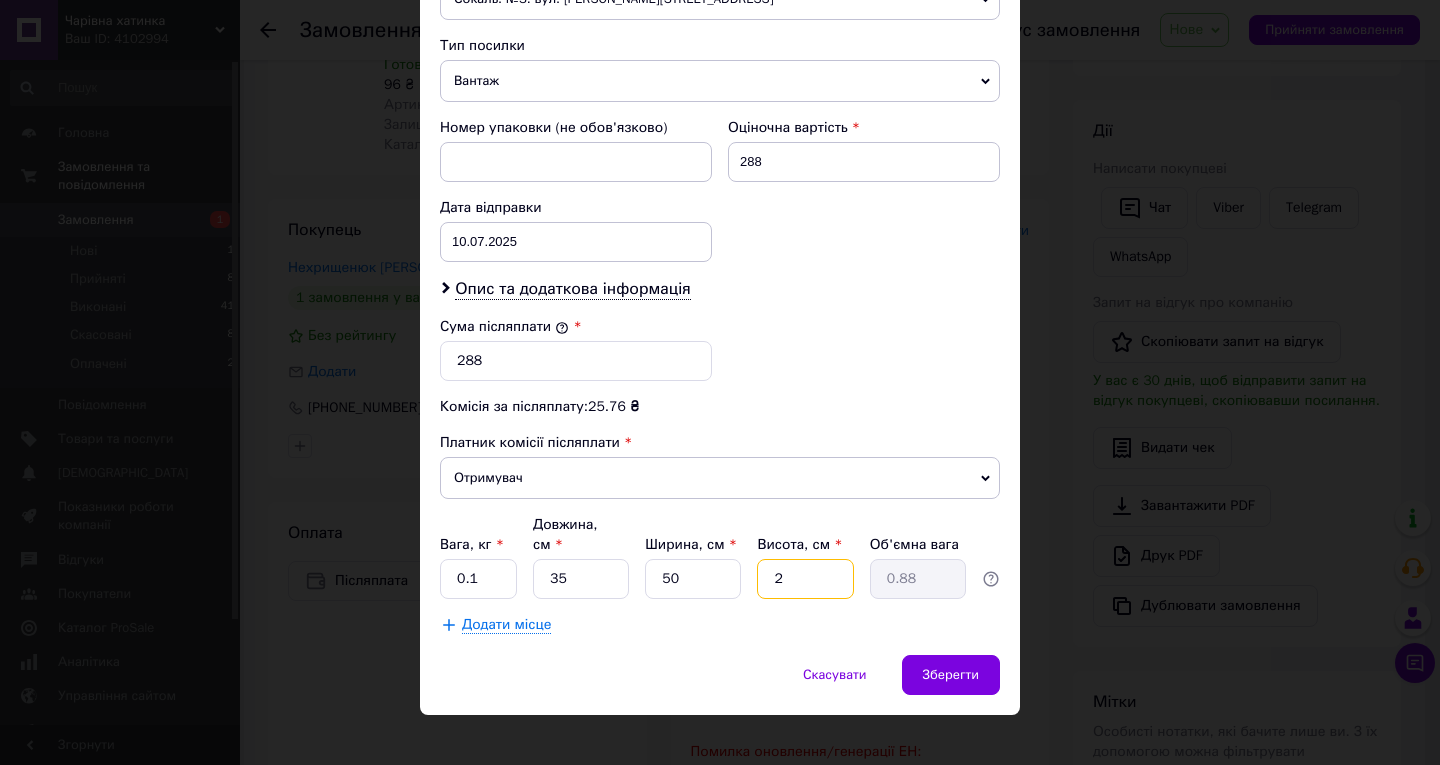 type on "20" 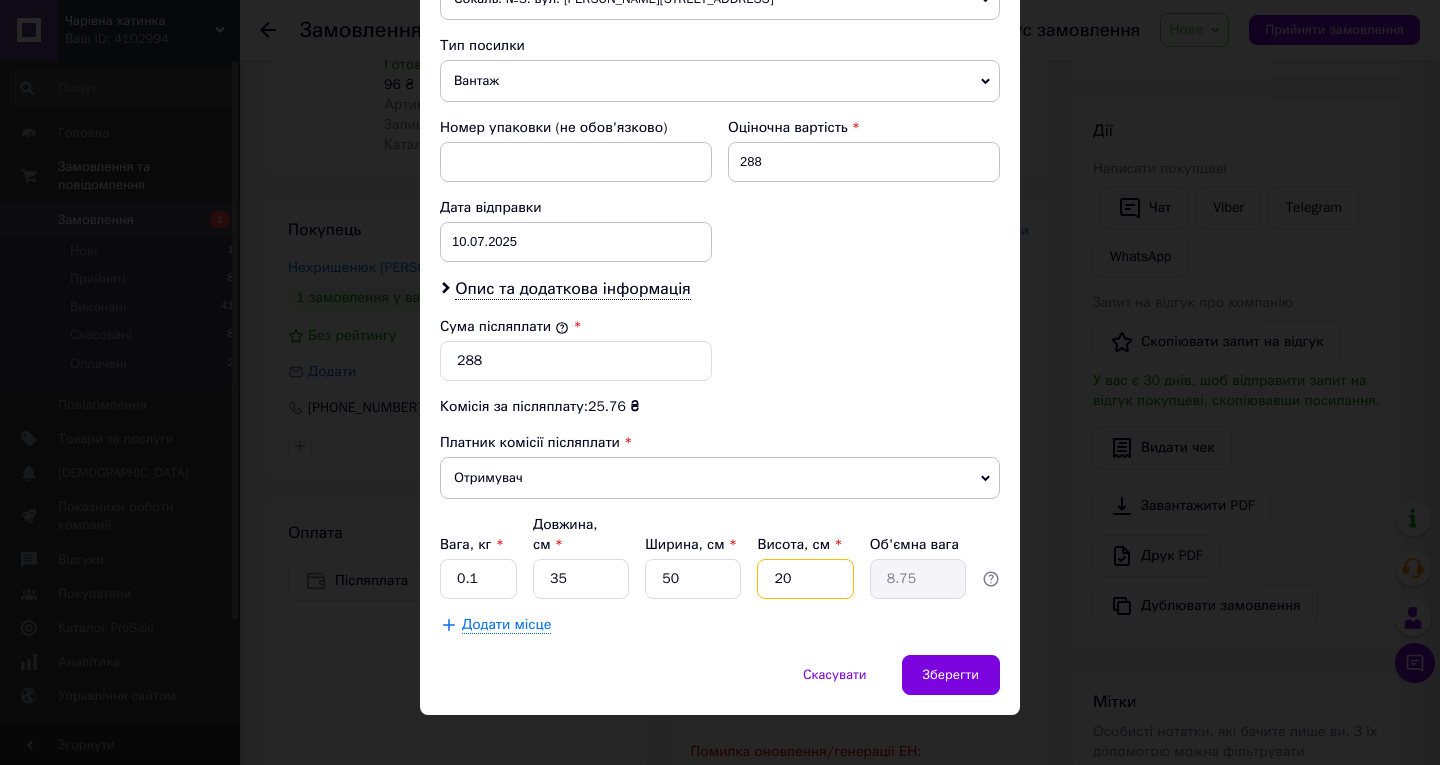 type on "2" 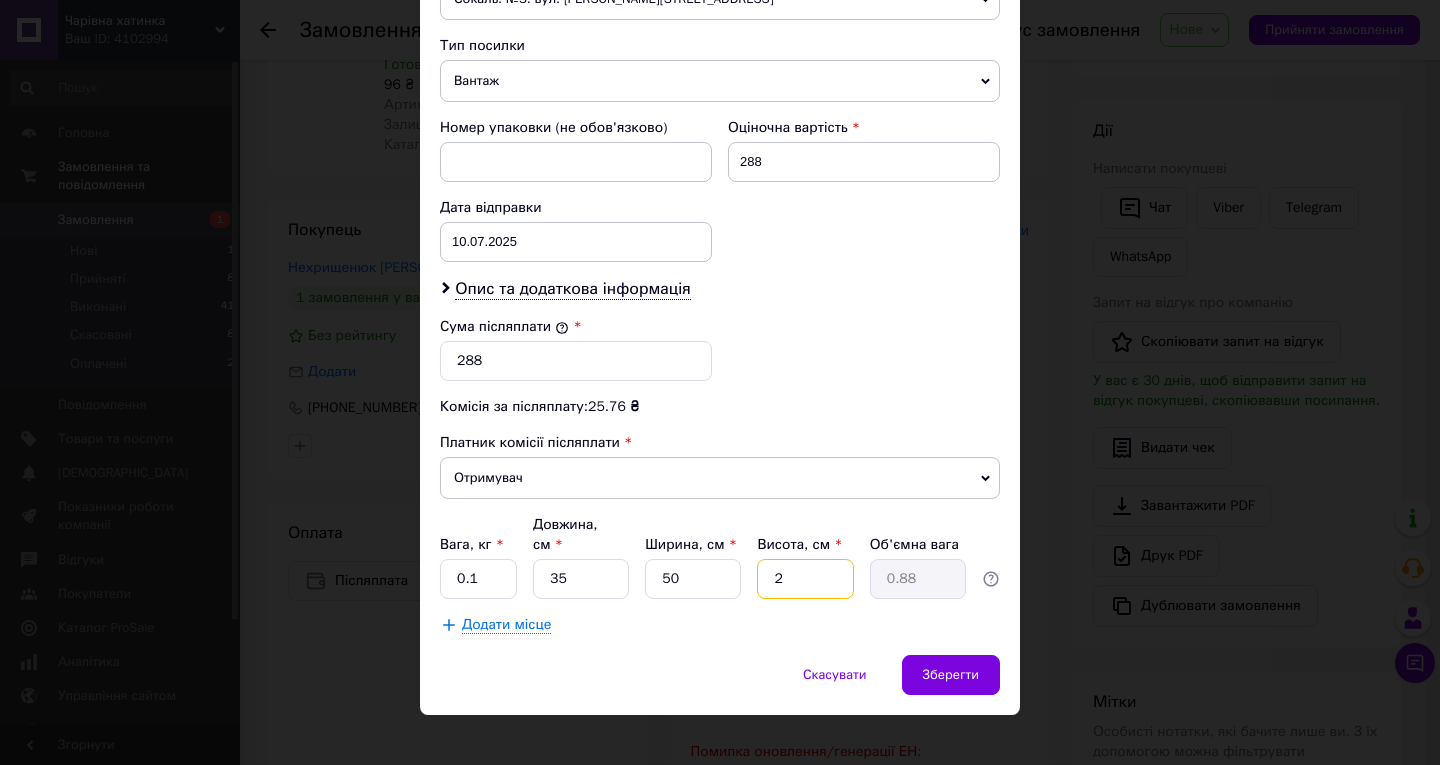 type 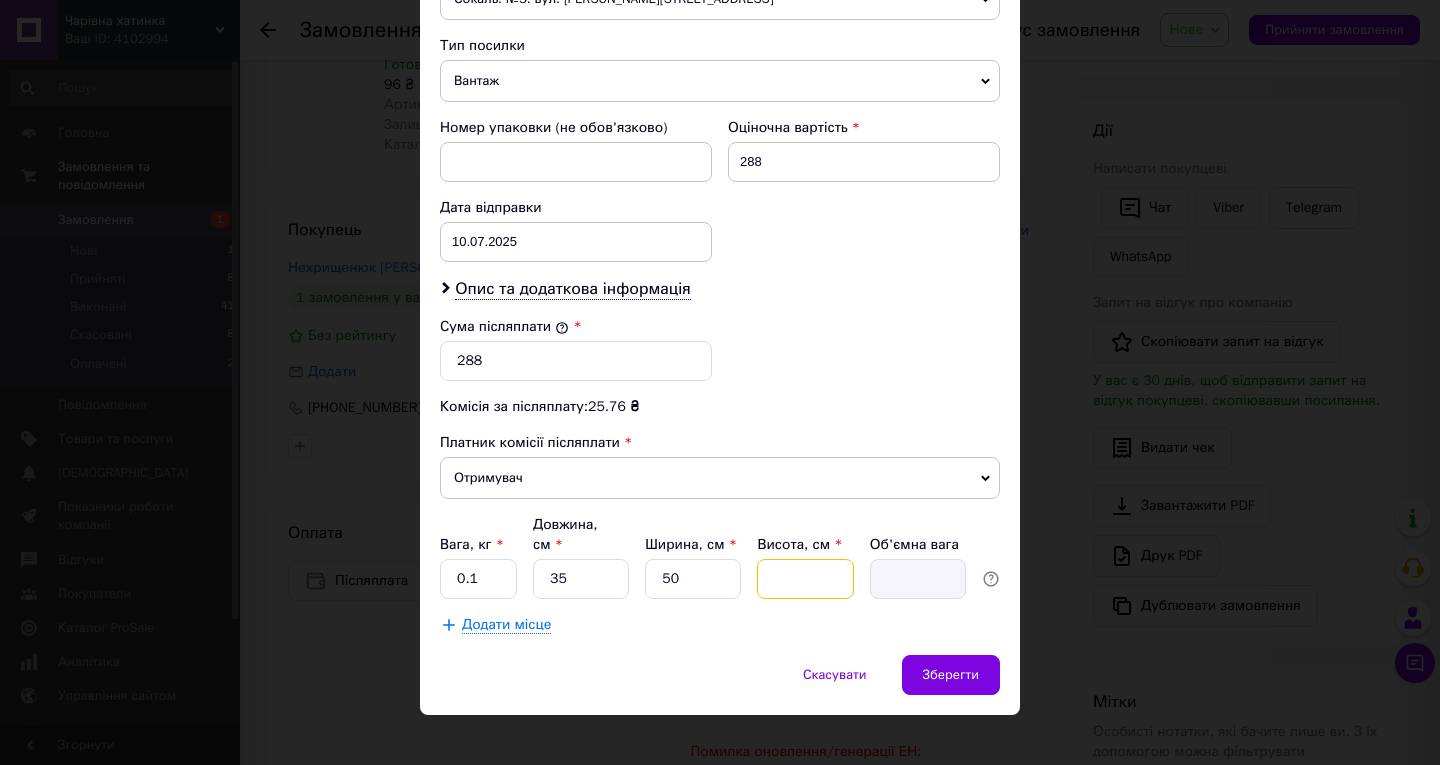 type on "1" 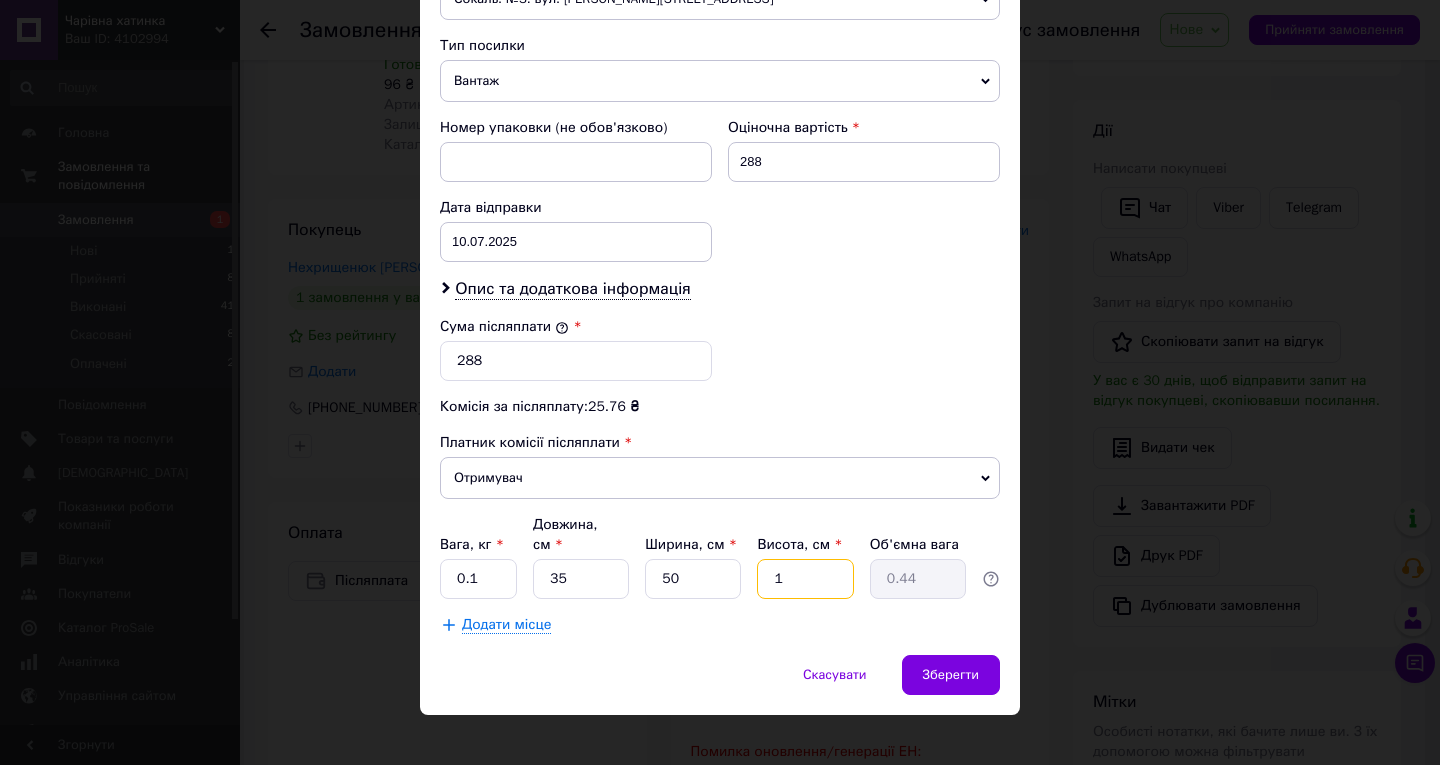 type on "10" 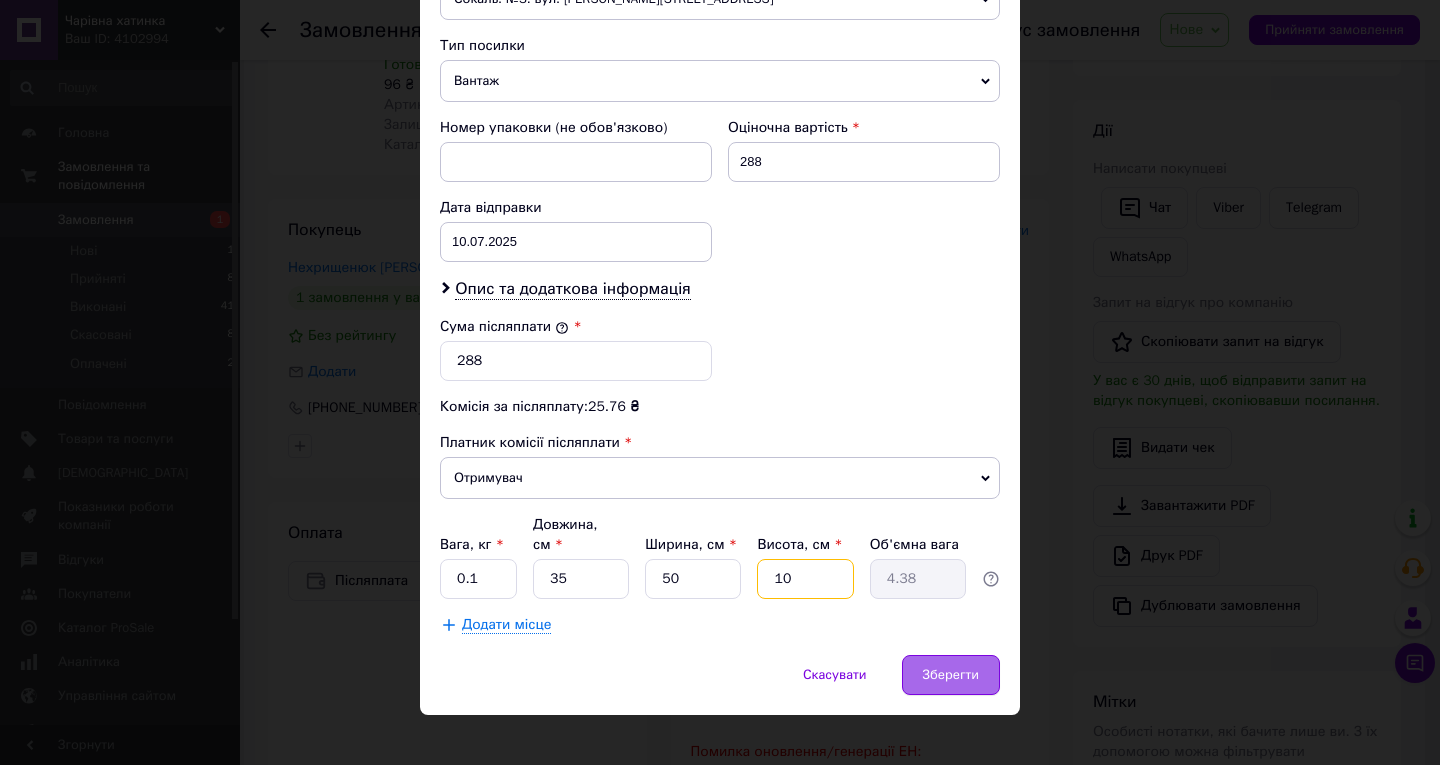 type on "10" 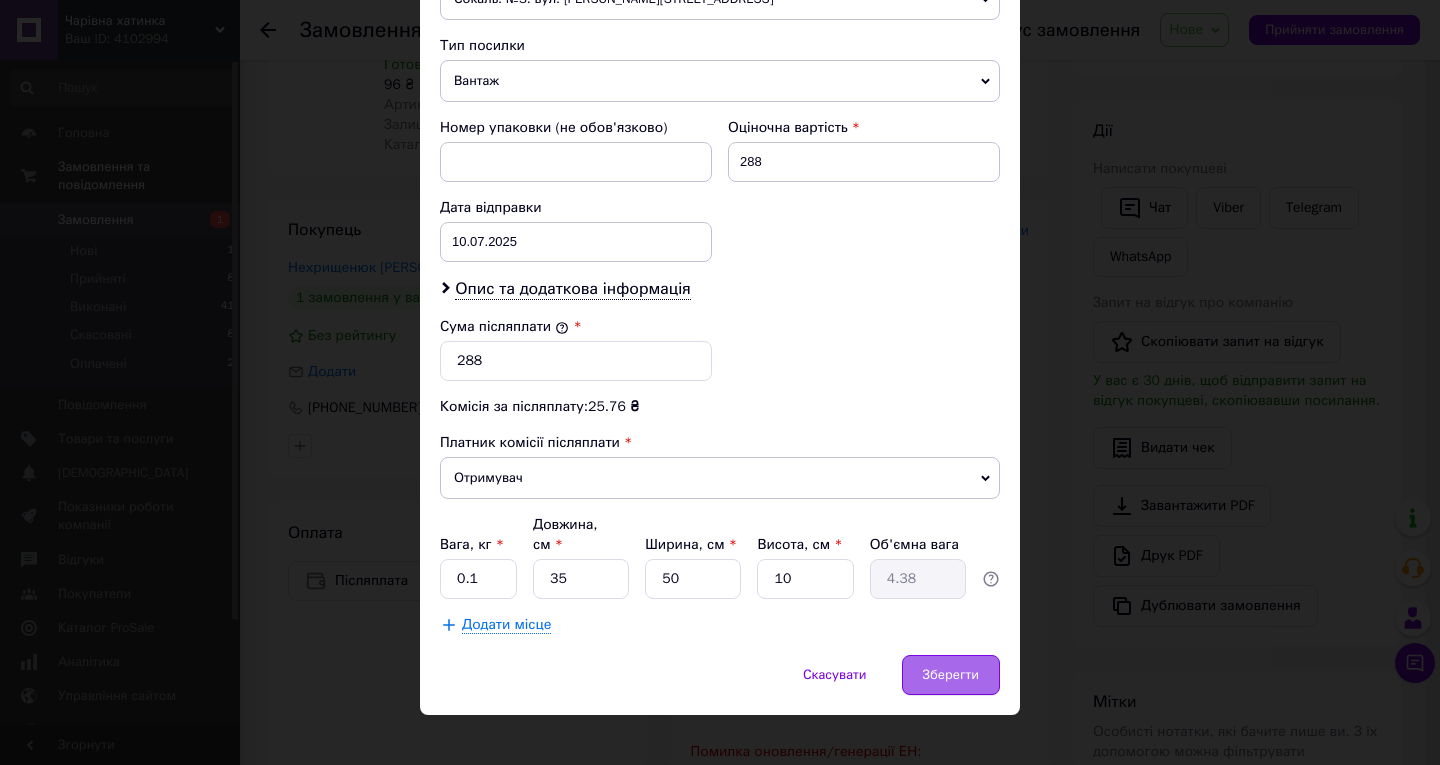 click on "Зберегти" at bounding box center [951, 675] 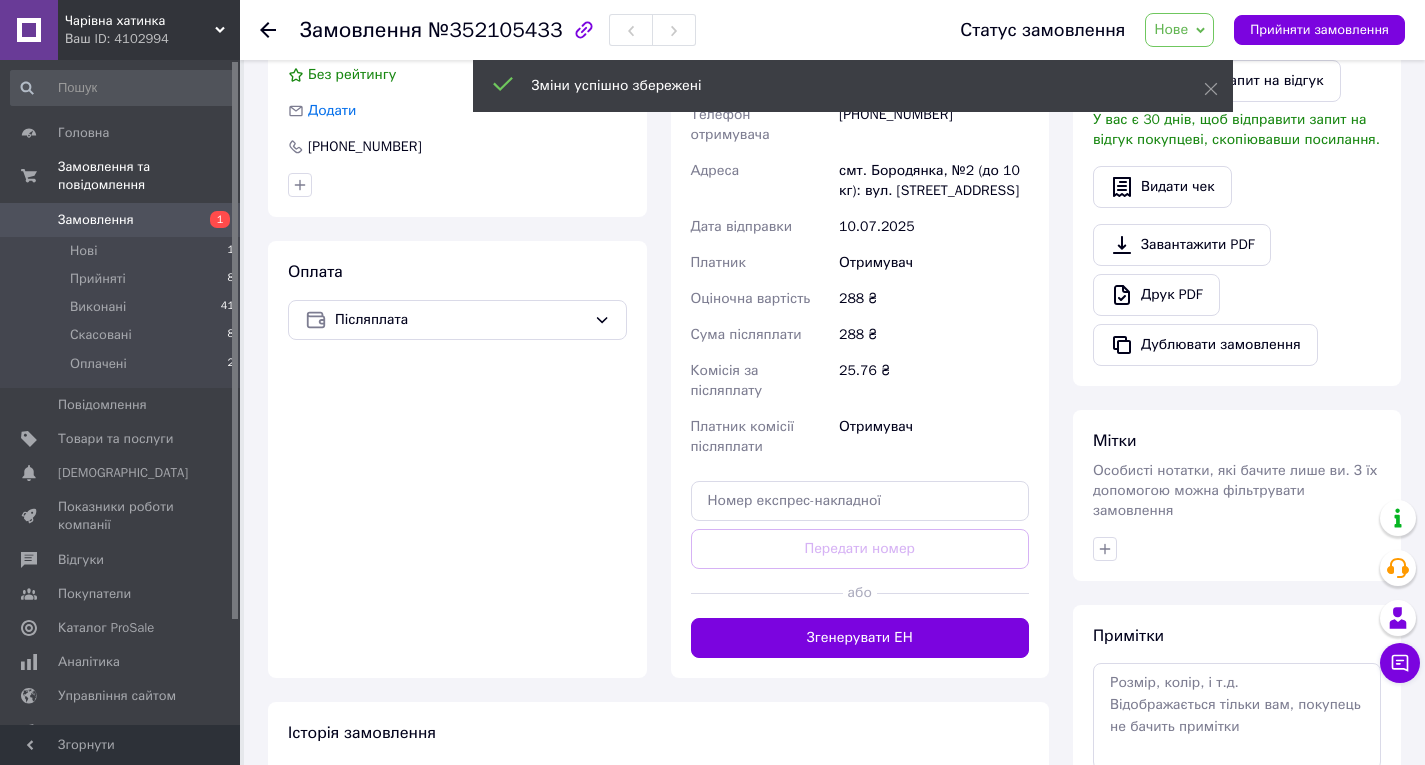 scroll, scrollTop: 600, scrollLeft: 0, axis: vertical 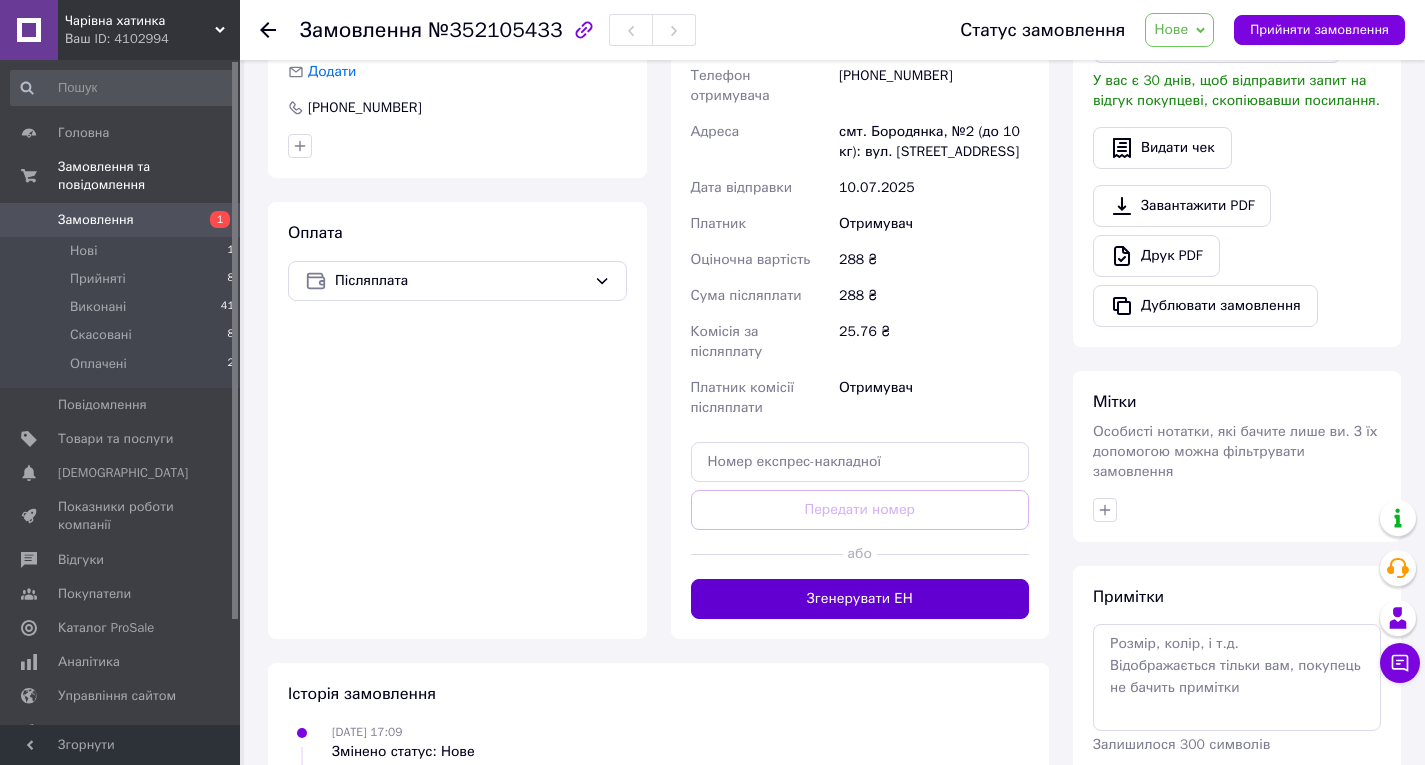 click on "Згенерувати ЕН" at bounding box center (860, 599) 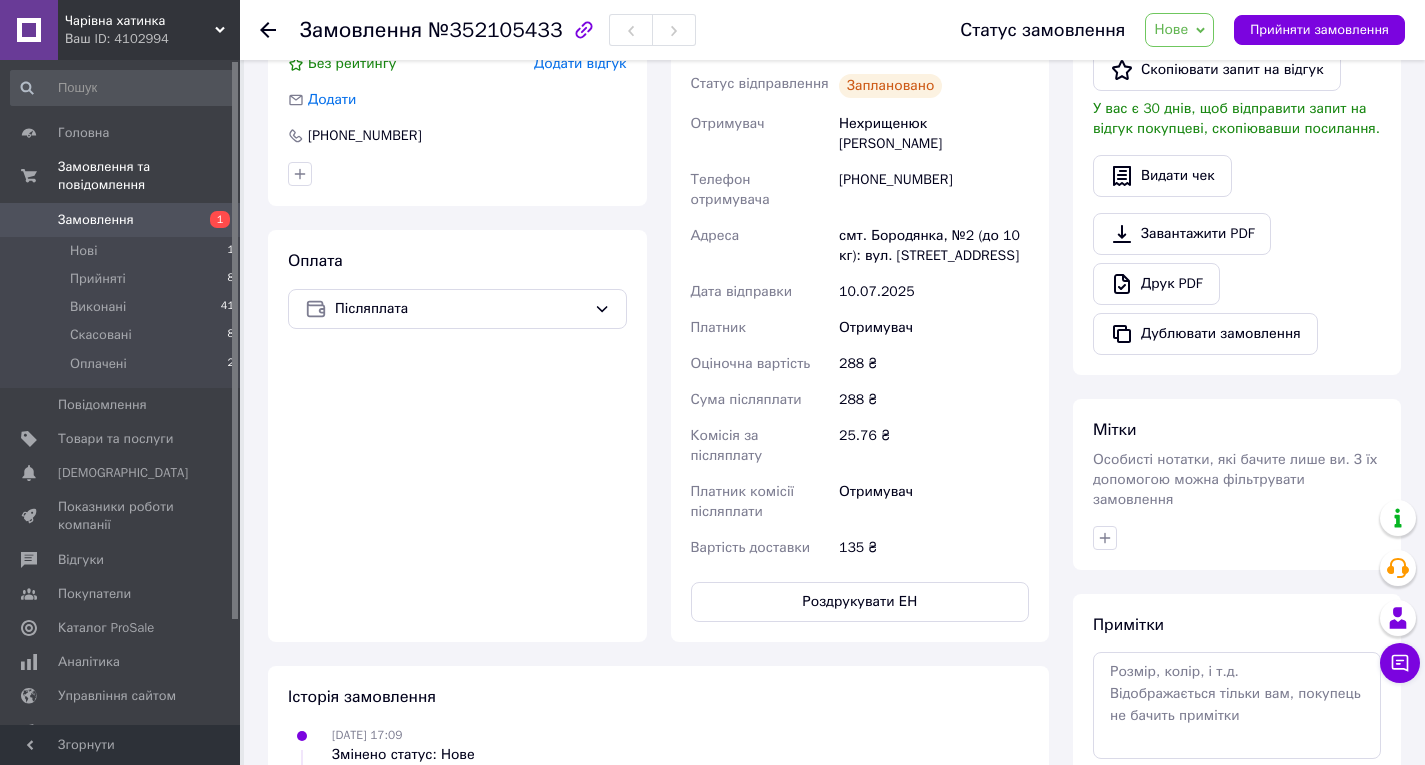 scroll, scrollTop: 600, scrollLeft: 0, axis: vertical 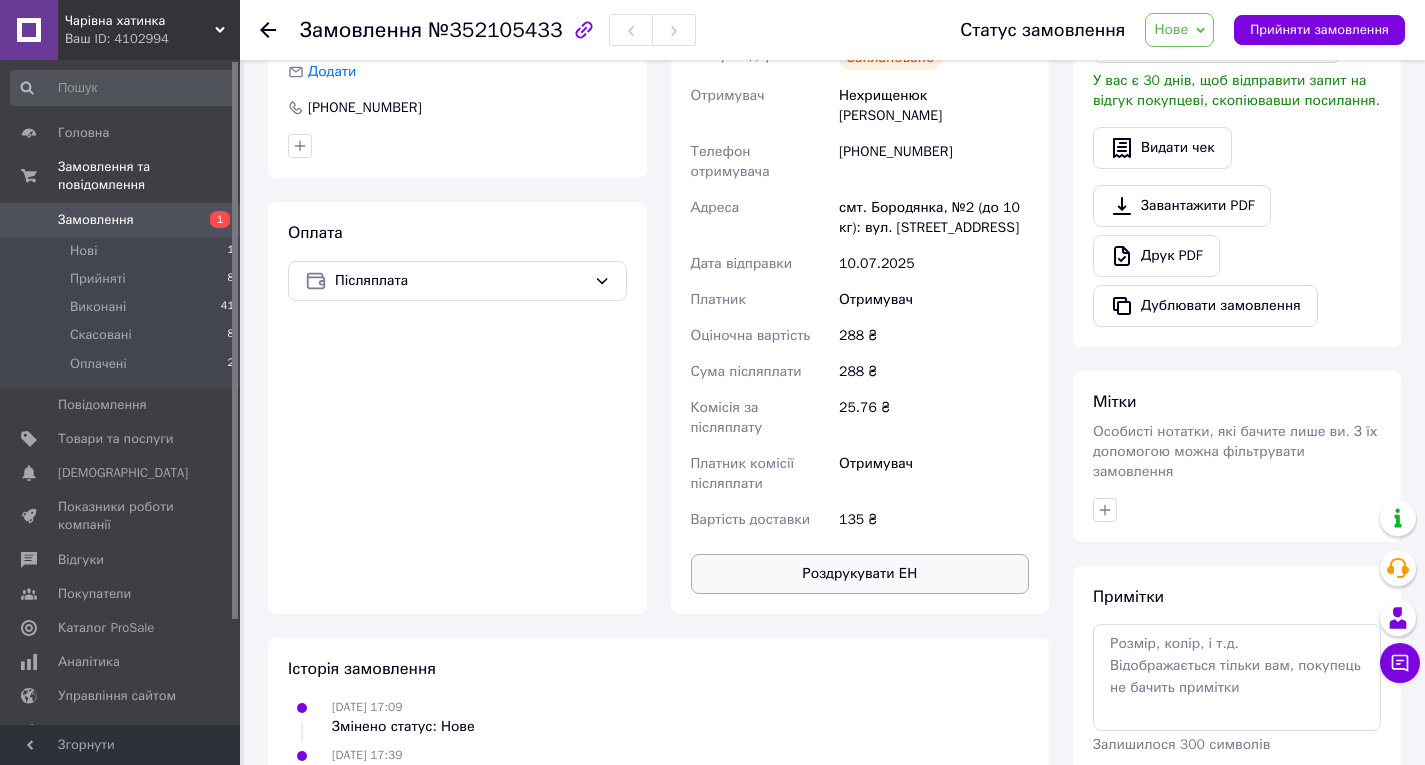 click on "Роздрукувати ЕН" at bounding box center (860, 574) 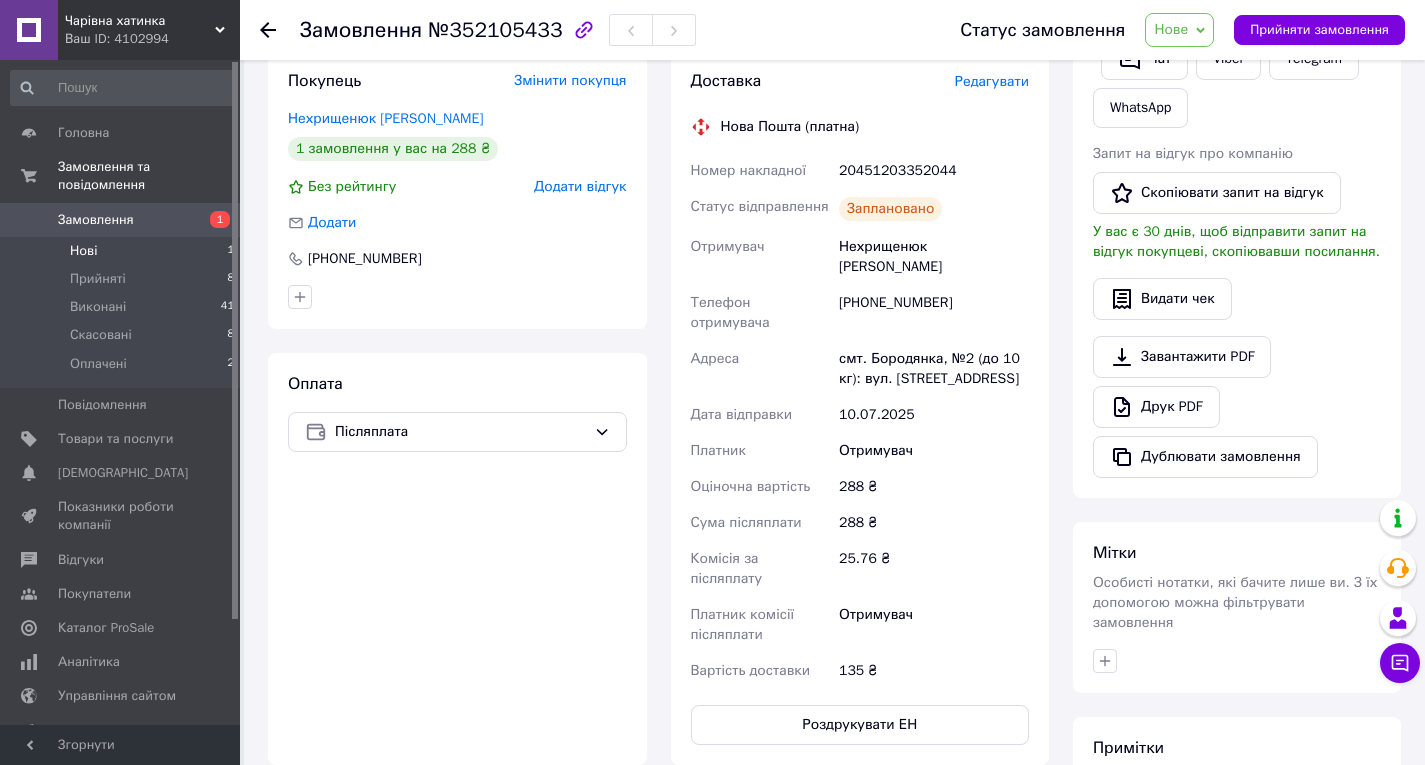 scroll, scrollTop: 400, scrollLeft: 0, axis: vertical 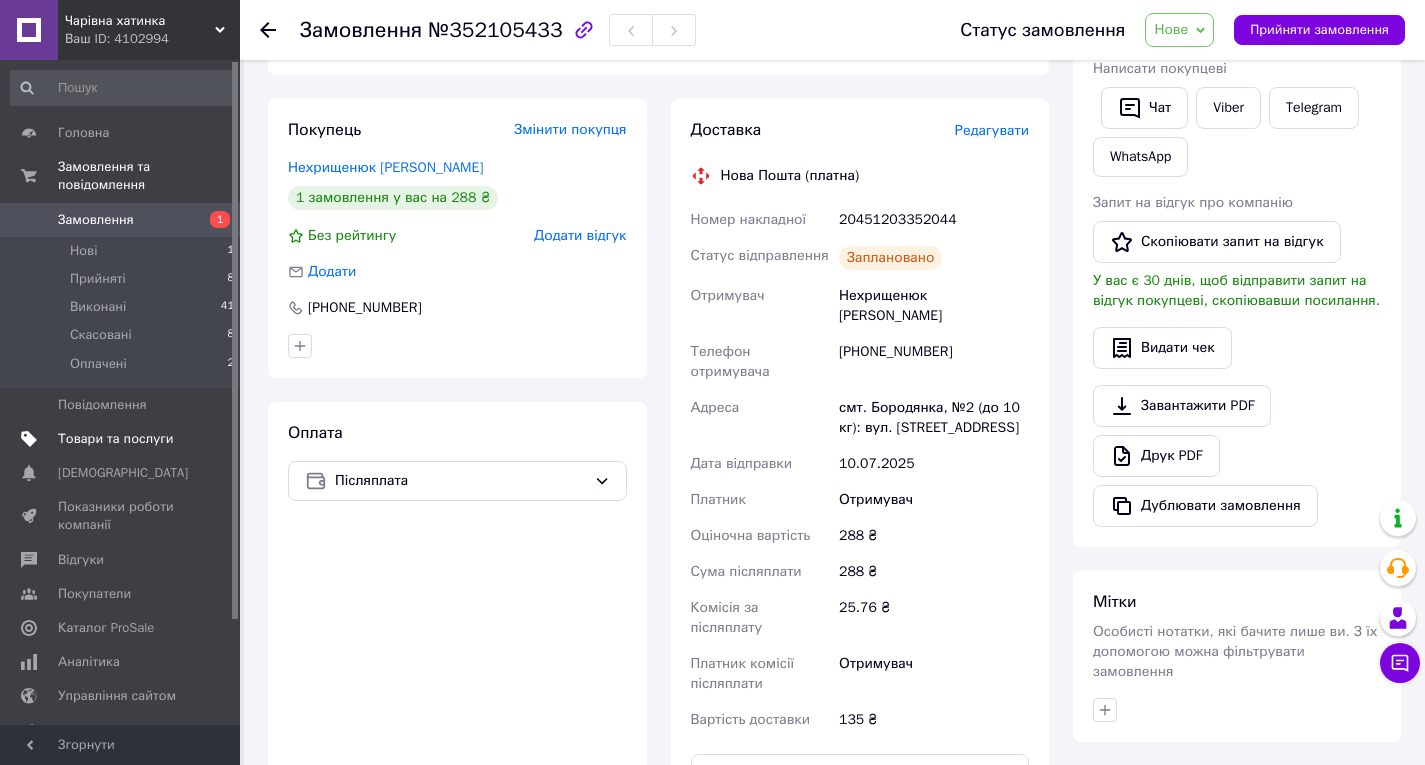 click on "Товари та послуги" at bounding box center [115, 439] 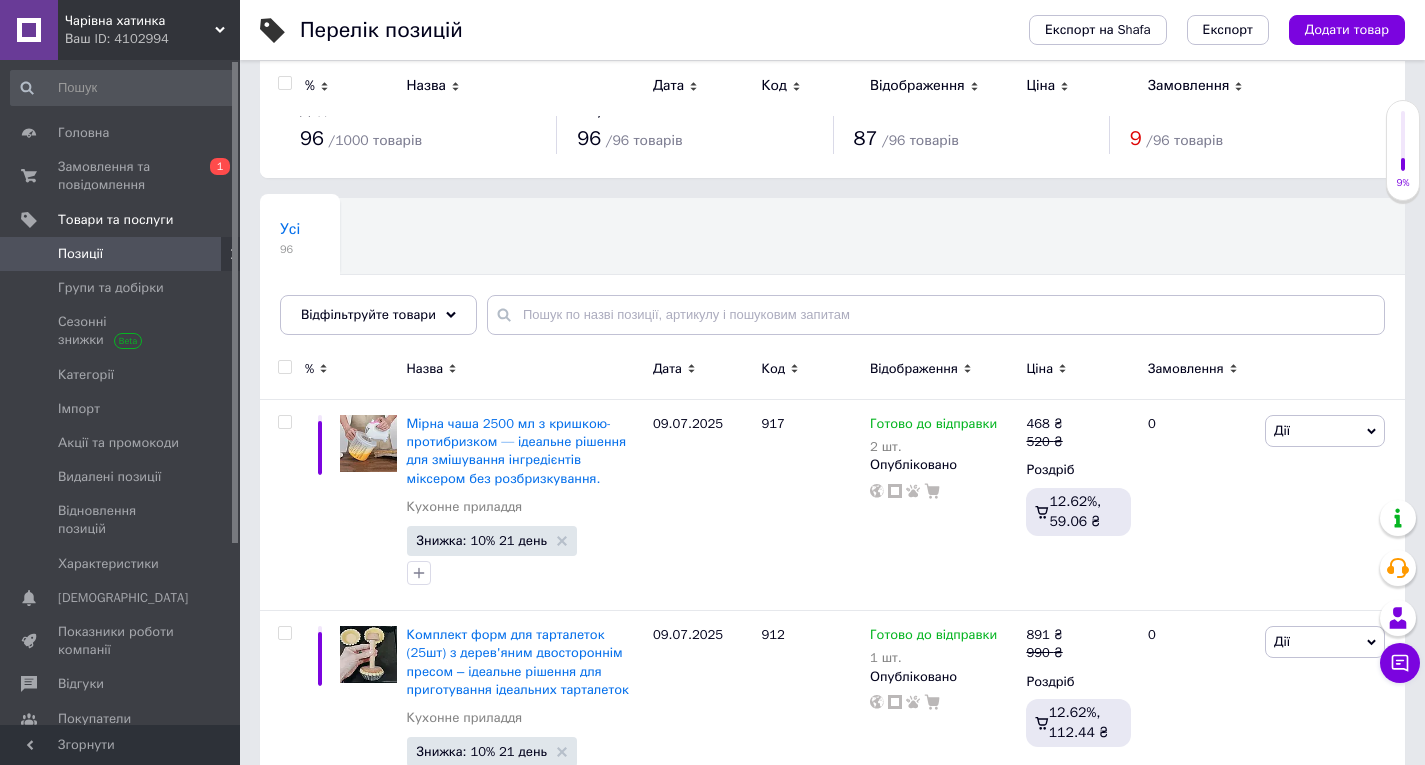 scroll, scrollTop: 0, scrollLeft: 0, axis: both 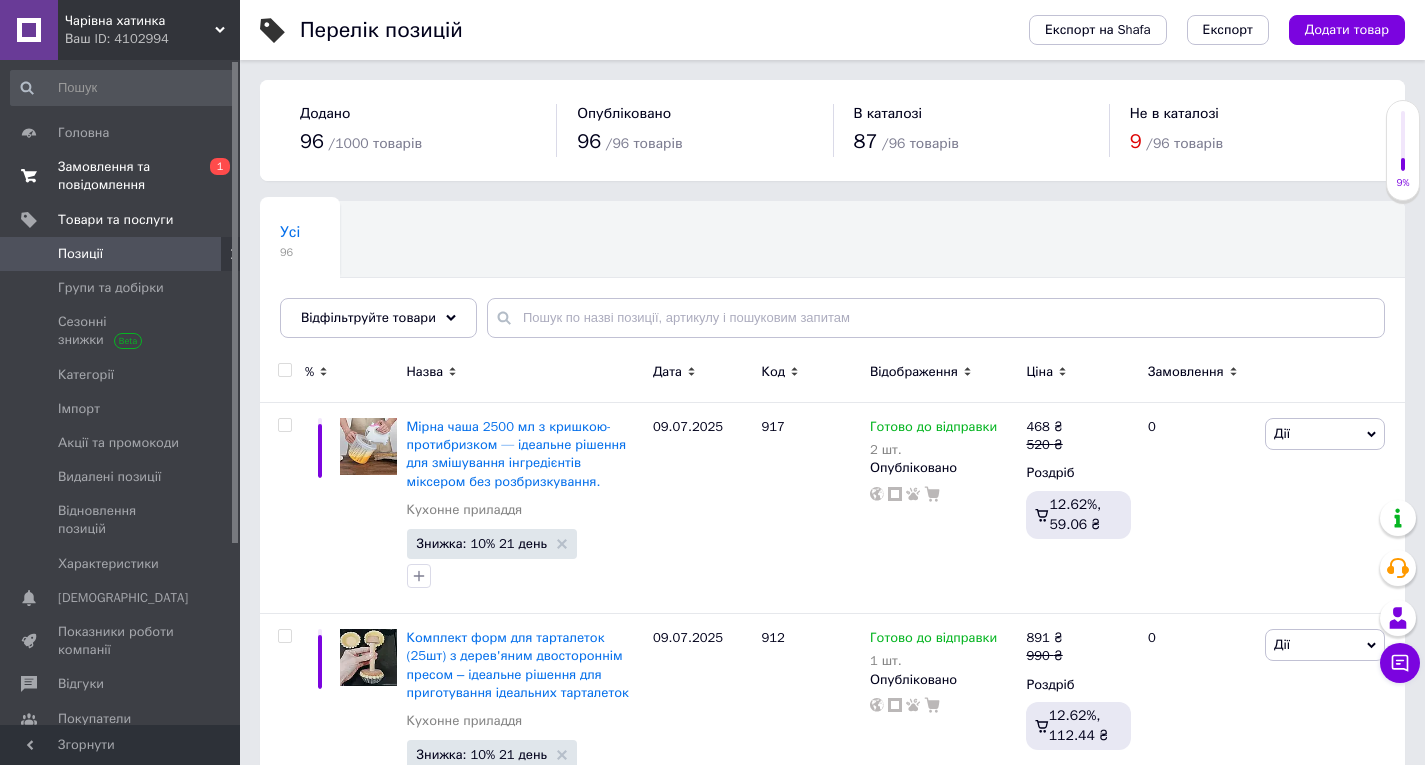 click on "Замовлення та повідомлення" at bounding box center [121, 176] 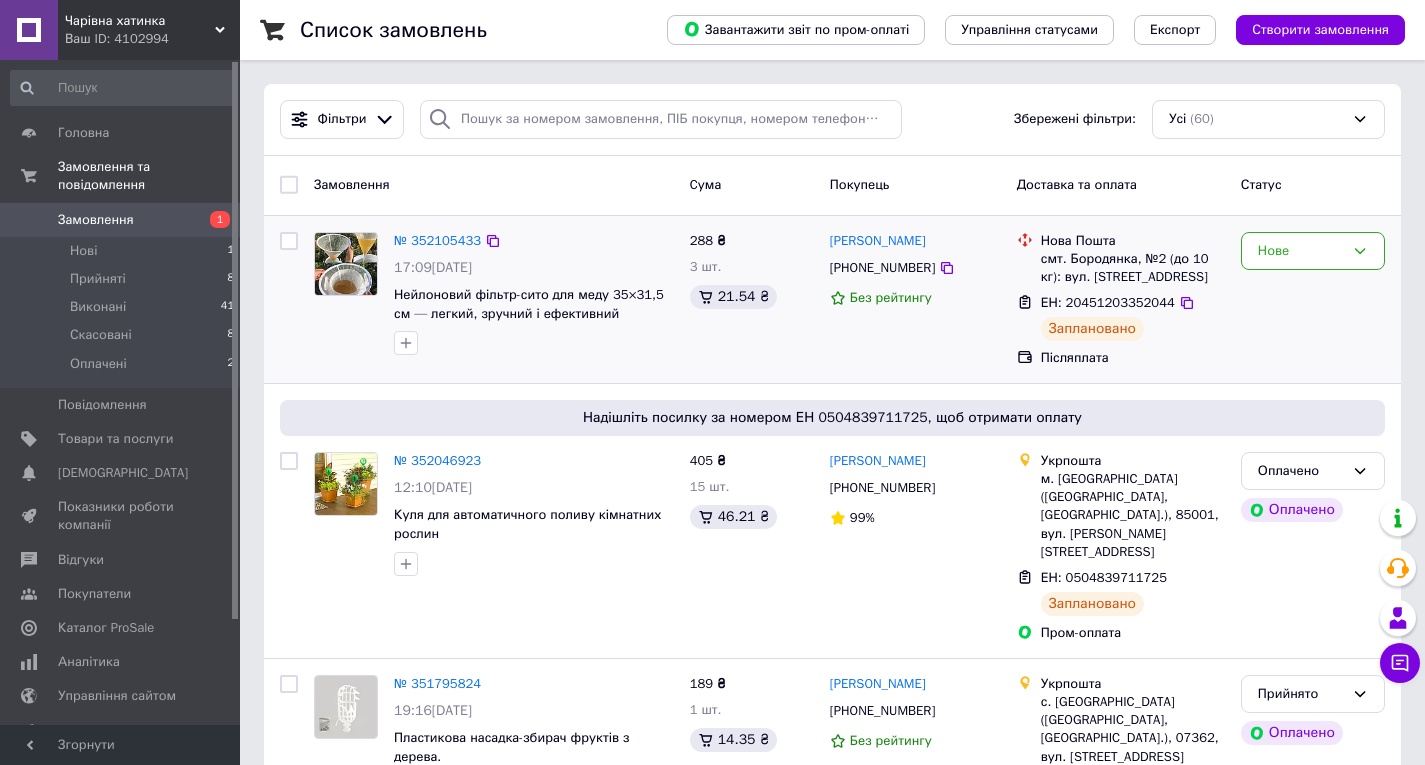 click on "Нейлоновий фільтр-сито для меду 35×31,5 см — легкий, зручний і ефективний інструмент для проціджування меду від домішок." at bounding box center [534, 304] 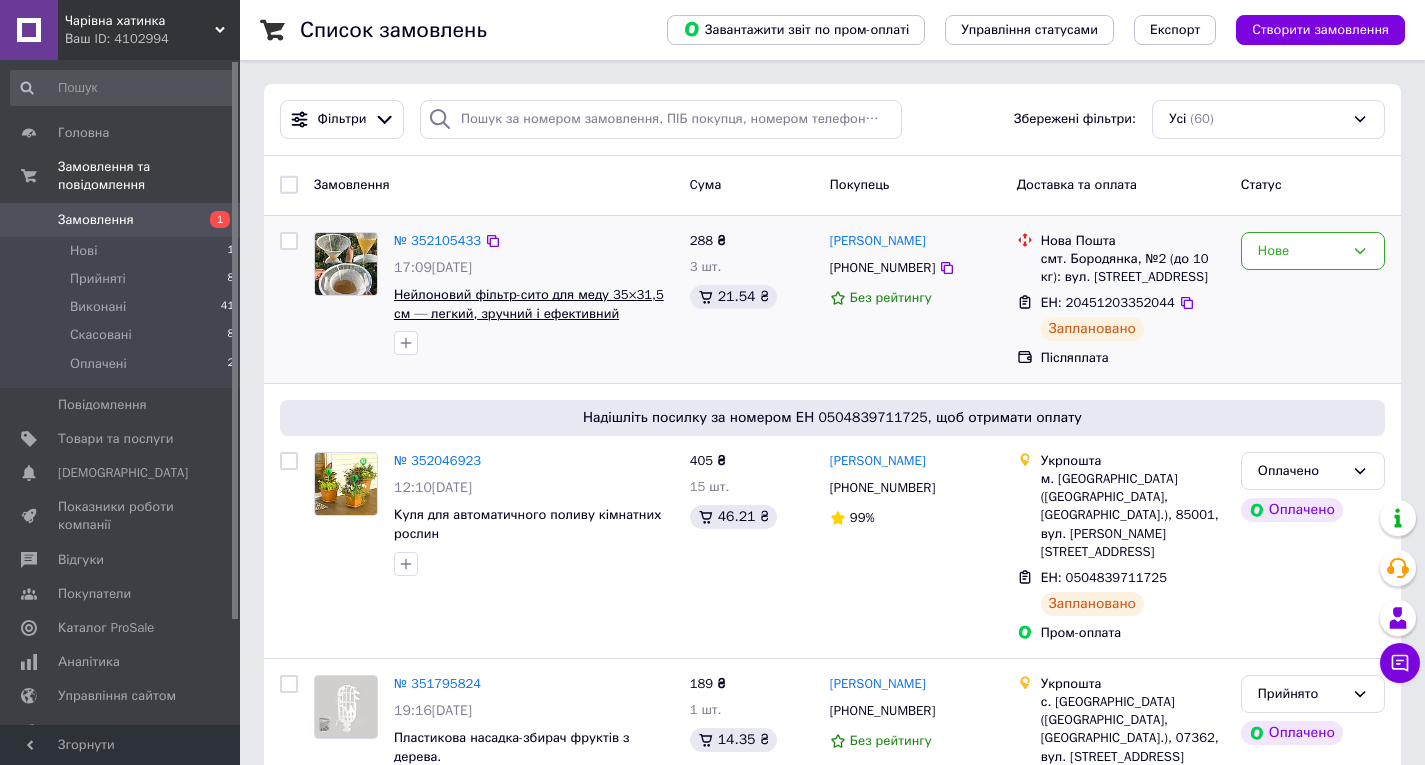 click on "Нейлоновий фільтр-сито для меду 35×31,5 см — легкий, зручний і ефективний інструмент для проціджування меду від домішок." at bounding box center [529, 322] 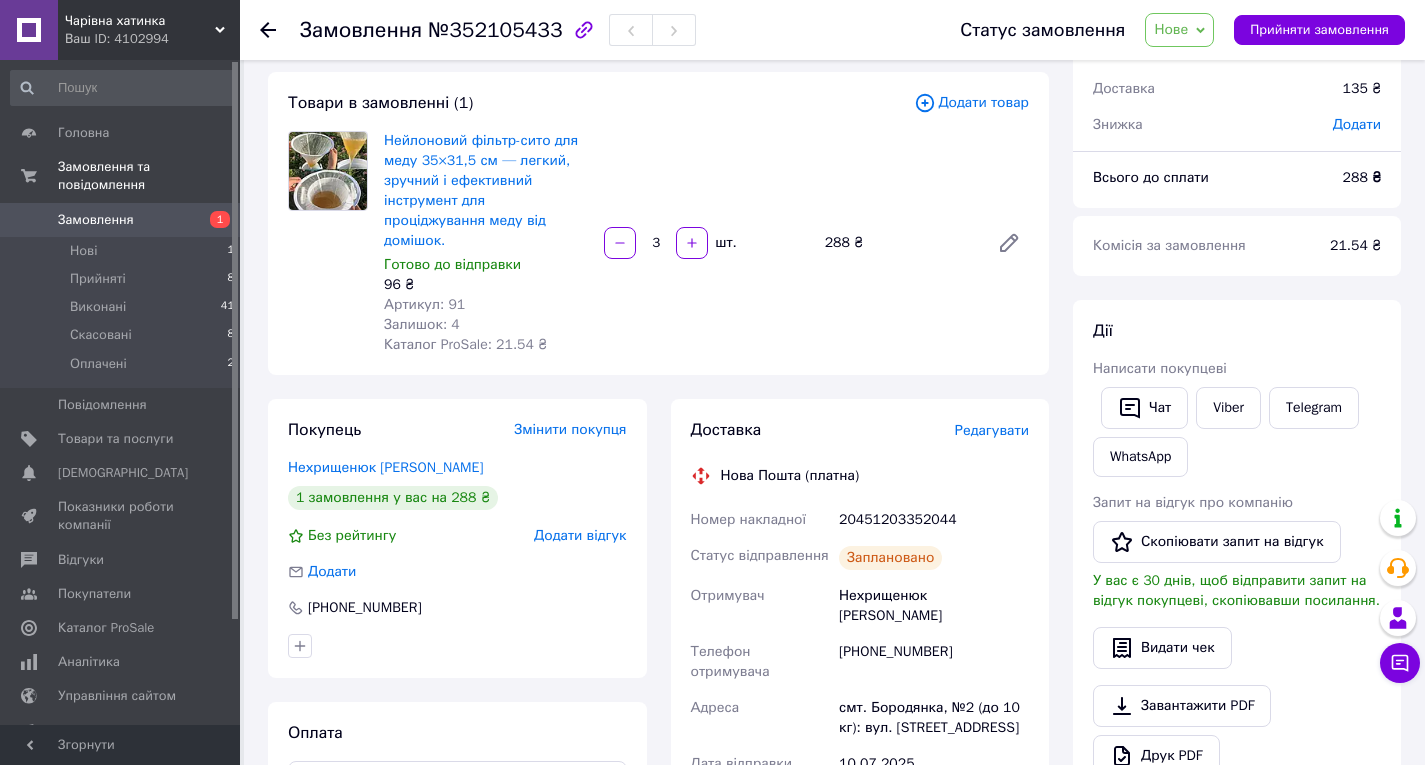 scroll, scrollTop: 0, scrollLeft: 0, axis: both 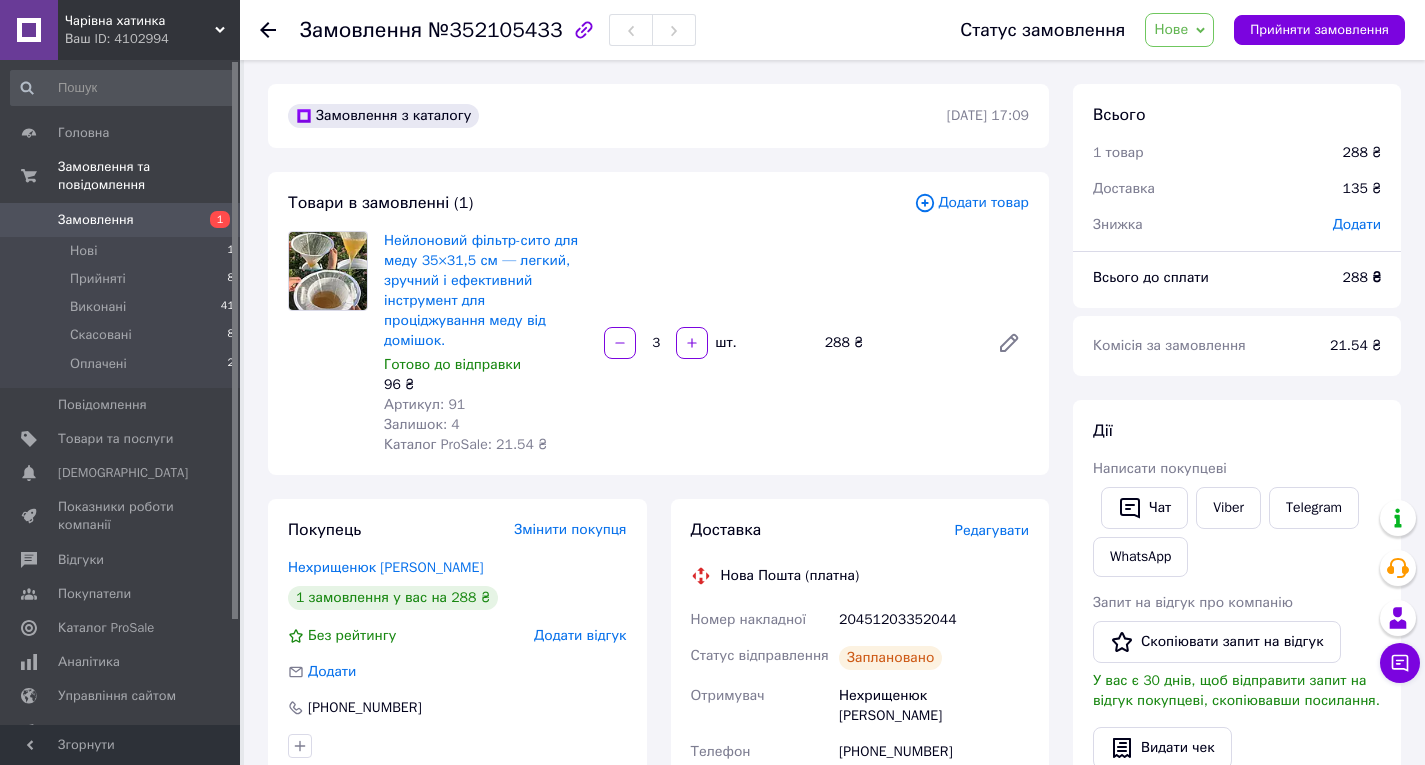 click 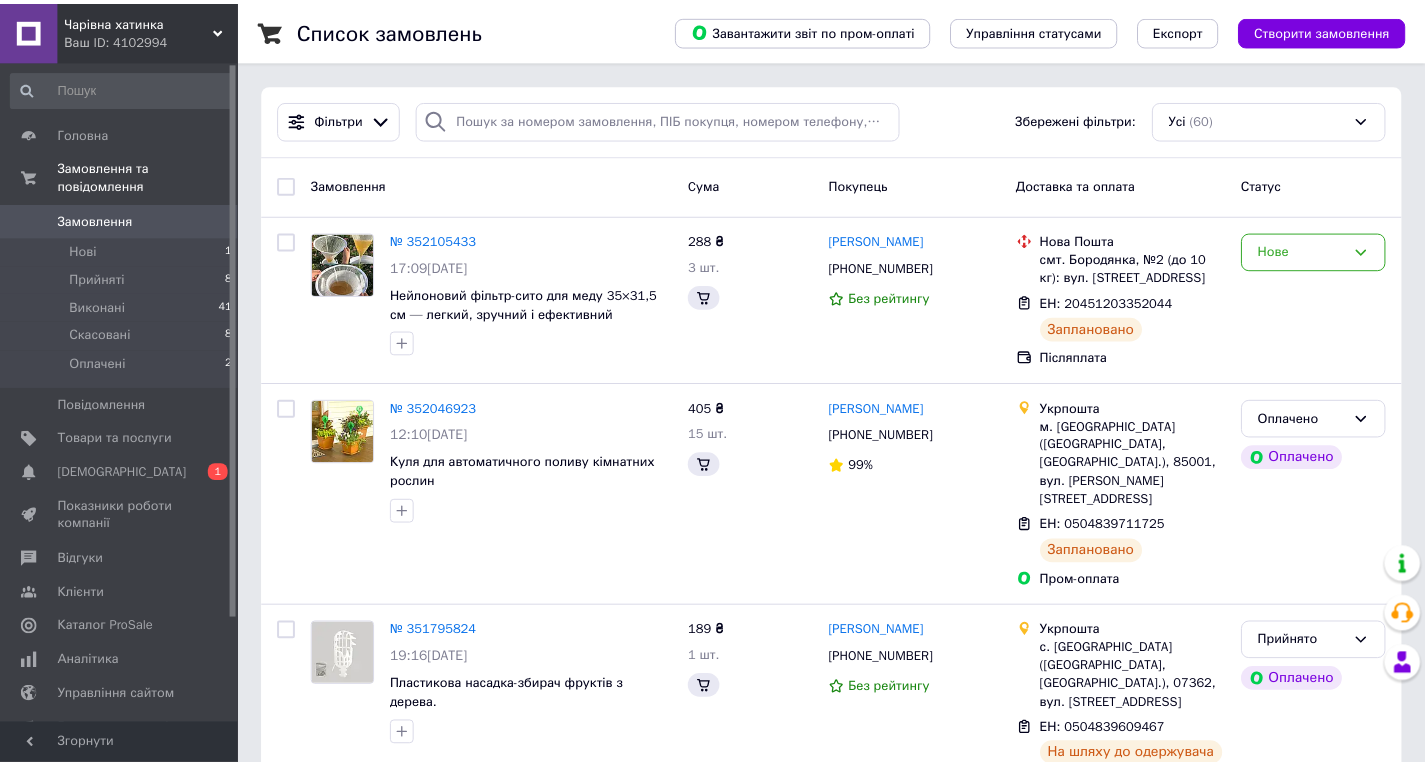 scroll, scrollTop: 0, scrollLeft: 0, axis: both 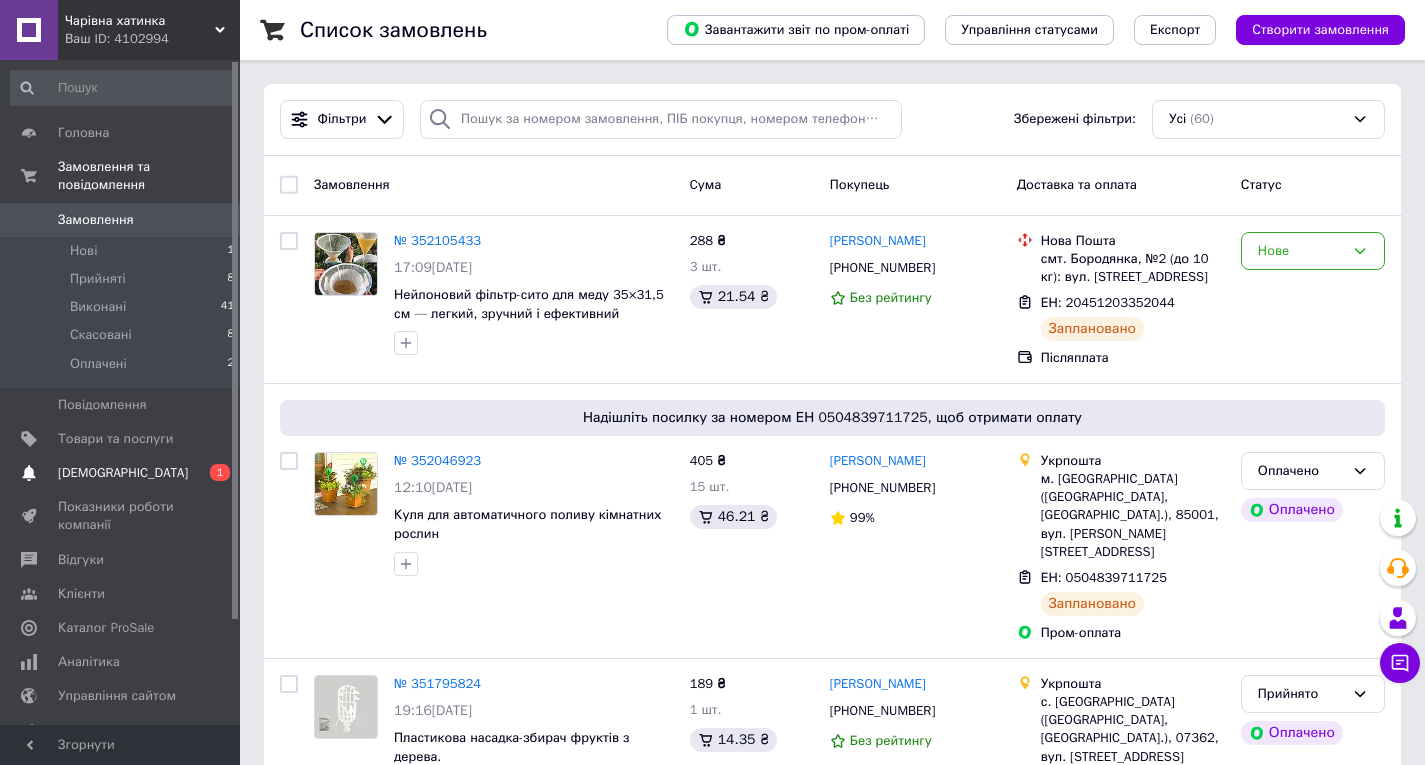 click on "[DEMOGRAPHIC_DATA]" at bounding box center [123, 473] 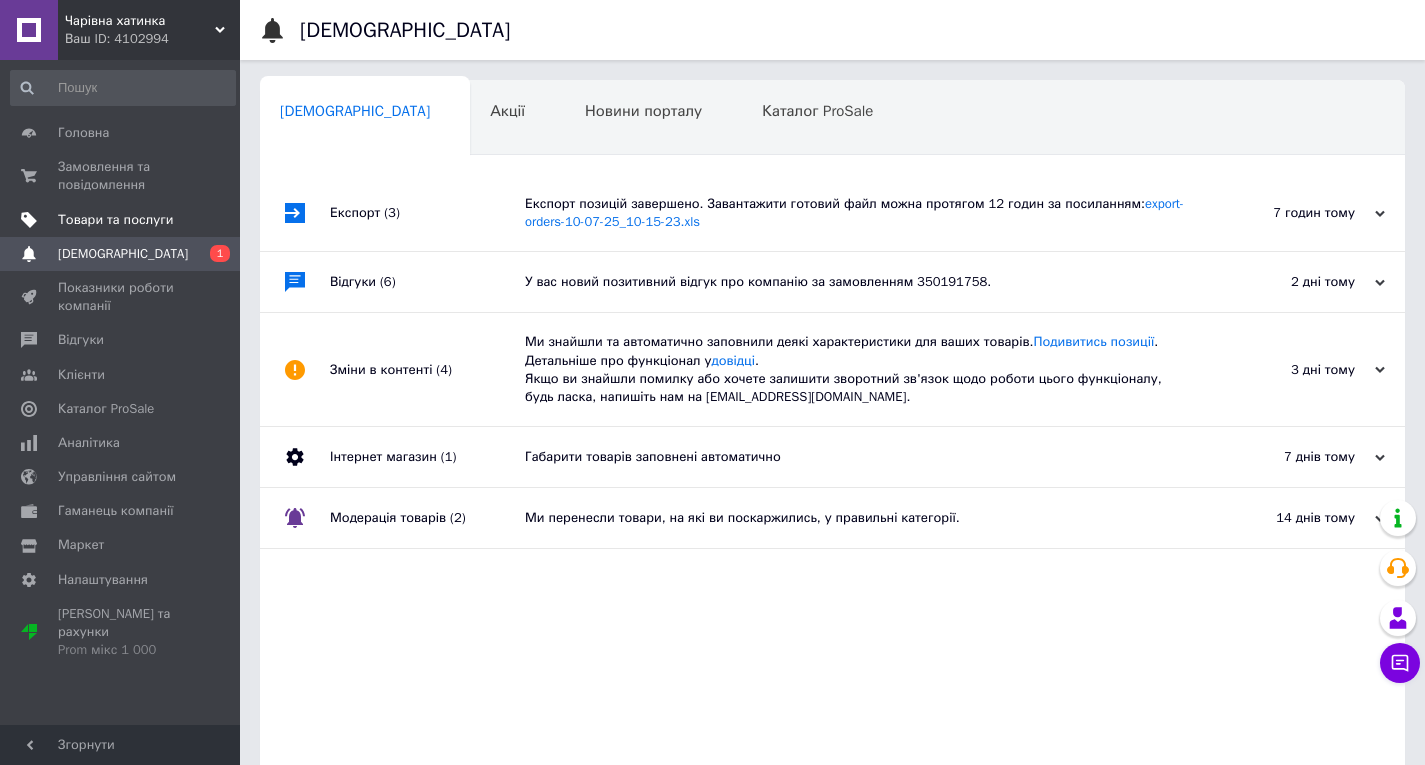 click on "Товари та послуги" at bounding box center [123, 220] 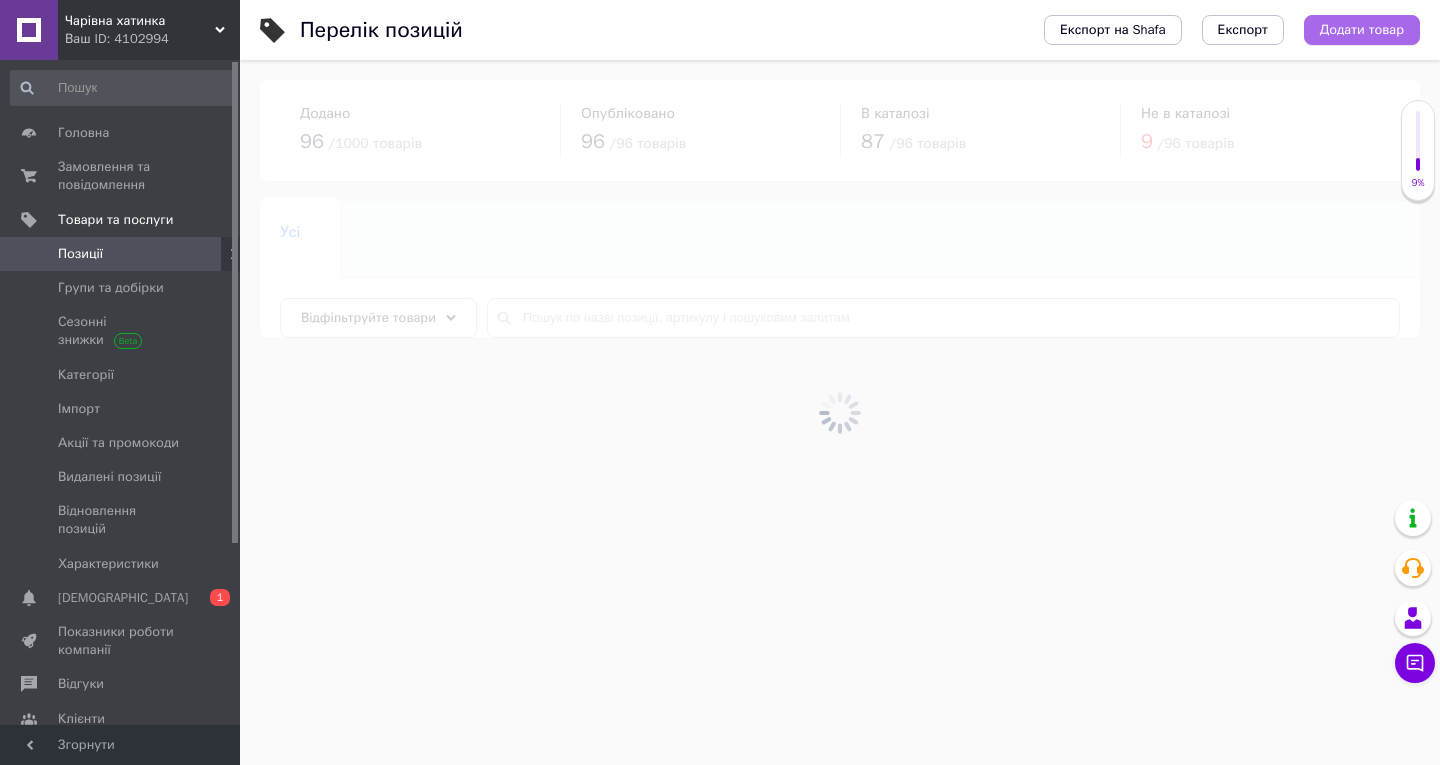 click on "Додати товар" at bounding box center (1362, 30) 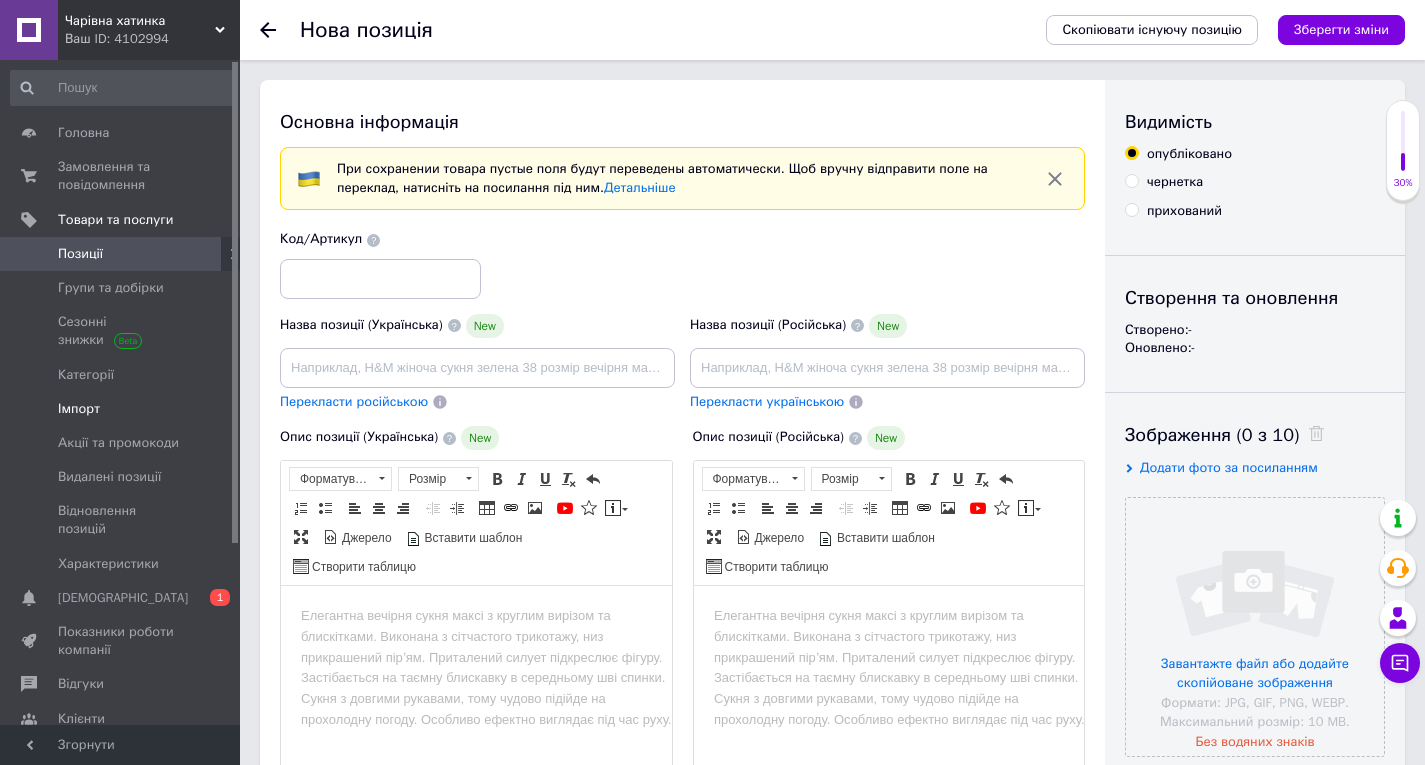scroll, scrollTop: 0, scrollLeft: 0, axis: both 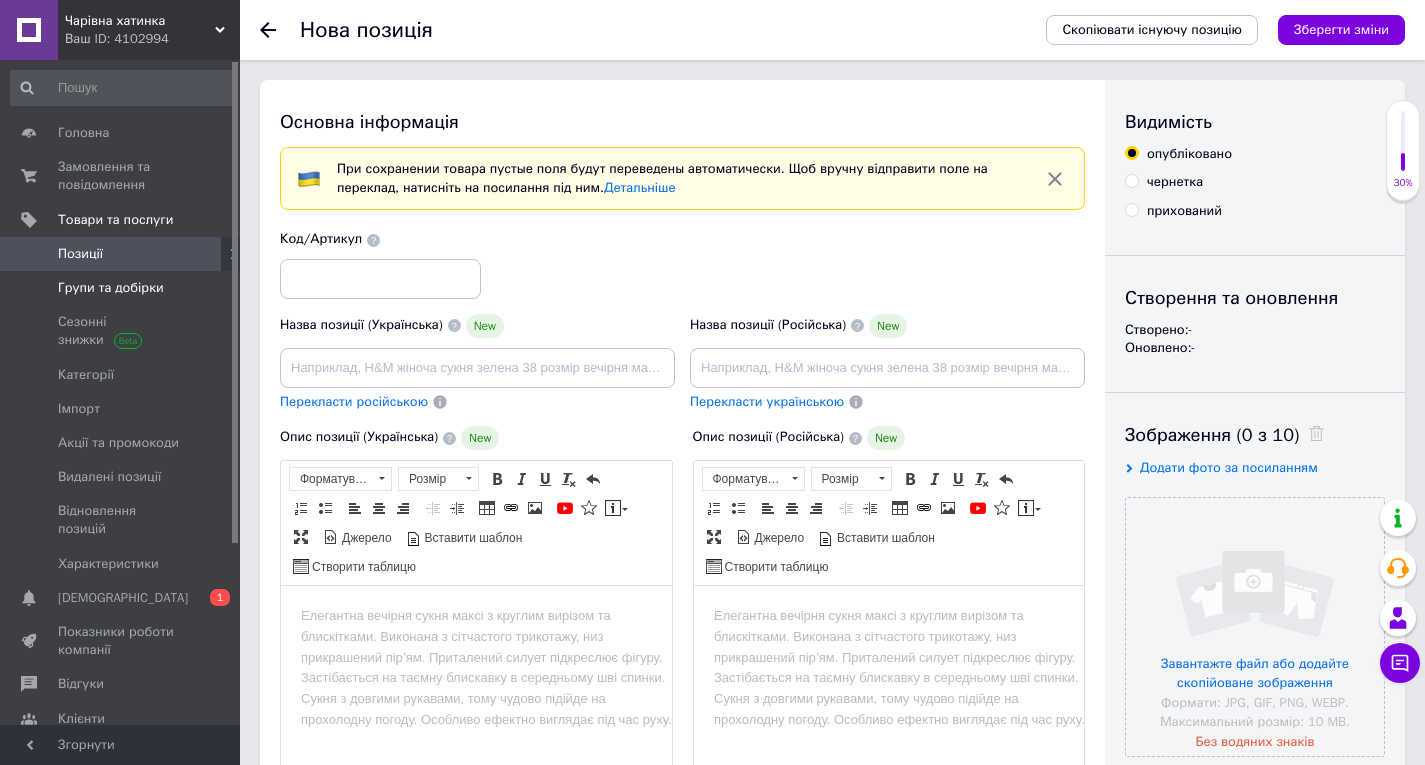 click on "Групи та добірки" at bounding box center (111, 288) 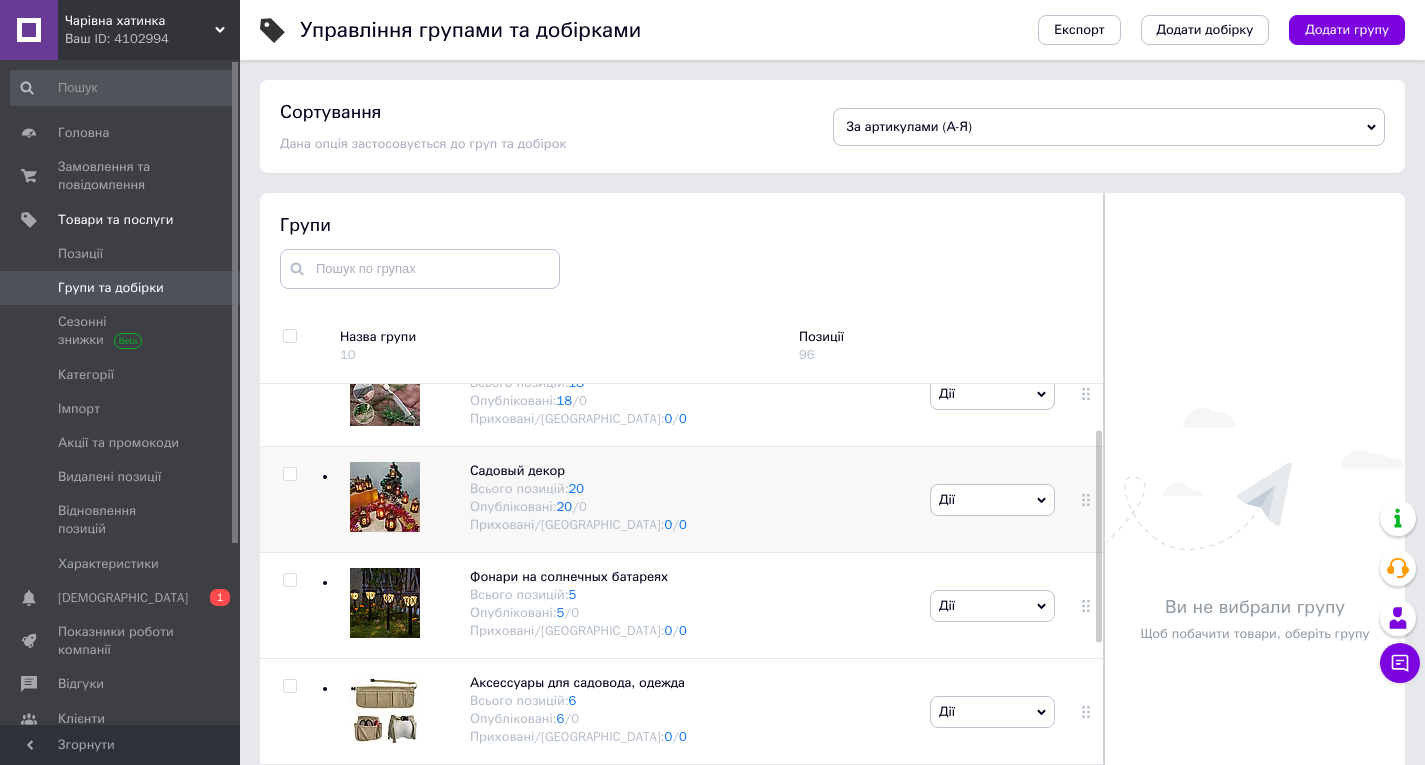 scroll, scrollTop: 100, scrollLeft: 0, axis: vertical 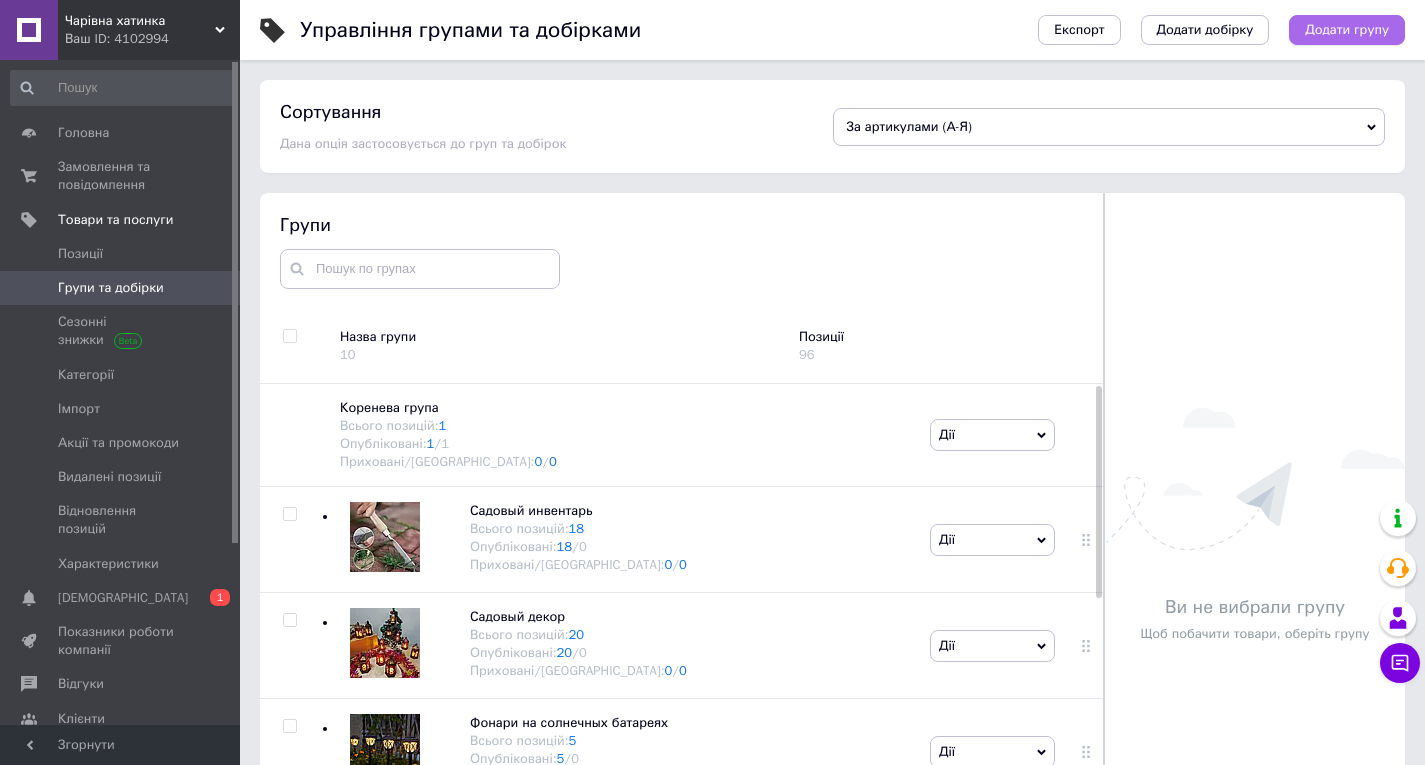 click on "Додати групу" at bounding box center [1347, 30] 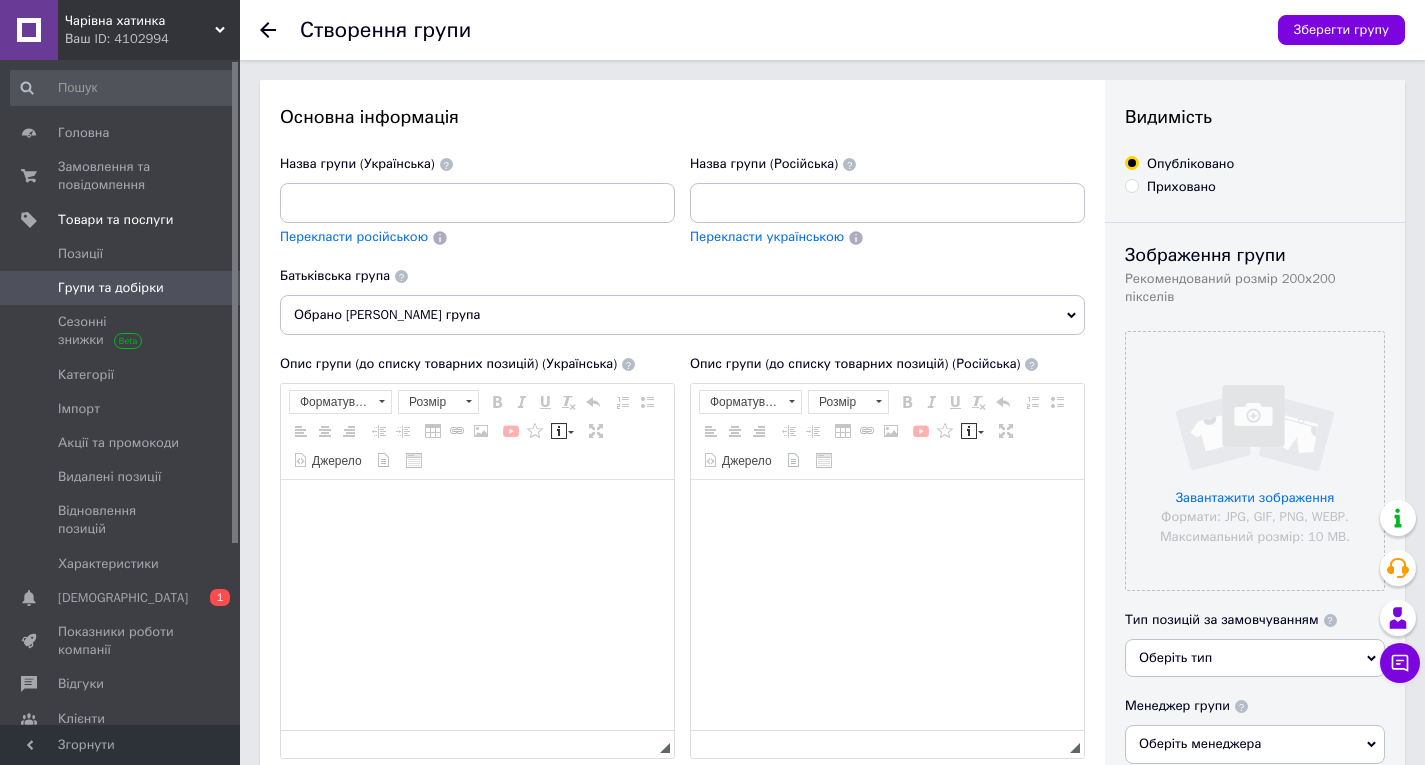 scroll, scrollTop: 0, scrollLeft: 0, axis: both 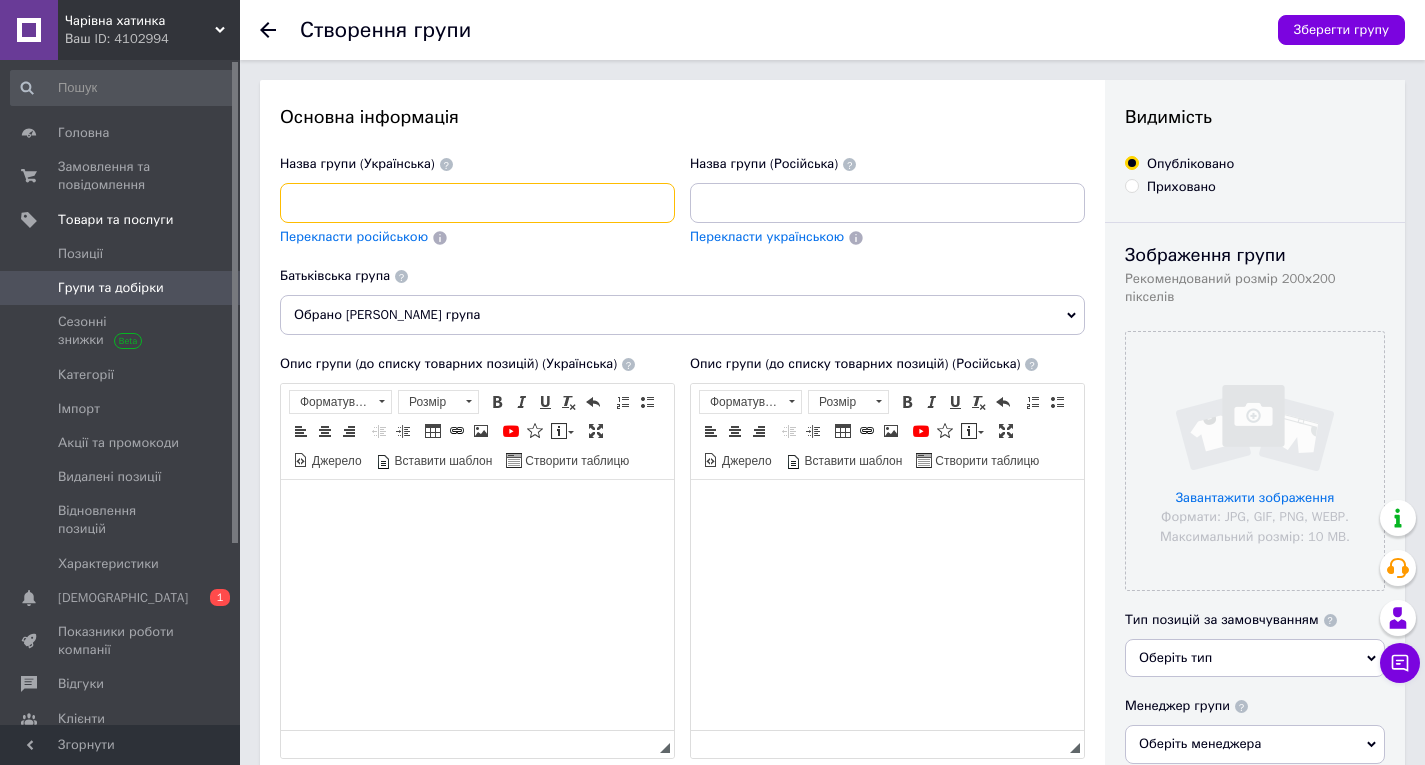 click at bounding box center (477, 203) 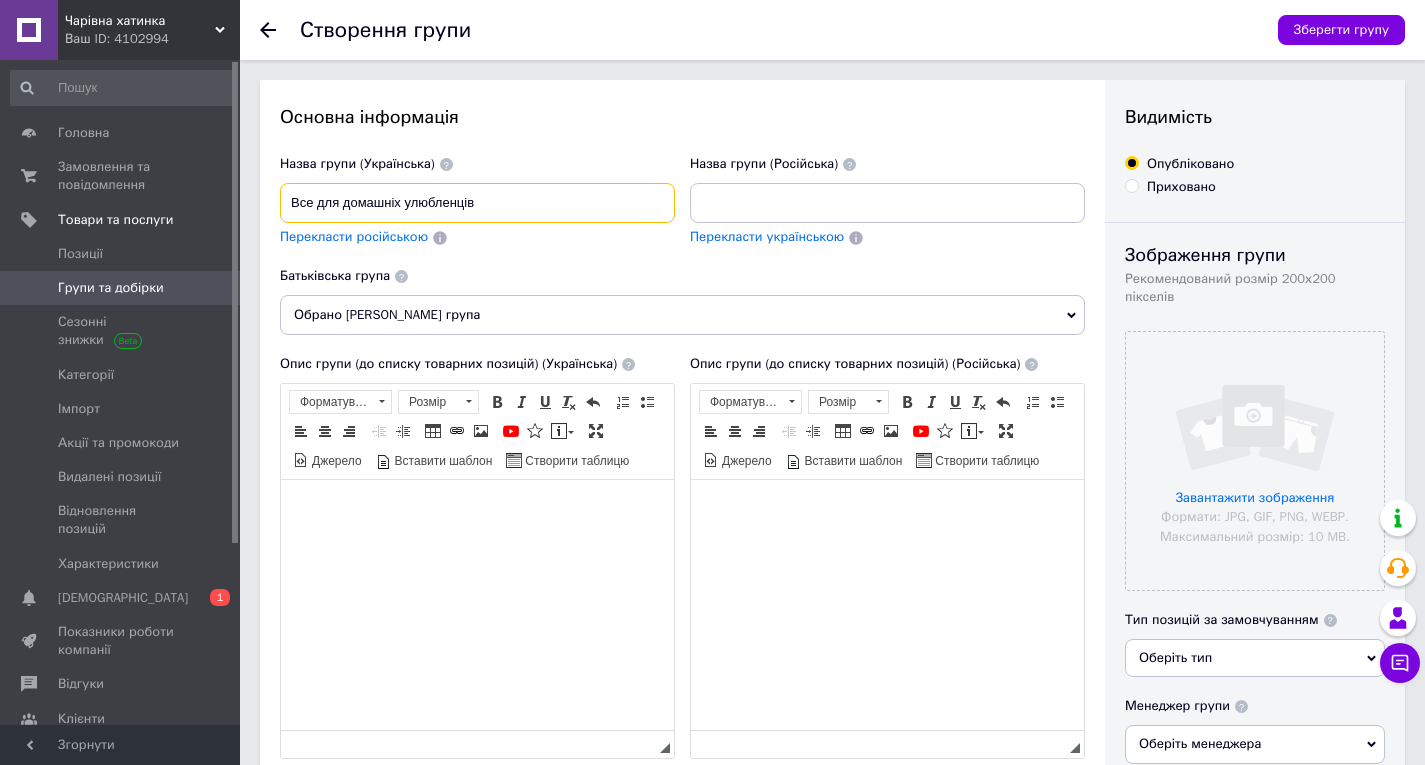 type on "Все для домашніх улюбленців" 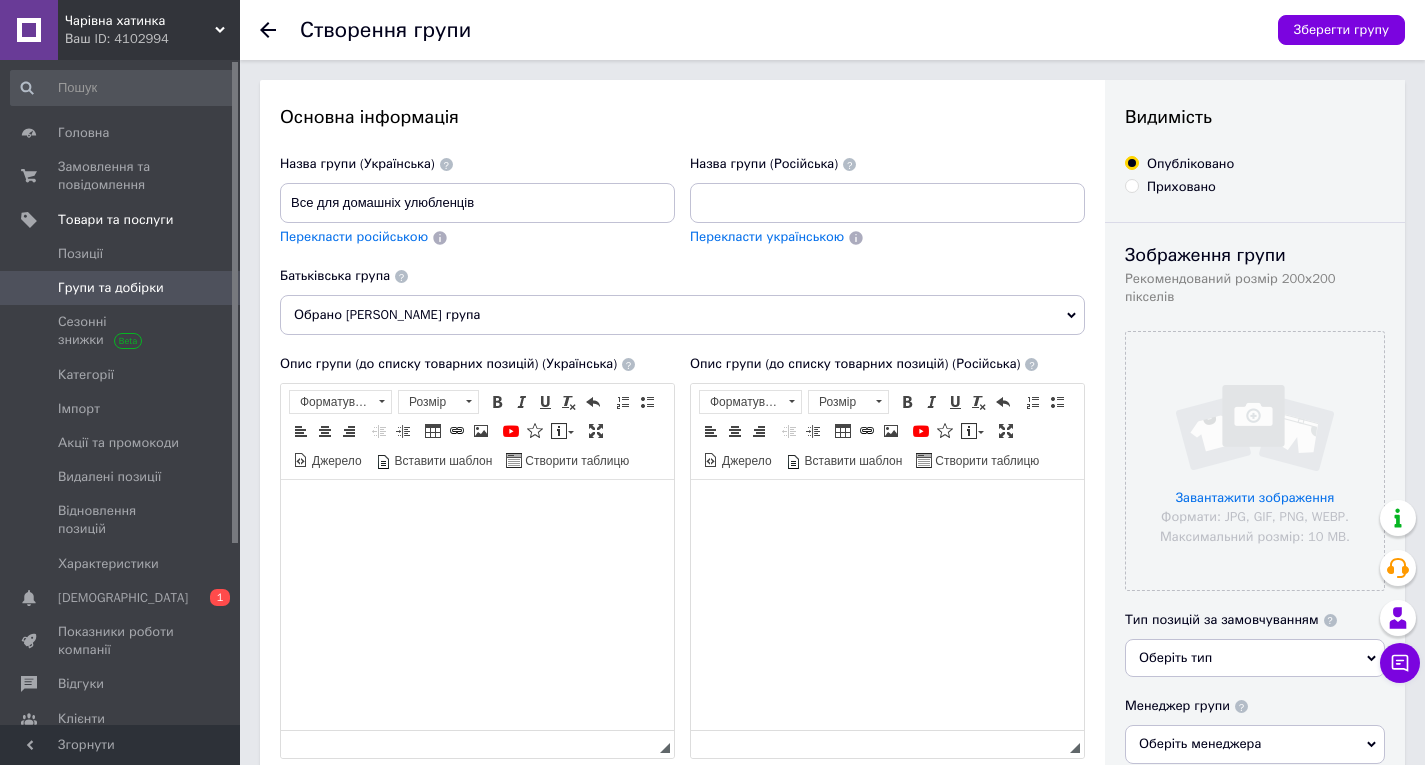 click on "Перекласти російською" at bounding box center (354, 236) 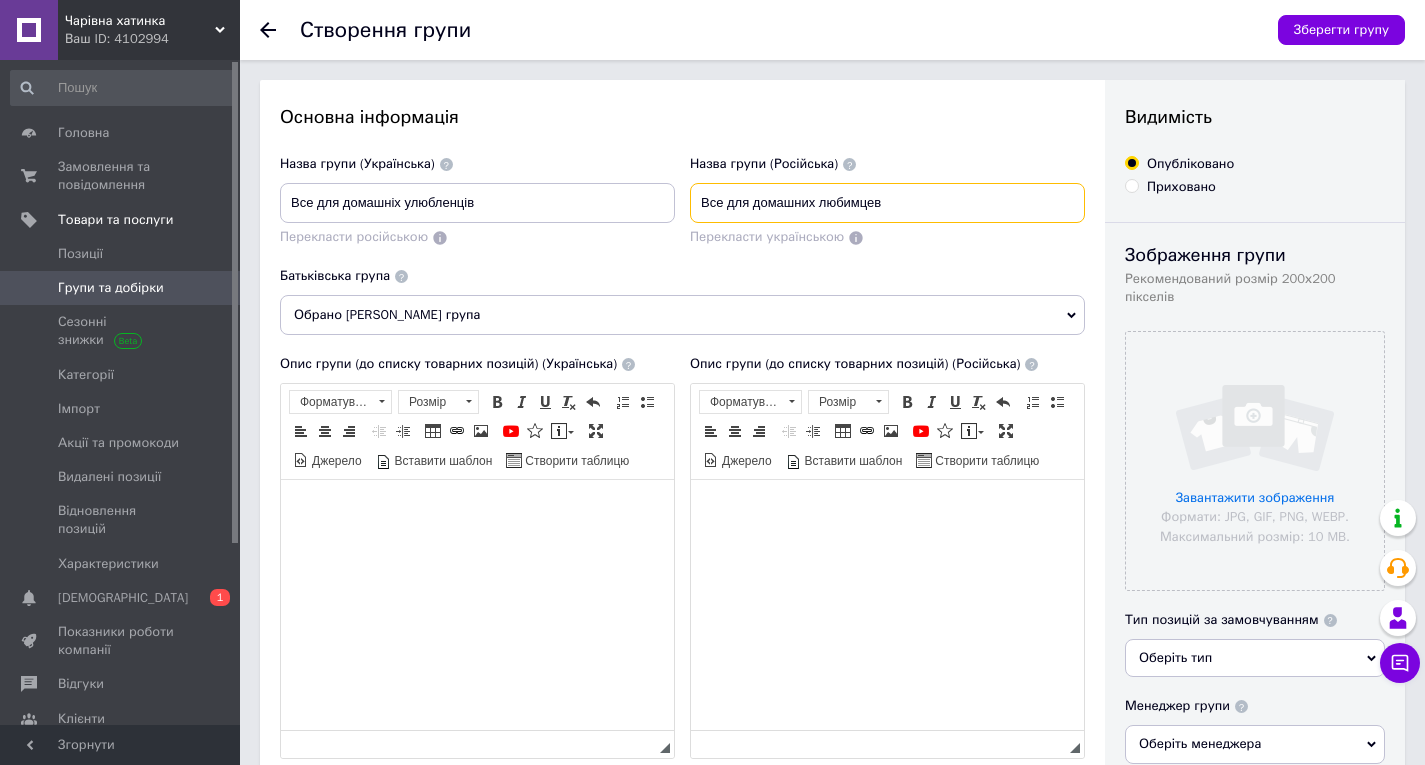 click on "Все для домашних любимцев" at bounding box center (887, 203) 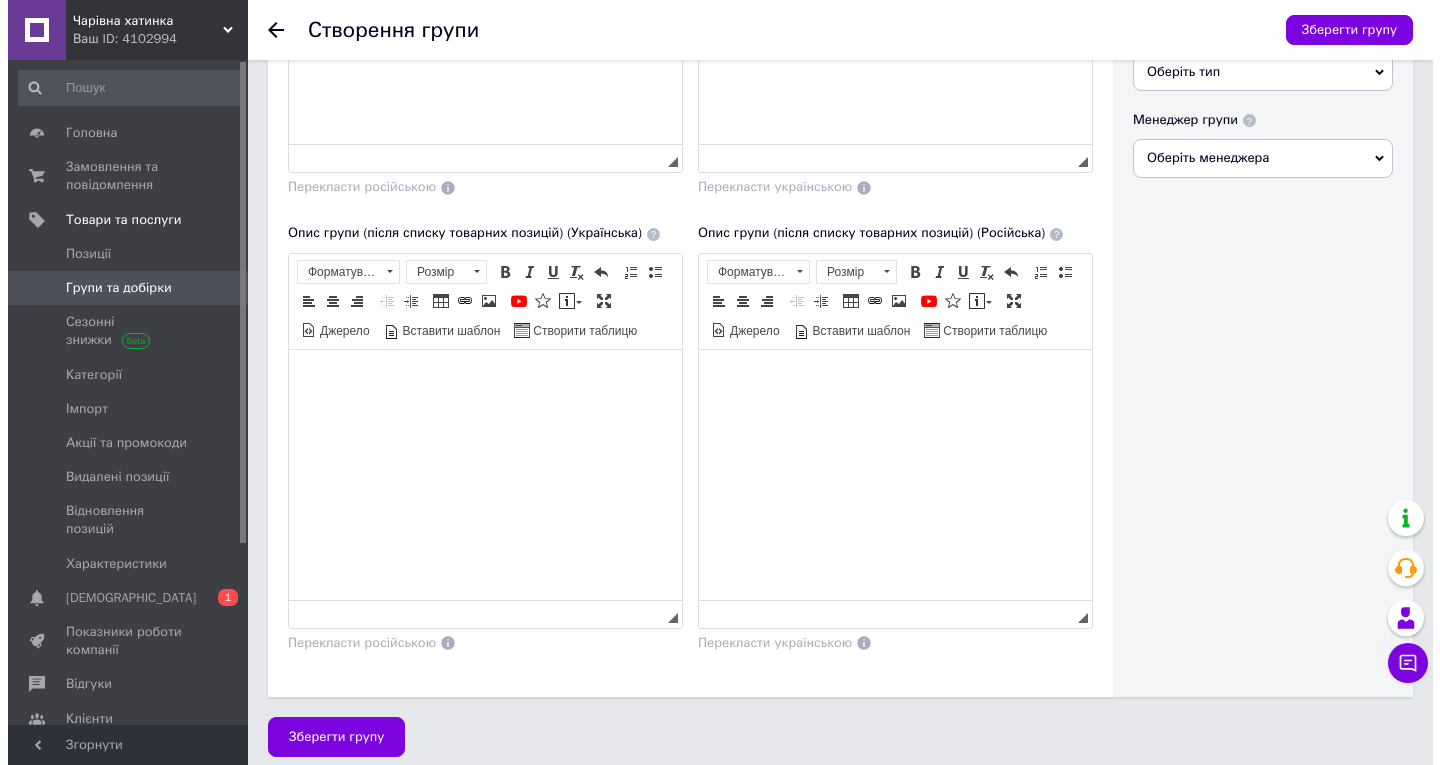 scroll, scrollTop: 598, scrollLeft: 0, axis: vertical 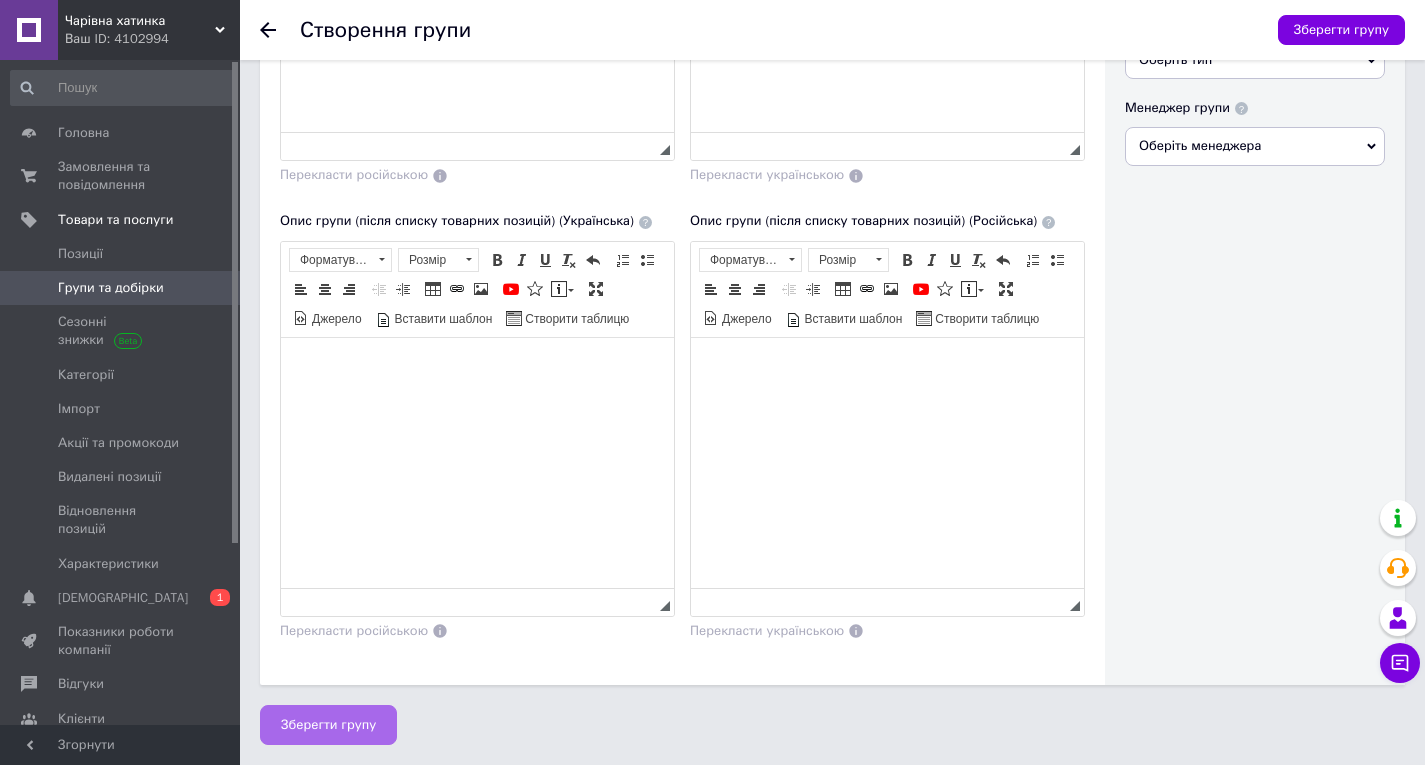 type on "Все для домашних питомцев" 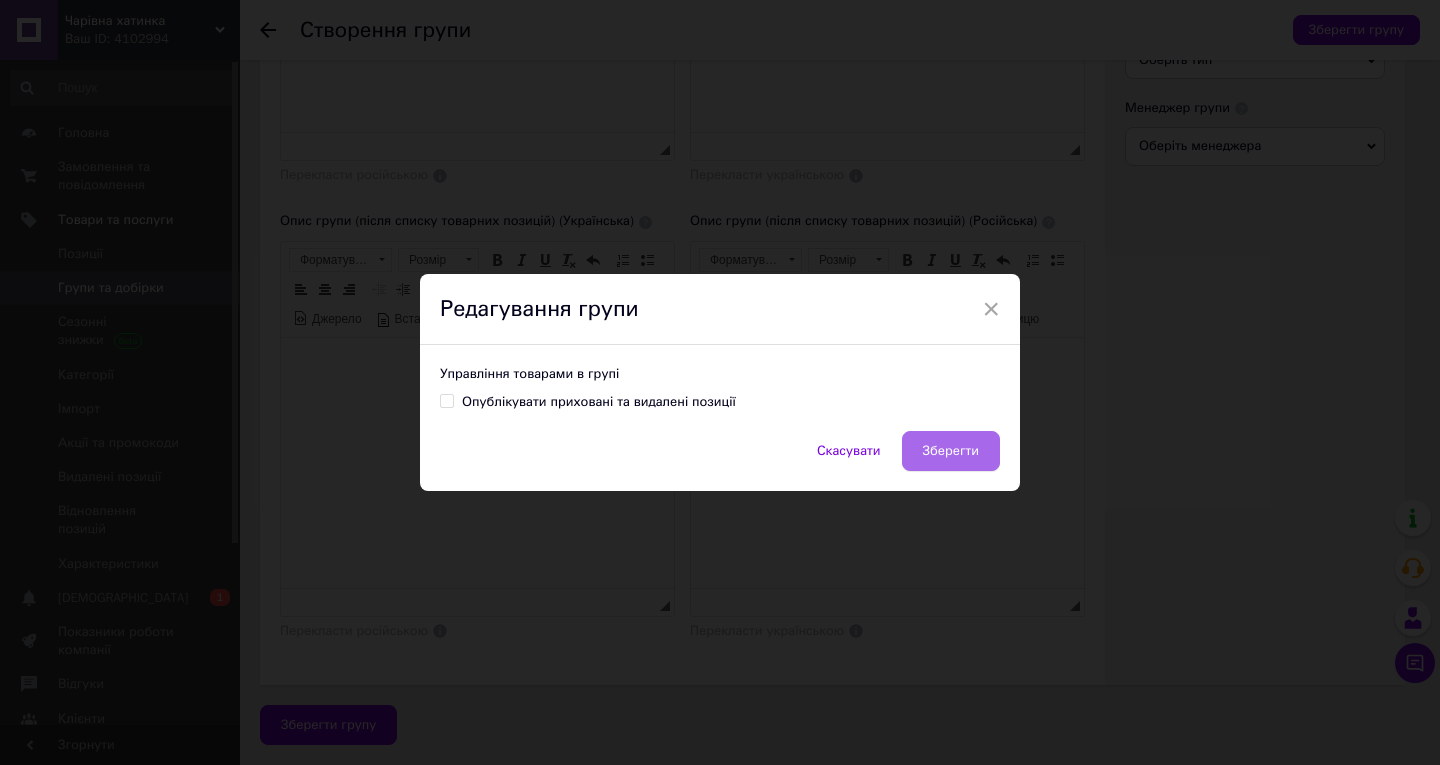 click on "Зберегти" at bounding box center (951, 451) 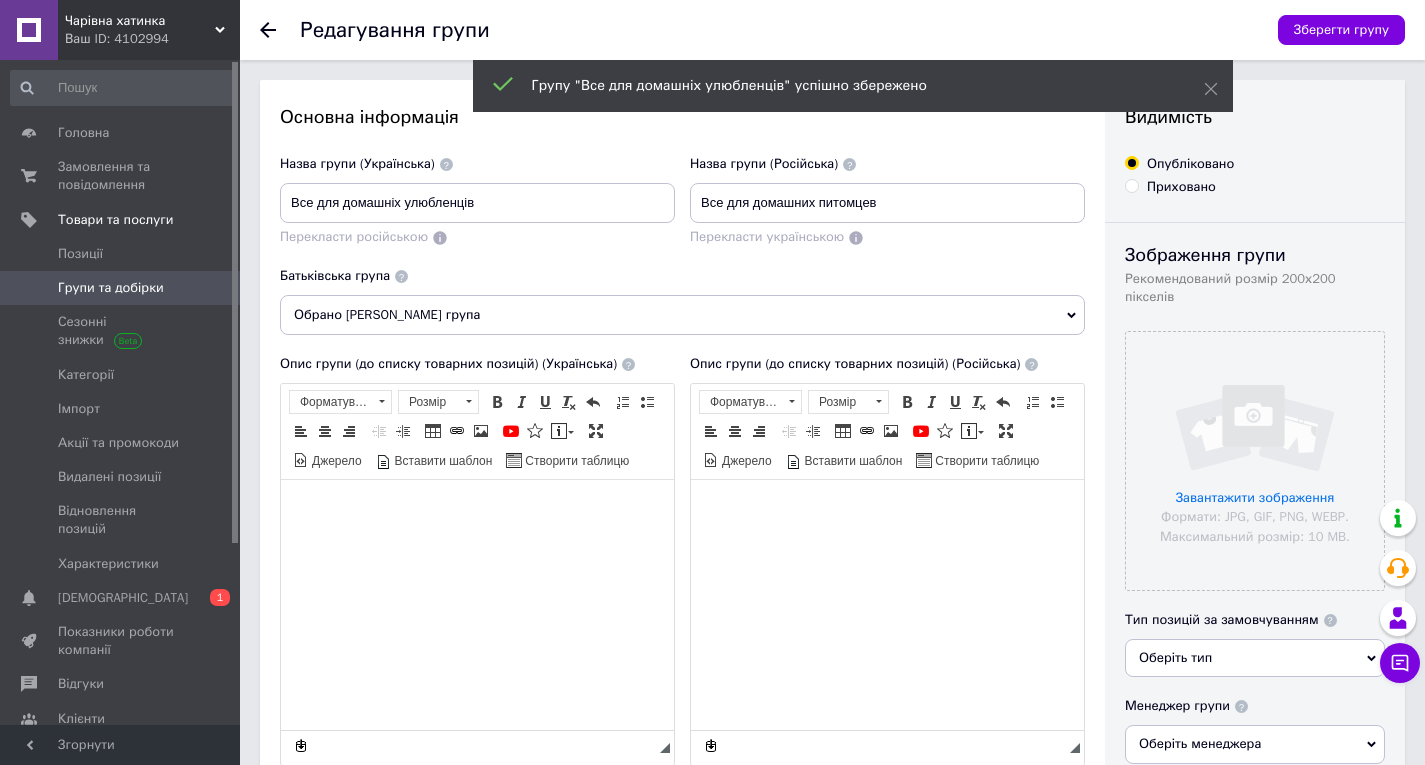 scroll, scrollTop: 0, scrollLeft: 0, axis: both 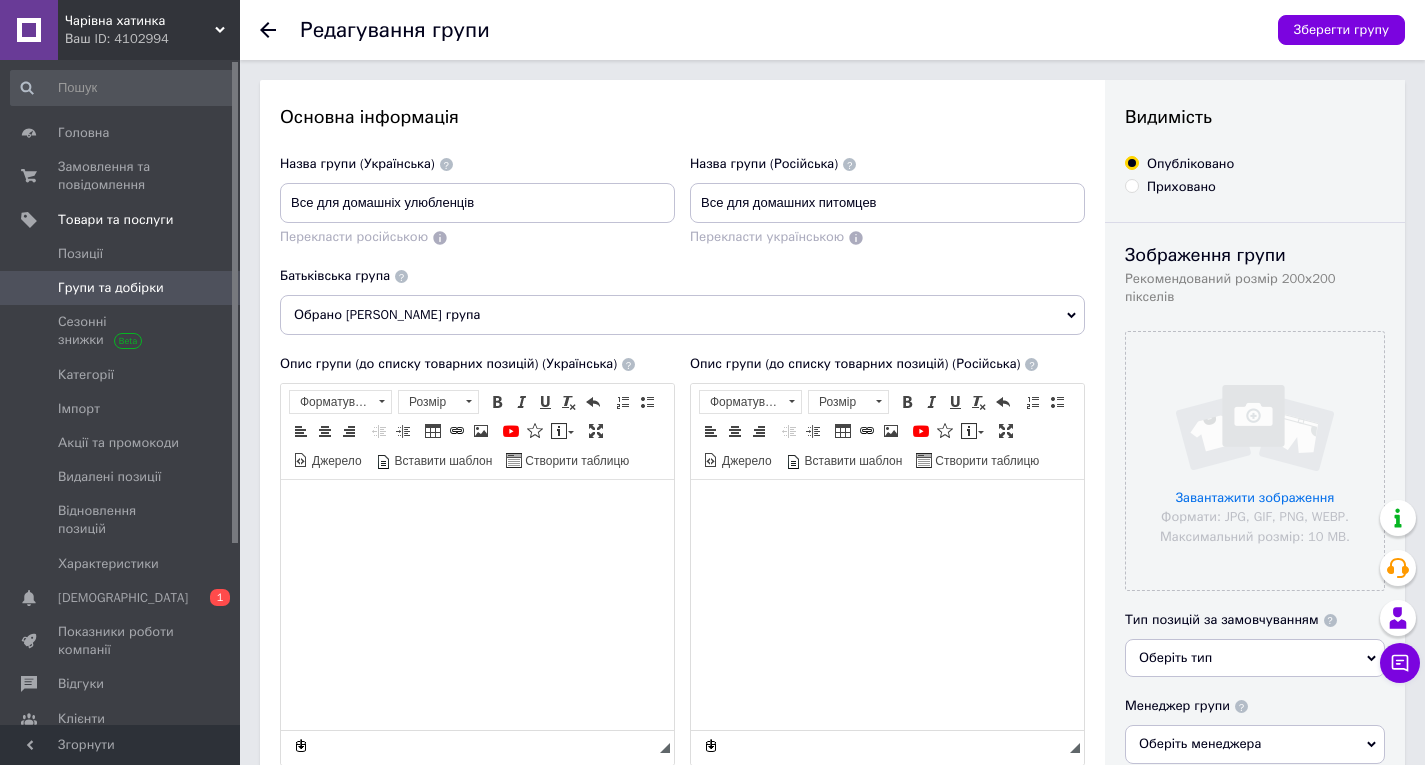 click 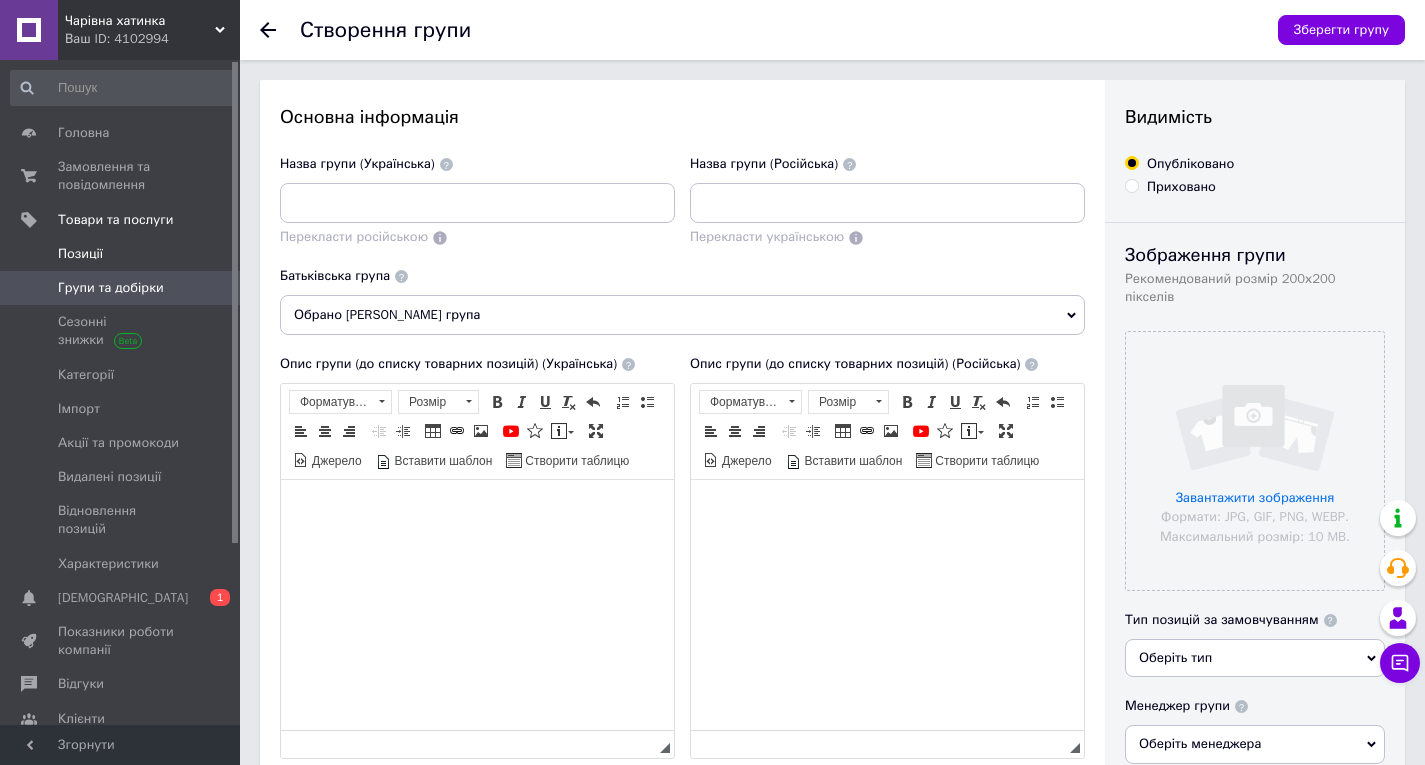 scroll, scrollTop: 0, scrollLeft: 0, axis: both 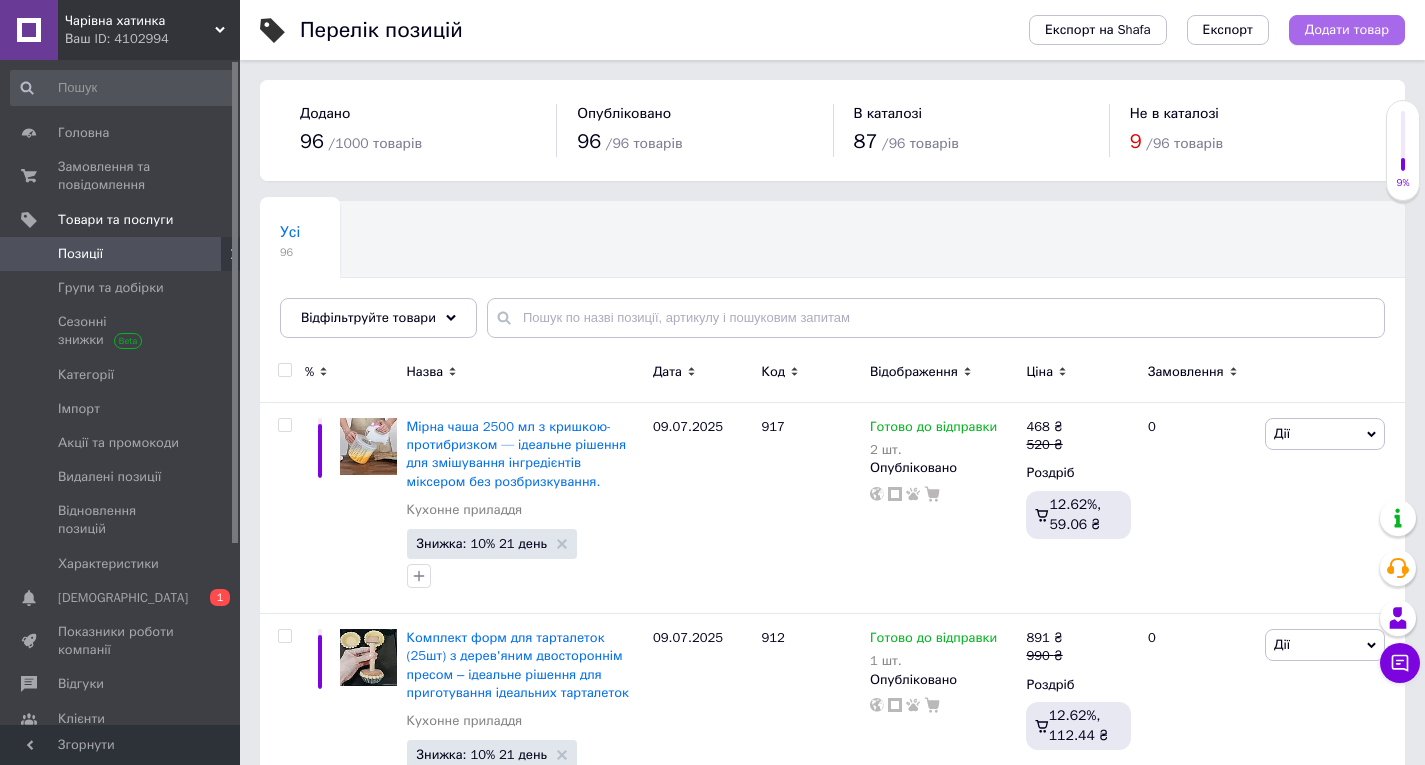 click on "Додати товар" at bounding box center [1347, 30] 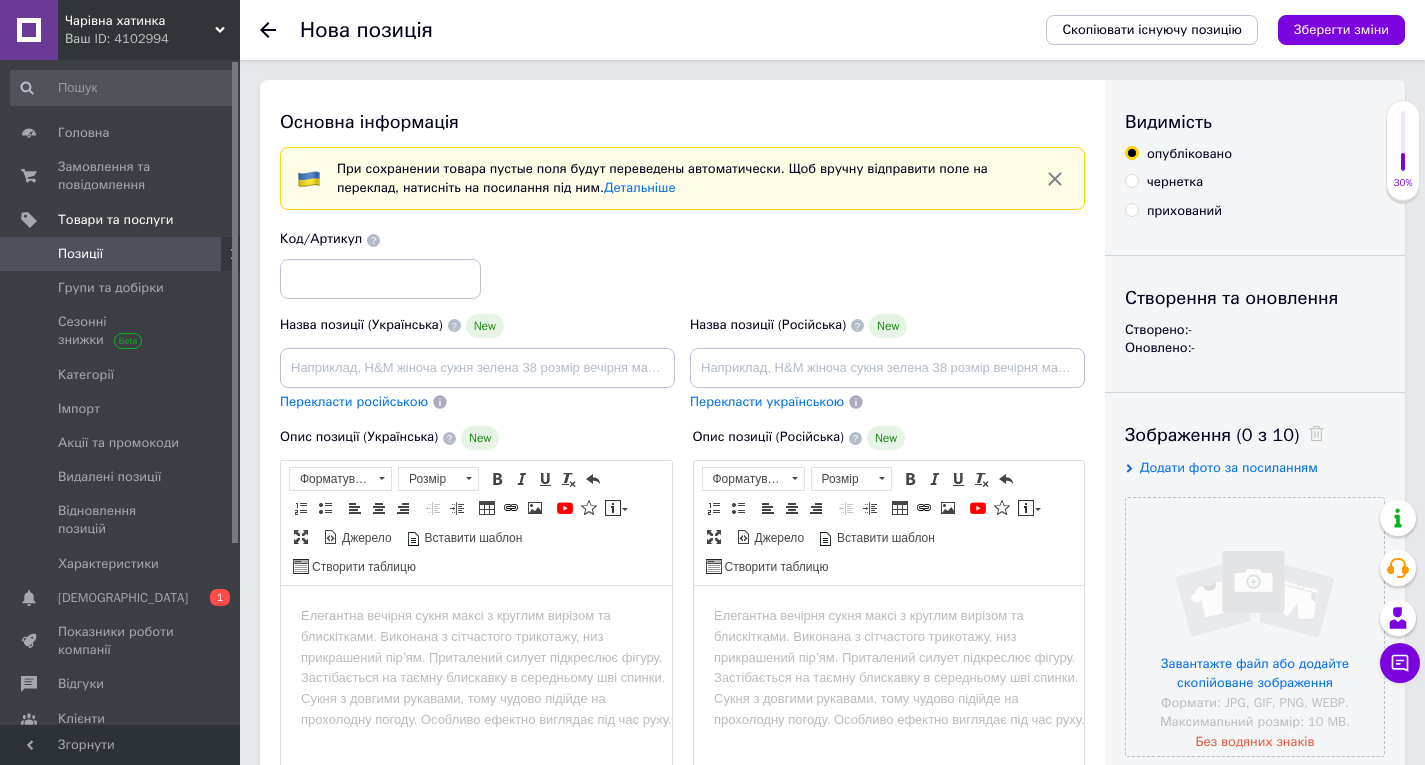 scroll, scrollTop: 0, scrollLeft: 0, axis: both 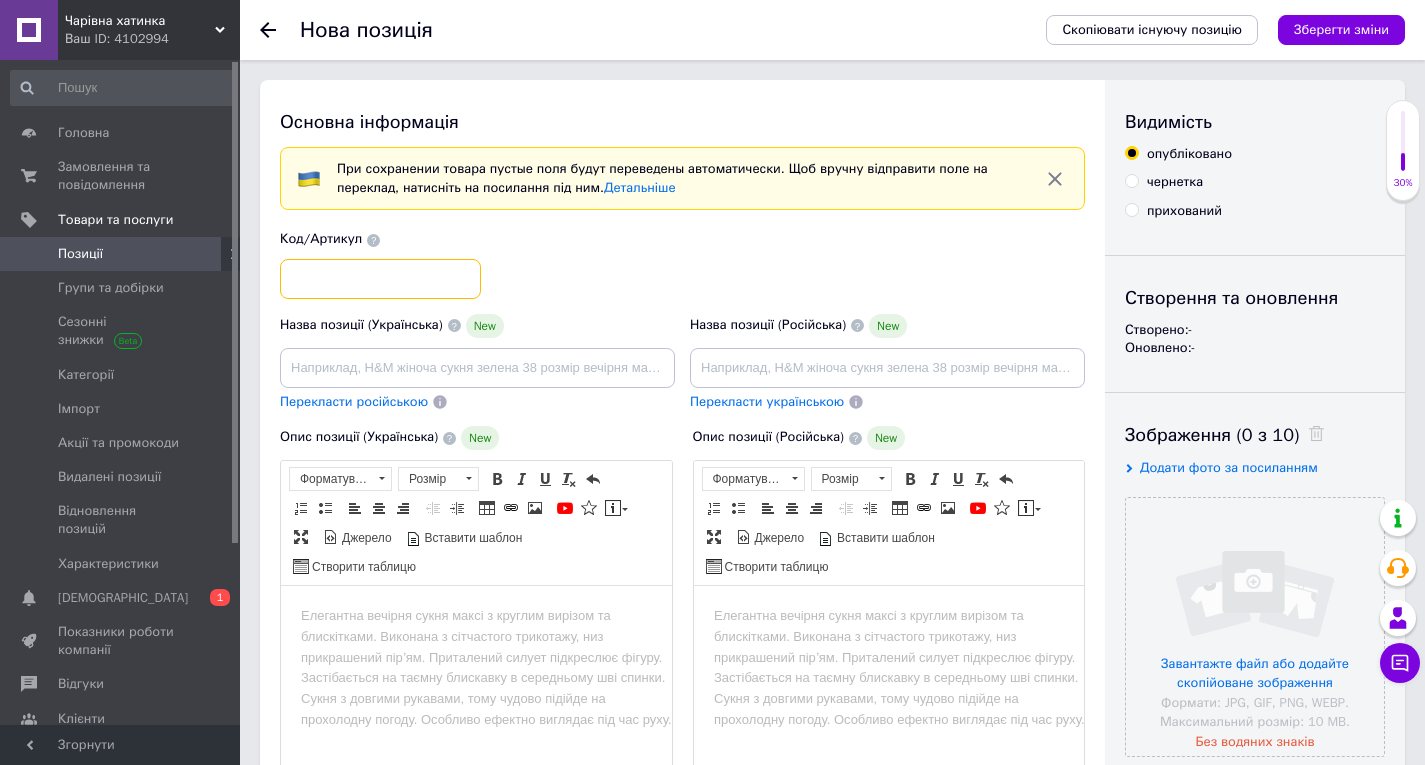 click at bounding box center [380, 279] 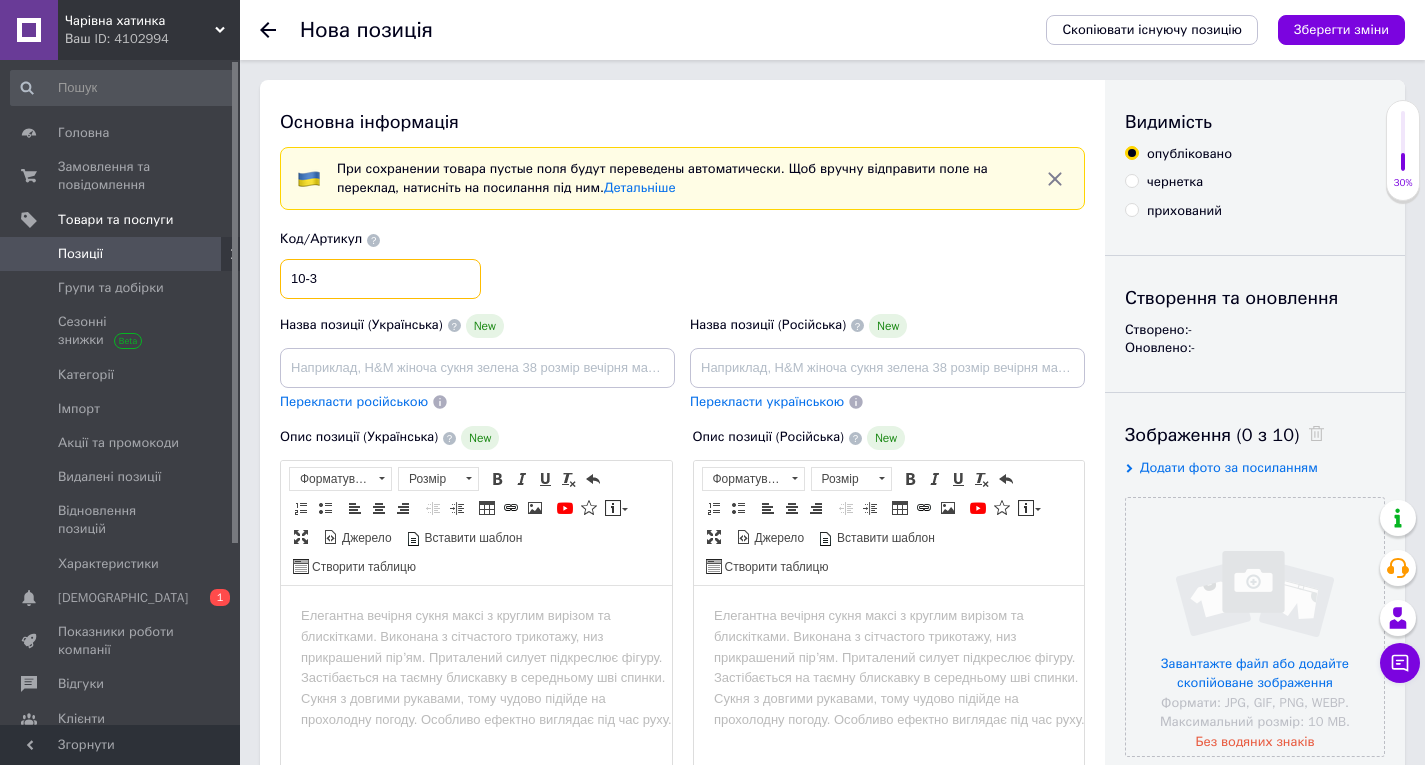type on "10-3" 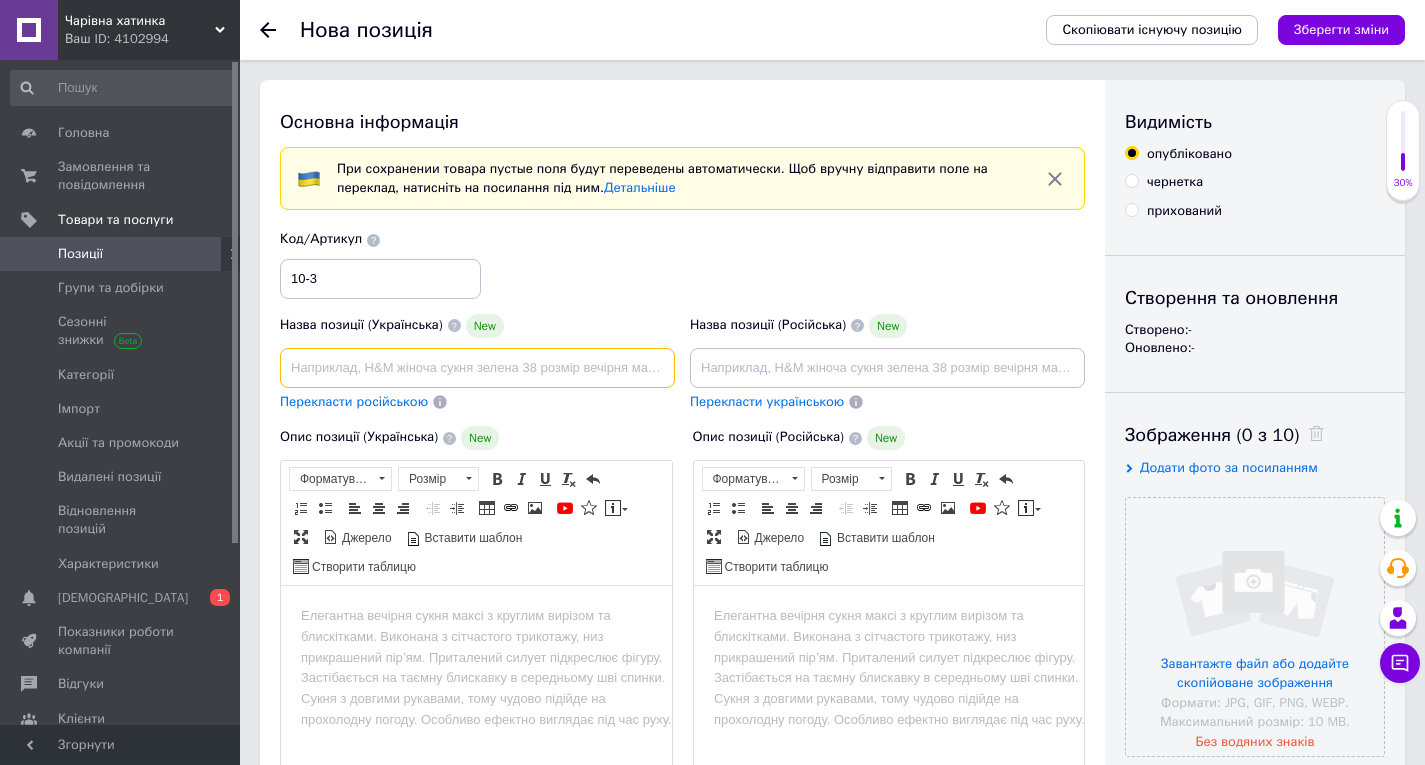 paste on "Портативна поїлка для собак і котів – ідеальне рішення для прогулянок, подорожей і поїздок. Легка, зручна, має резервуар і спеціал" 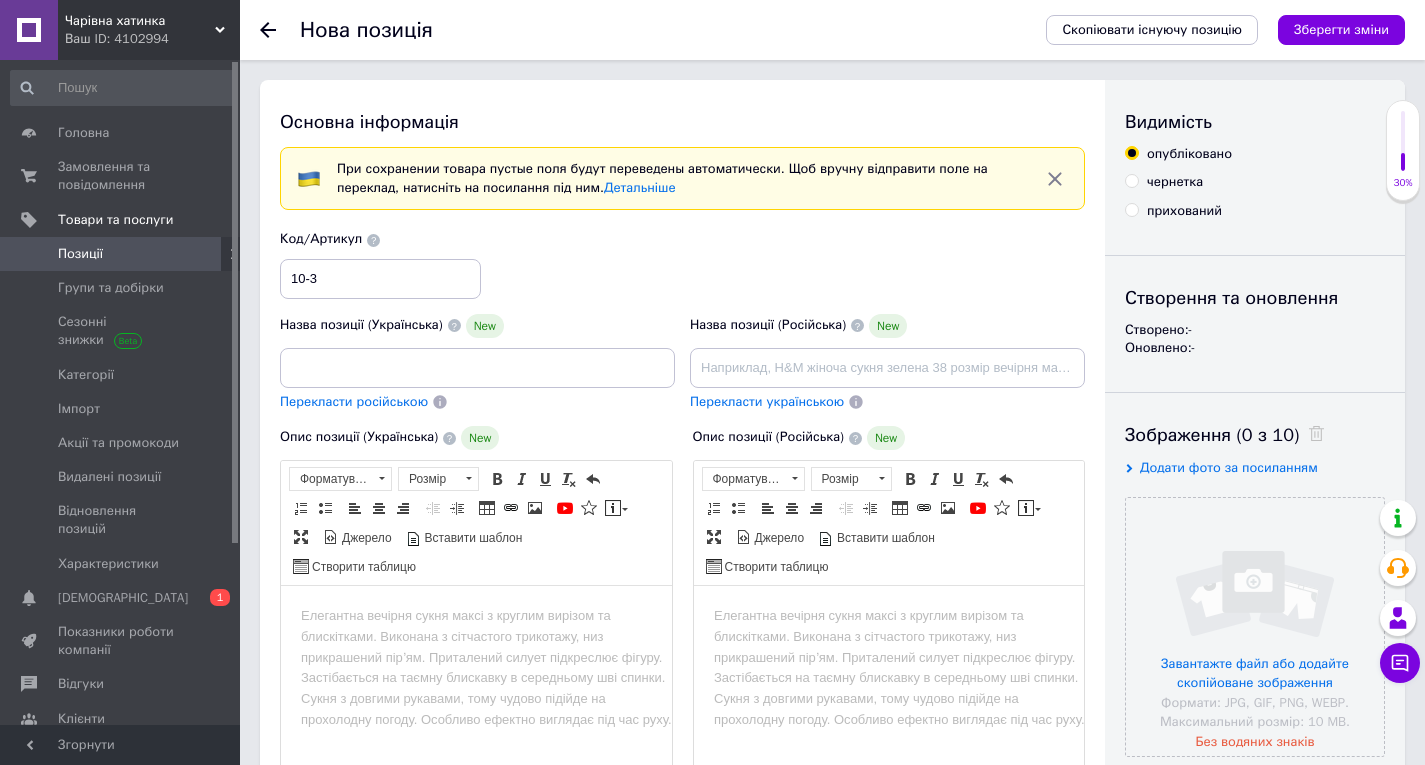 scroll, scrollTop: 0, scrollLeft: 0, axis: both 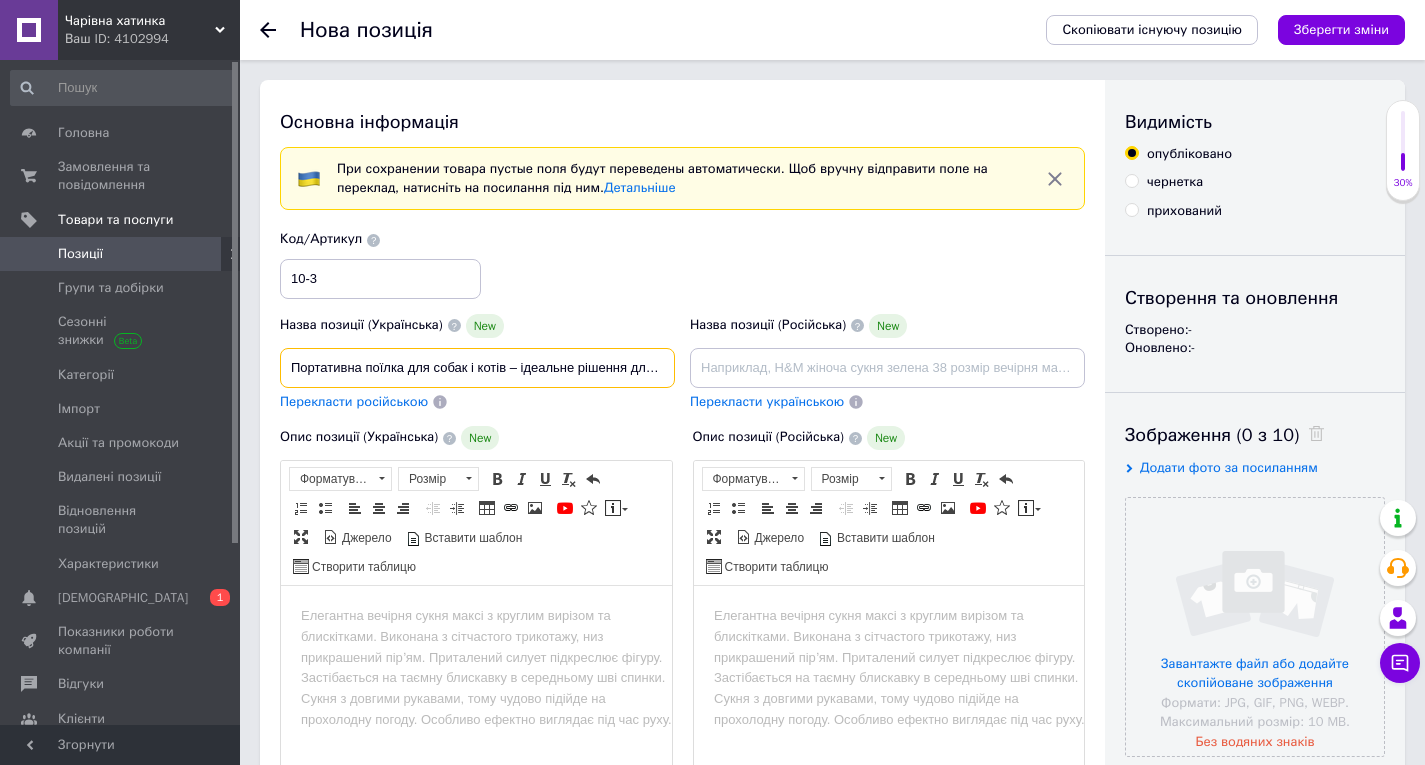click on "Портативна поїлка для собак і котів – ідеальне рішення для прогулянок, подорожей і поїздок. Легка, зручна, має резервуар і спеціал" at bounding box center (477, 368) 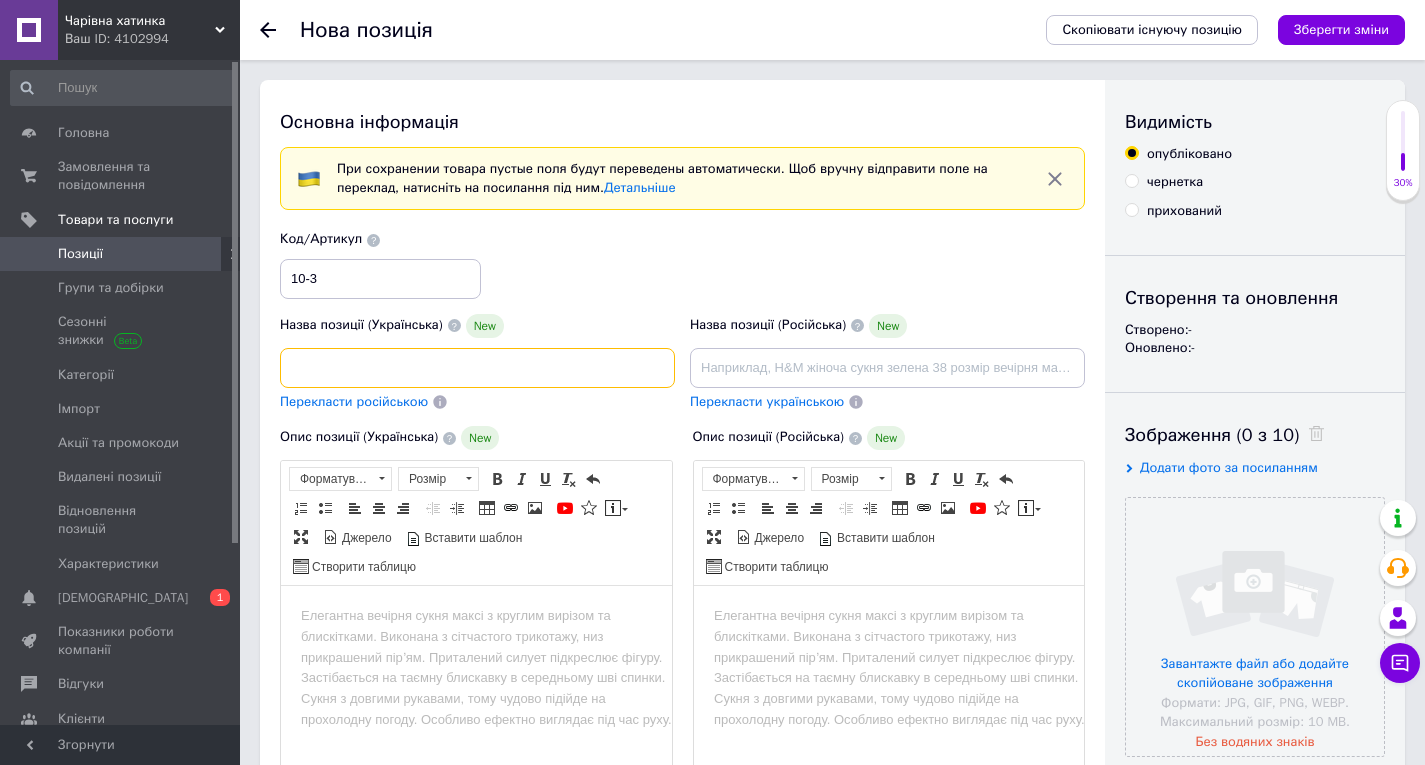 scroll, scrollTop: 0, scrollLeft: 439, axis: horizontal 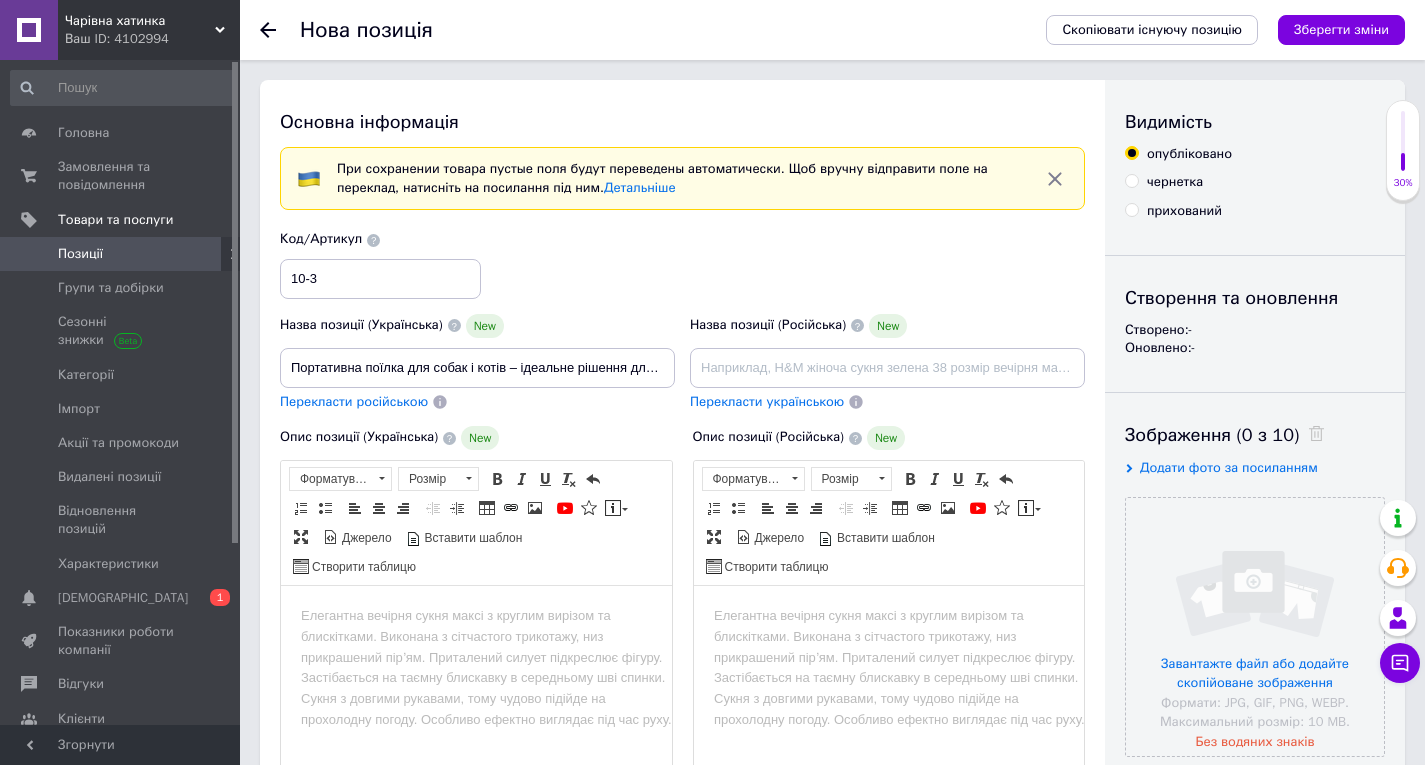 click on "Перекласти російською" at bounding box center [354, 401] 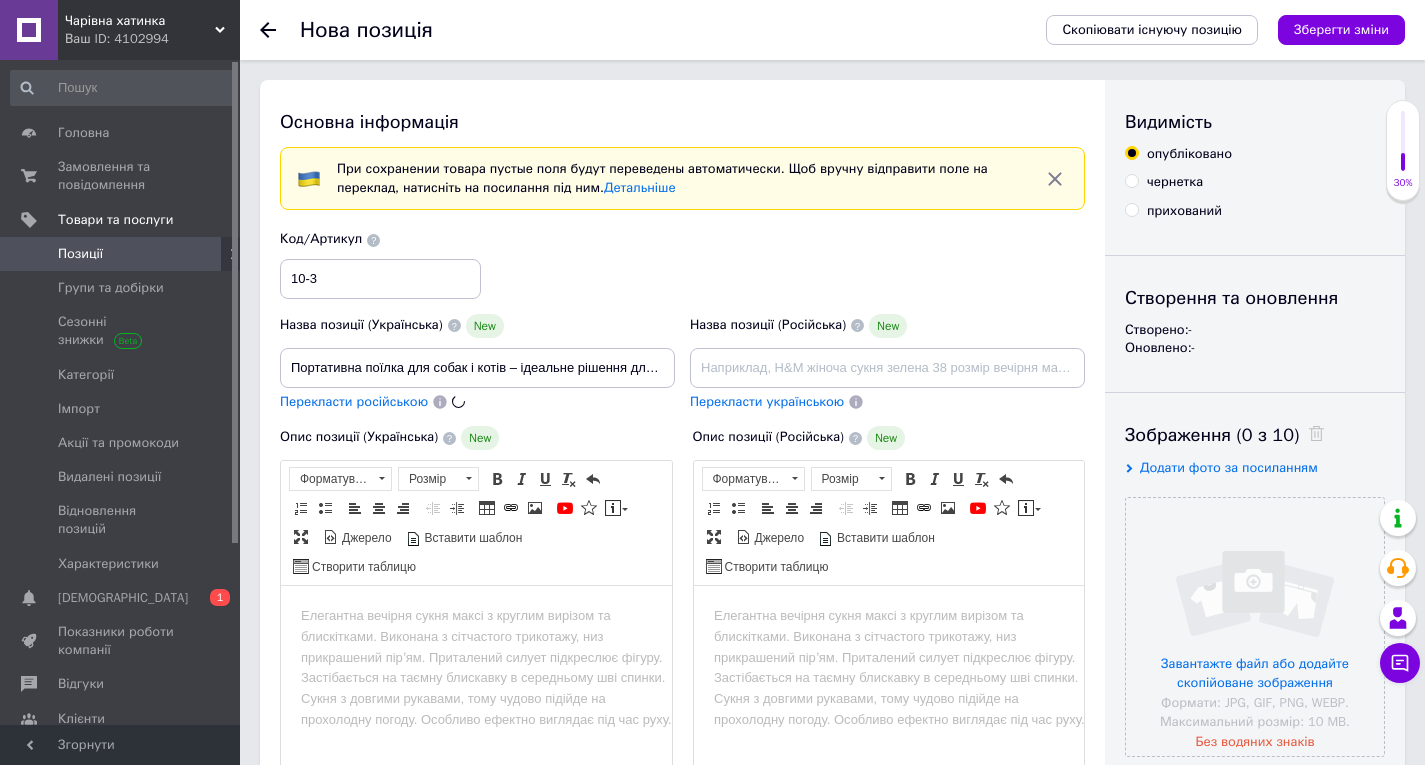 type on "Портативная поилка для собак и котов – идеальное решение для прогулок, путешествий и поездок. Легкая, удобная, функция возврата воды" 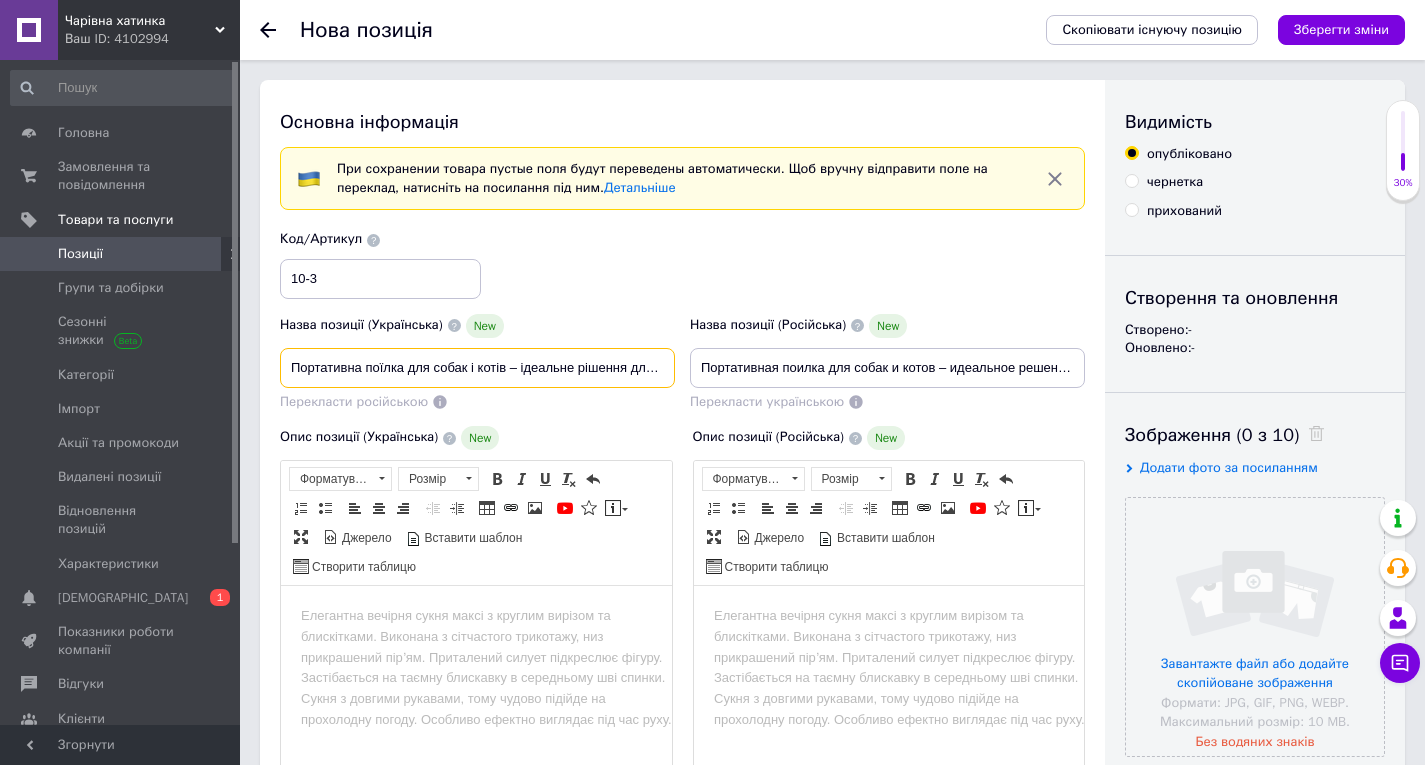 drag, startPoint x: 509, startPoint y: 368, endPoint x: 572, endPoint y: 383, distance: 64.7611 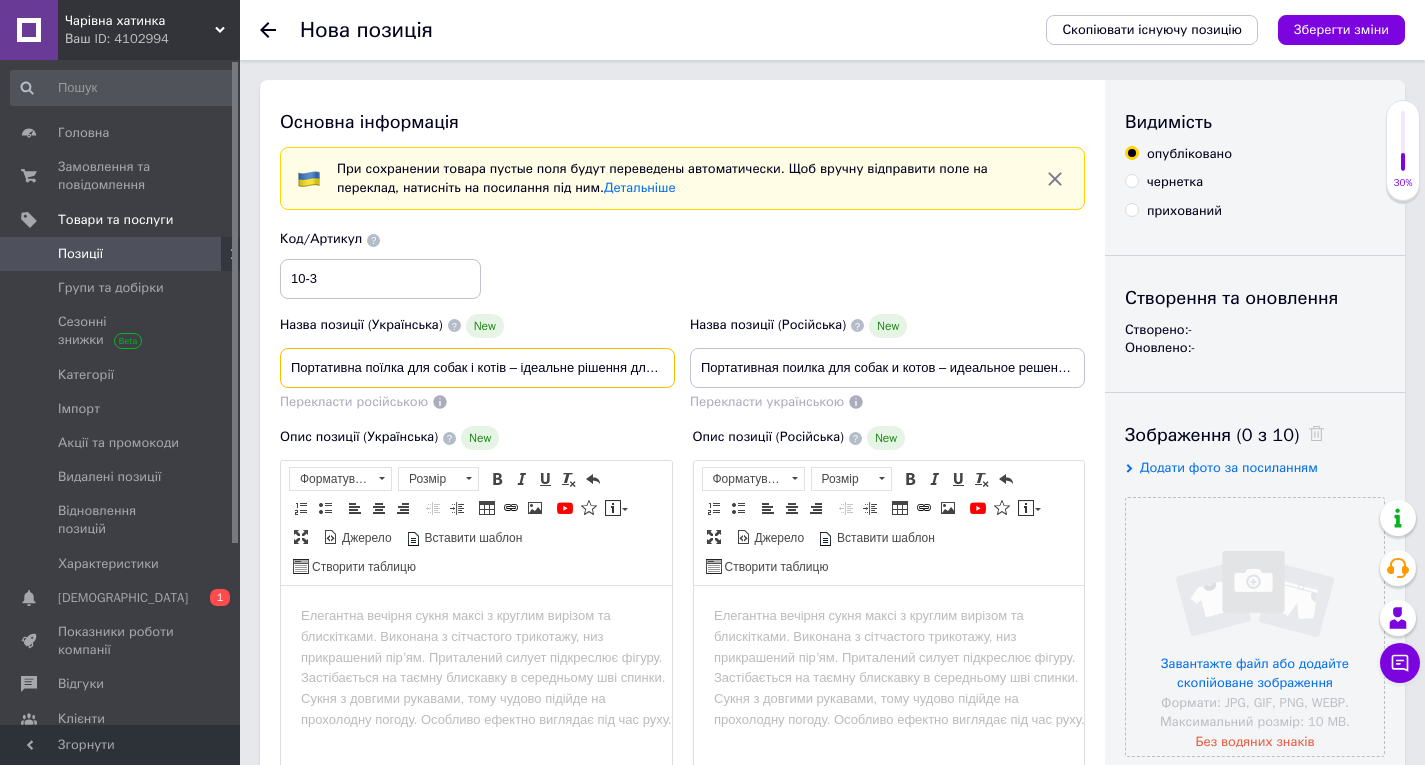click on "Портативна поїлка для собак і котів – ідеальне рішення для прогулянок, подорожей і поїздок. Легка, зручна, функція повернення води" at bounding box center [477, 368] 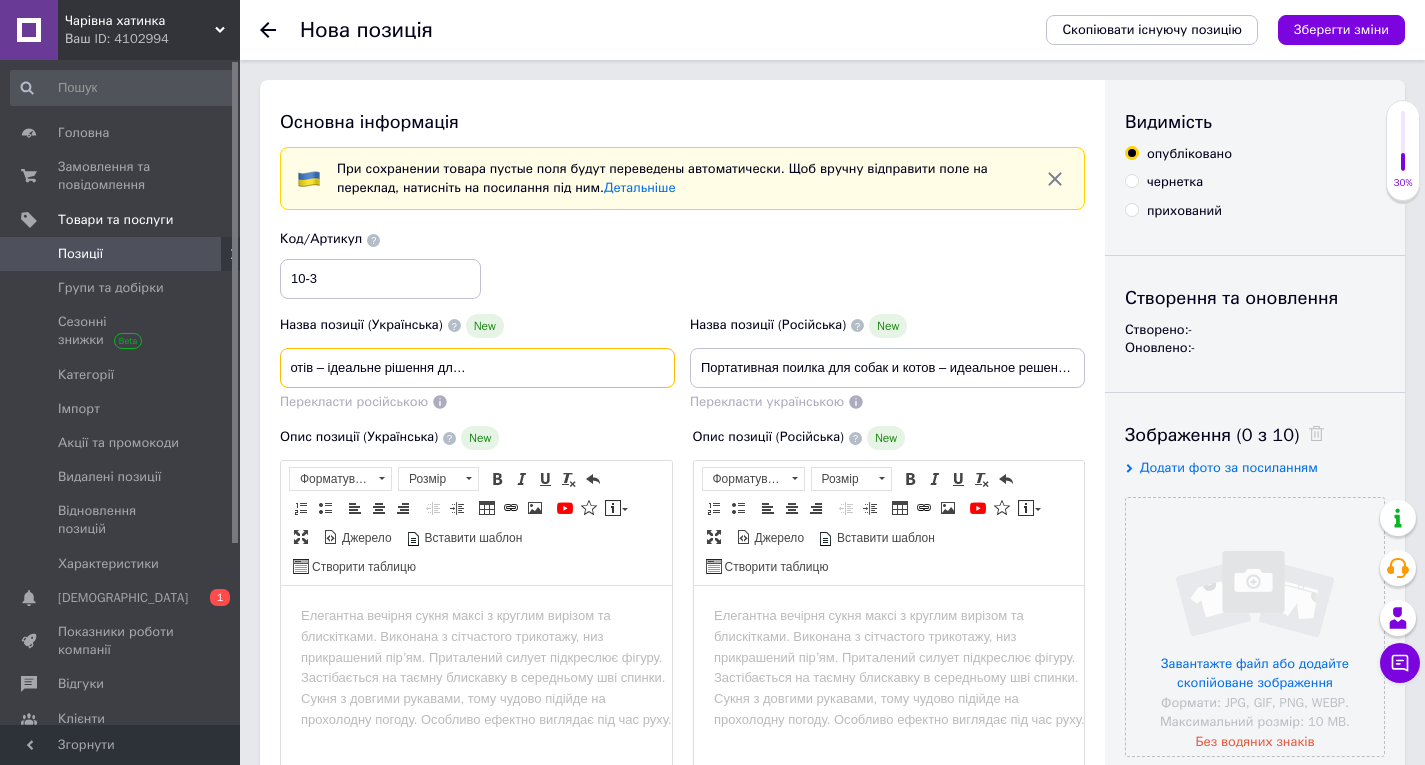 scroll, scrollTop: 0, scrollLeft: 196, axis: horizontal 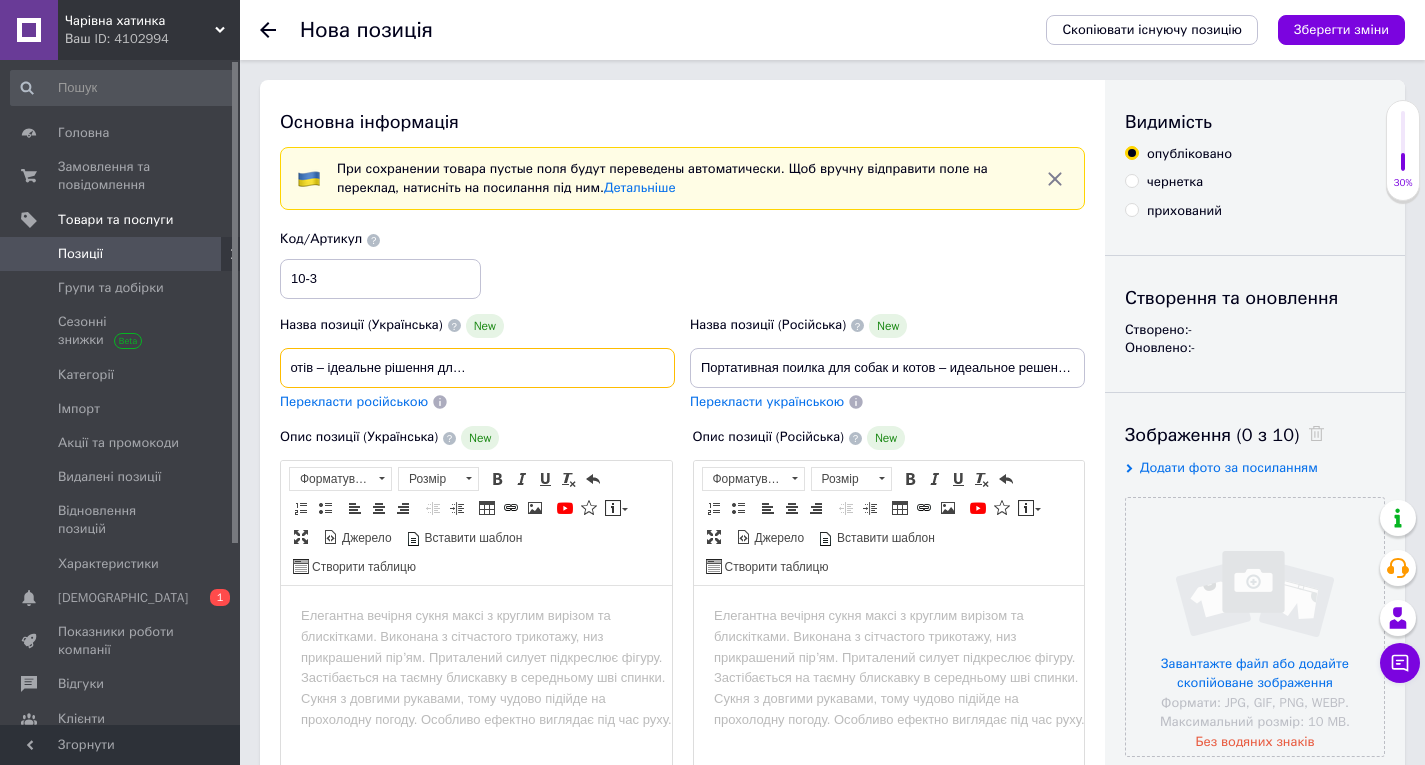 drag, startPoint x: 309, startPoint y: 363, endPoint x: 333, endPoint y: 358, distance: 24.5153 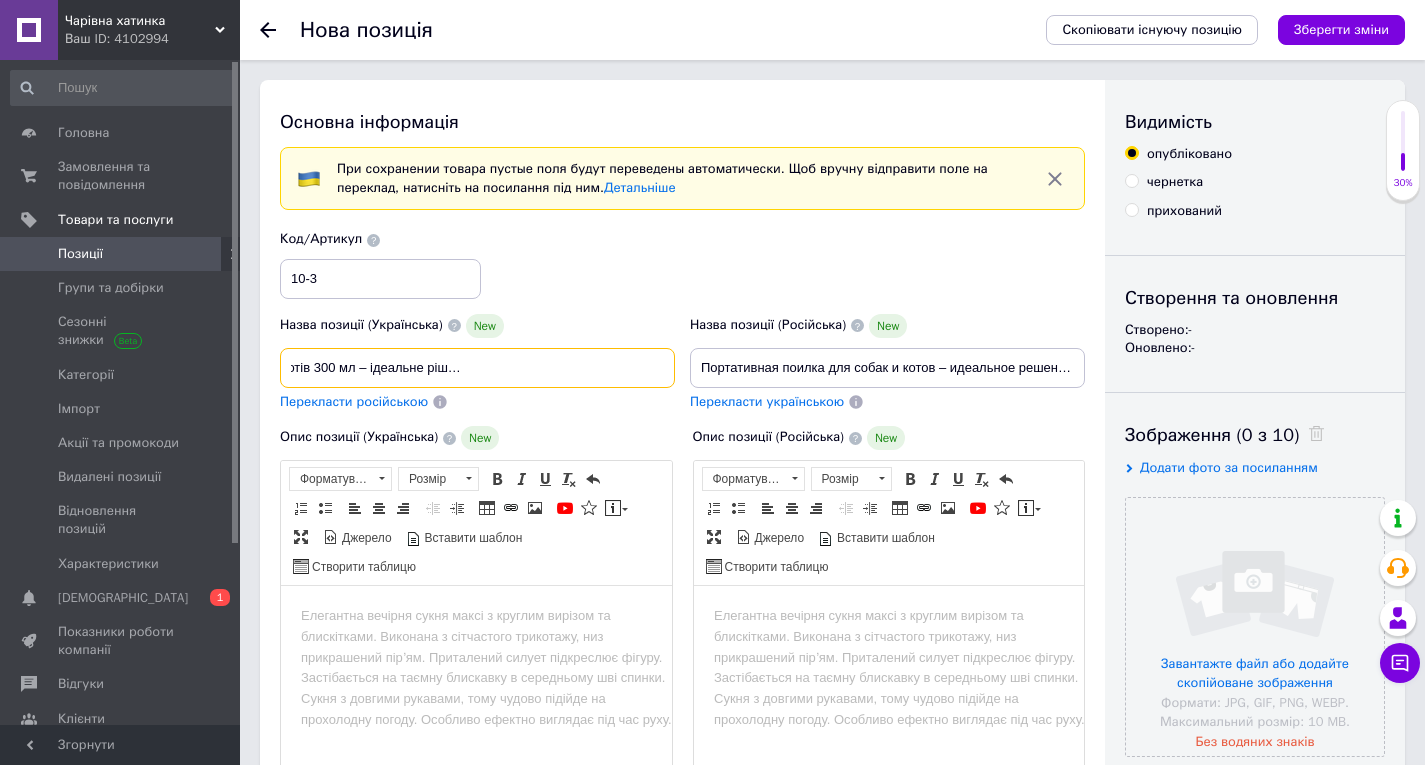 type on "Портативна поїлка для собак і котів 300 мл – ідеальне рішення для прогулянок, подорожей і поїздок." 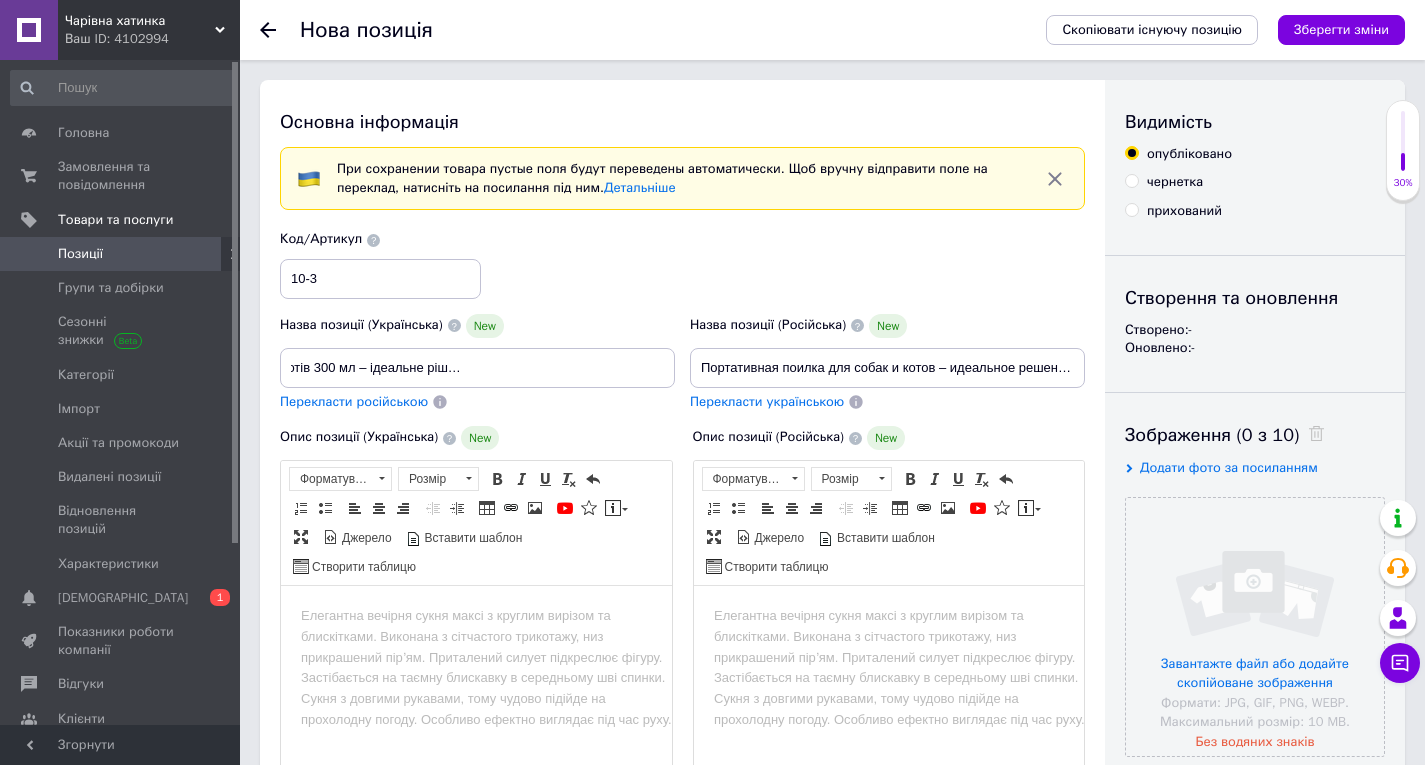 scroll, scrollTop: 0, scrollLeft: 0, axis: both 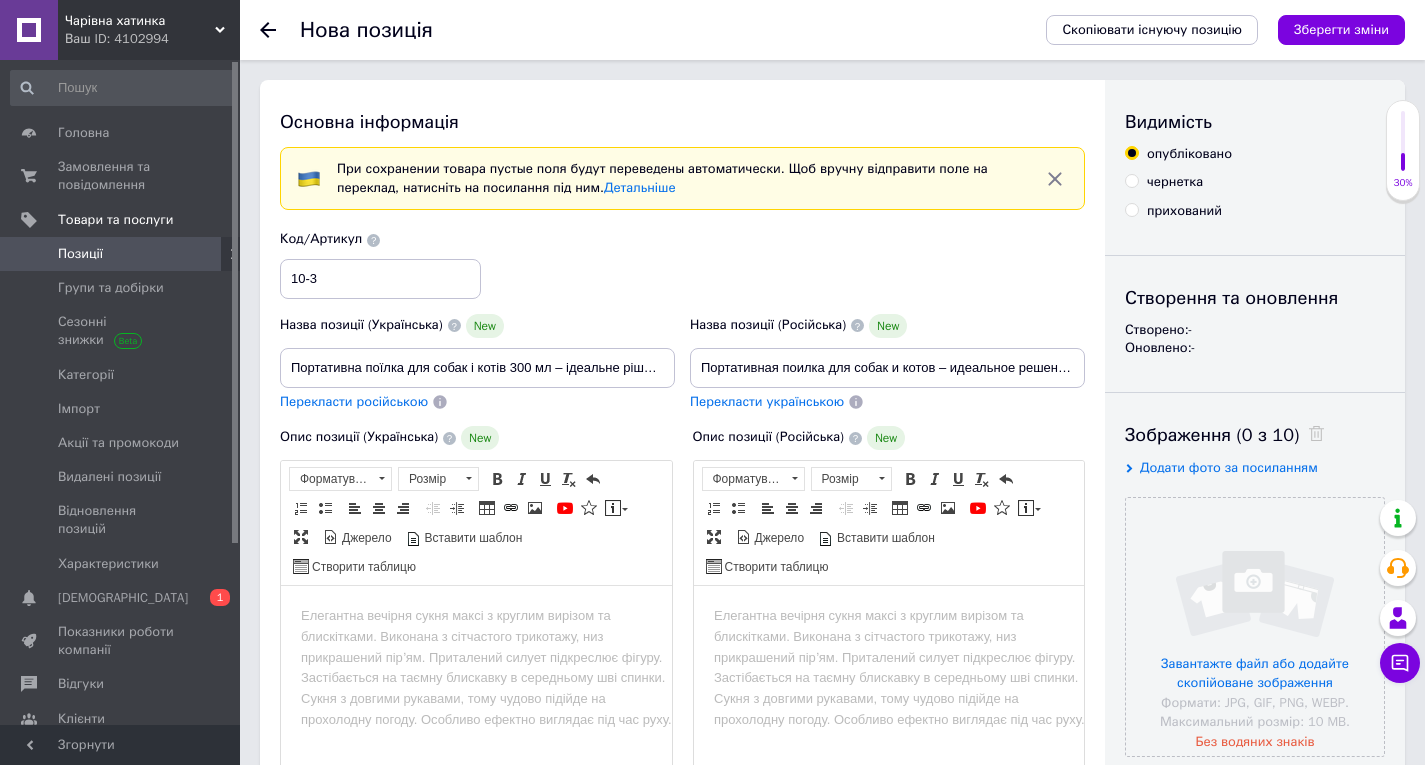 click on "Перекласти російською" at bounding box center [354, 401] 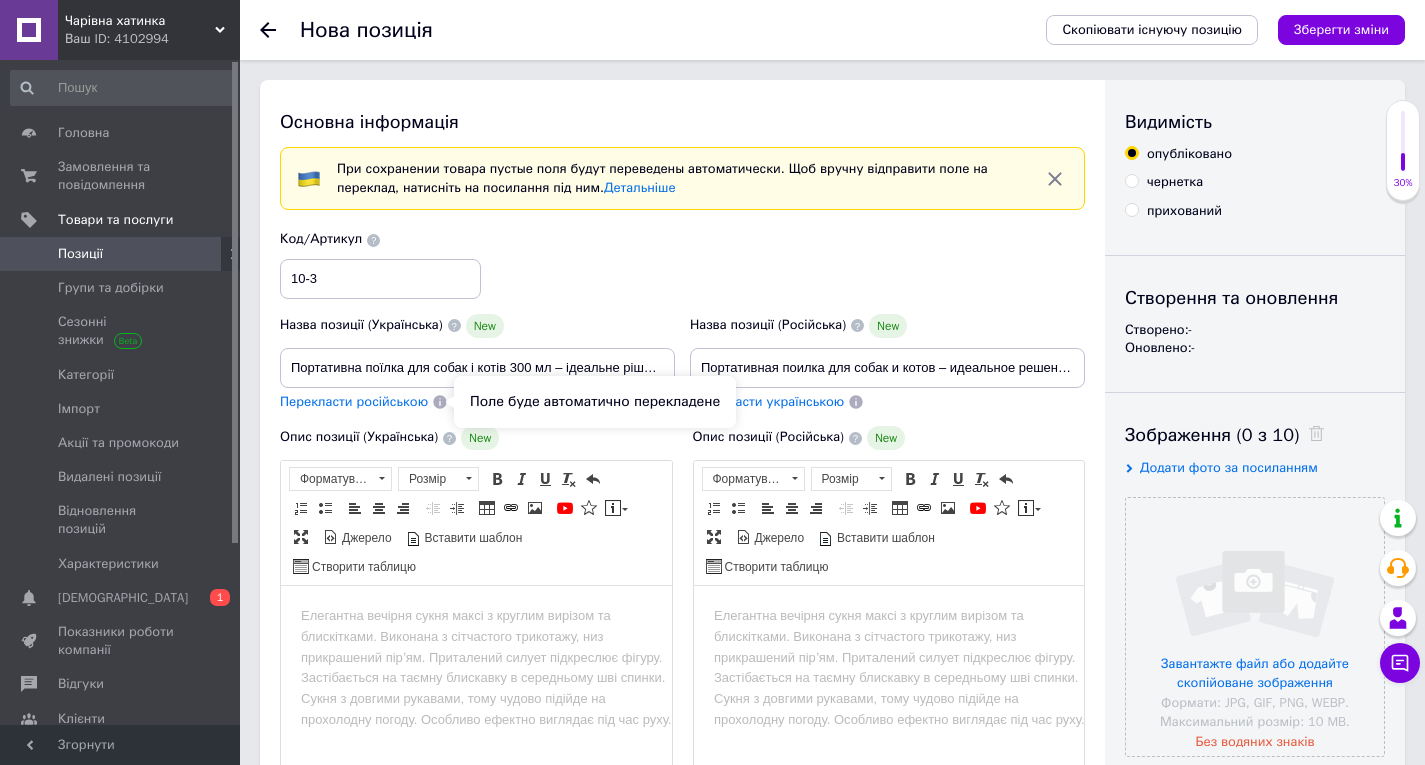 type on "Портативная поилка для собак и котов 300 мл – идеальное решение для прогулок, путешествий и поездок." 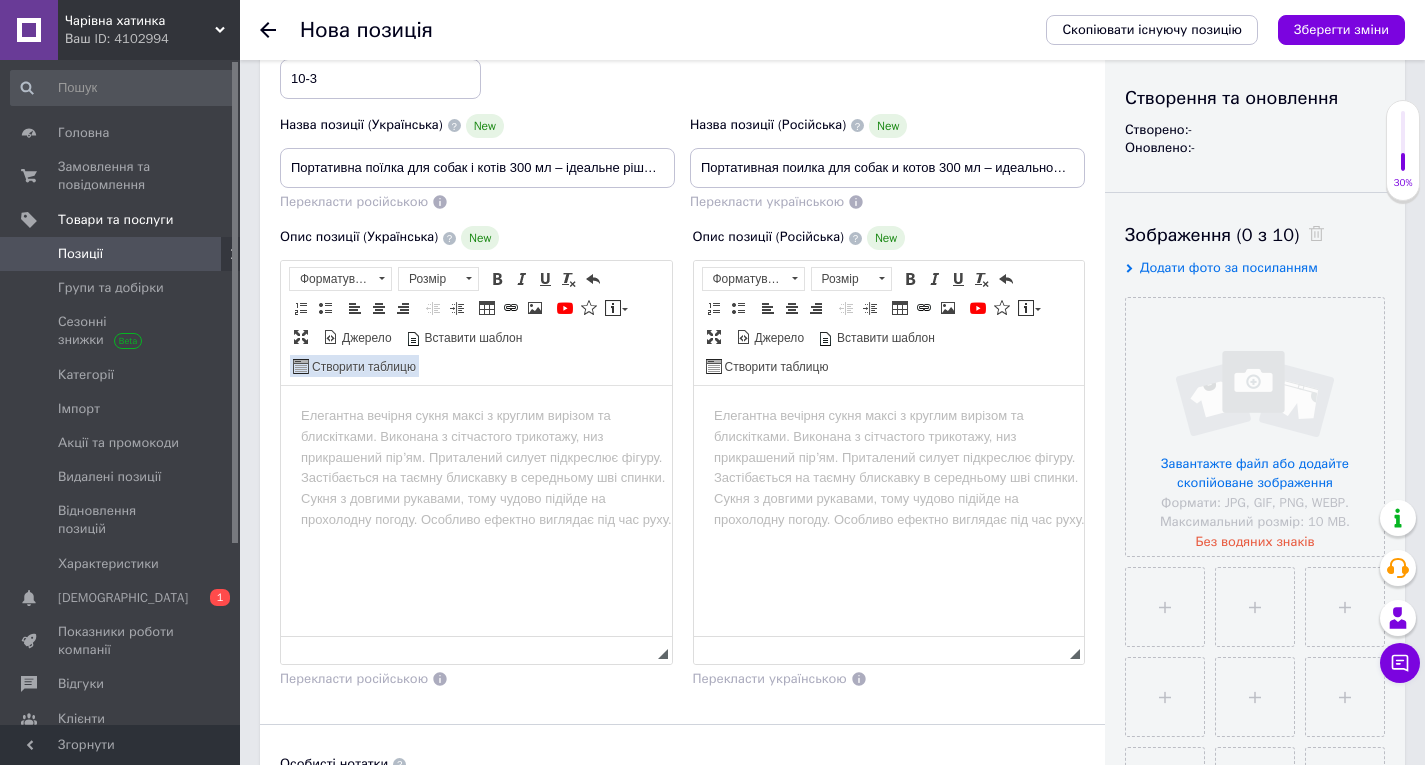 scroll, scrollTop: 300, scrollLeft: 0, axis: vertical 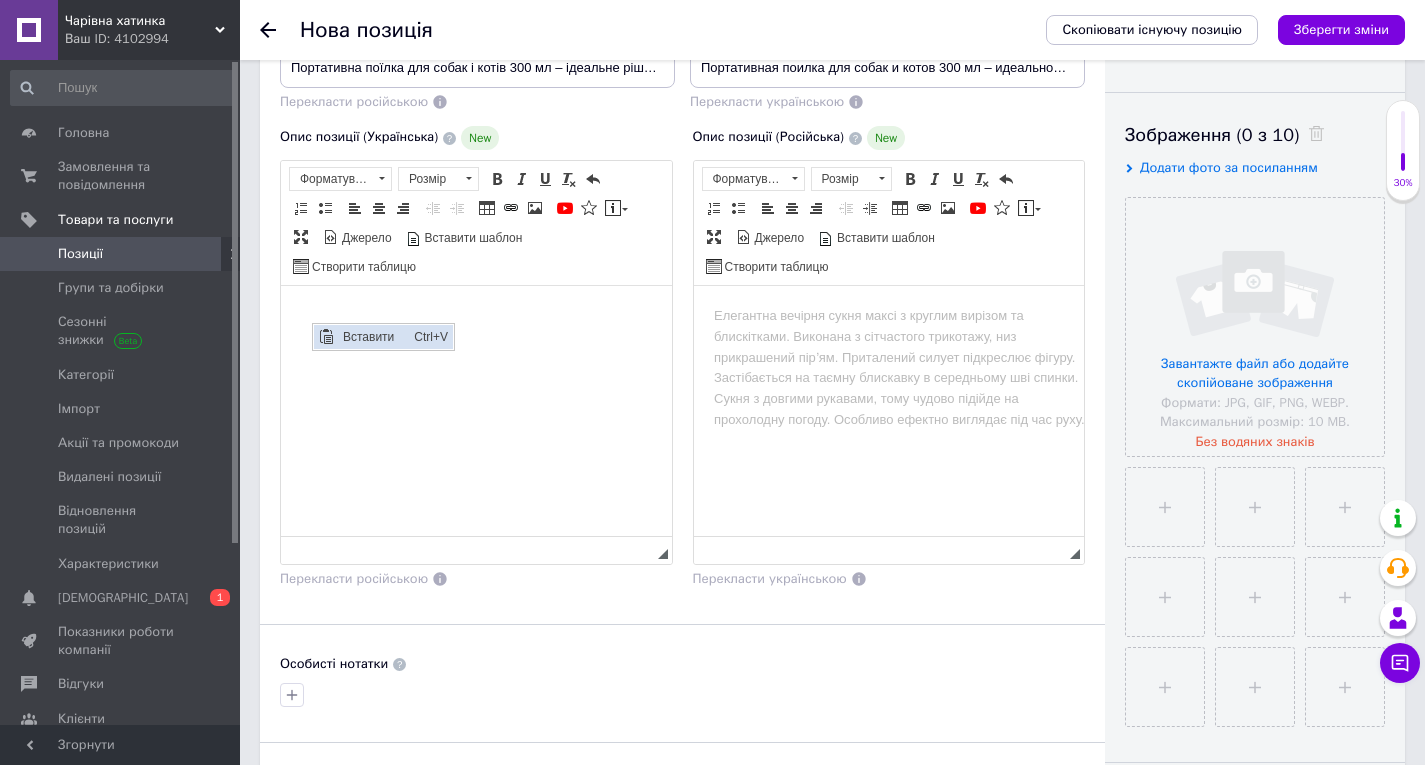 click on "Вставити" at bounding box center (373, 337) 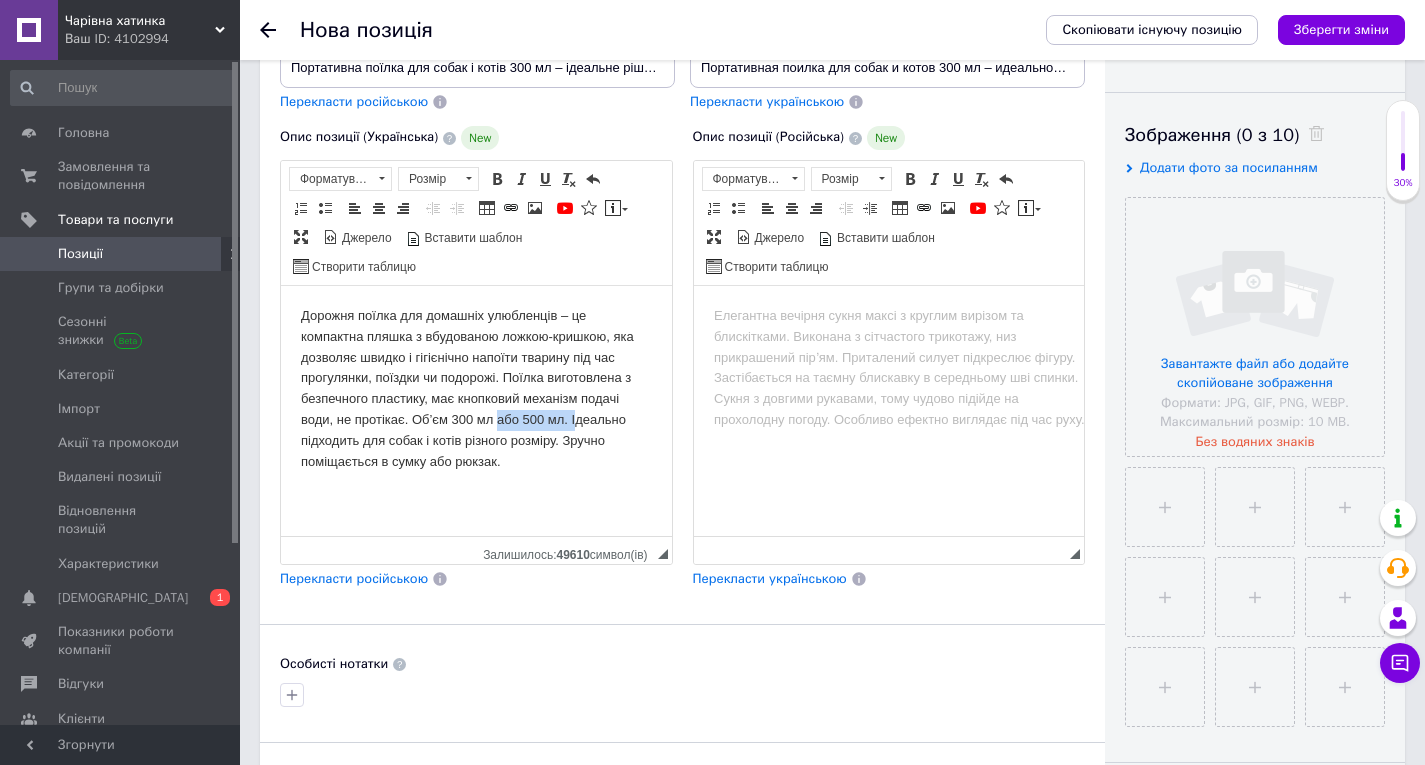 drag, startPoint x: 498, startPoint y: 417, endPoint x: 572, endPoint y: 417, distance: 74 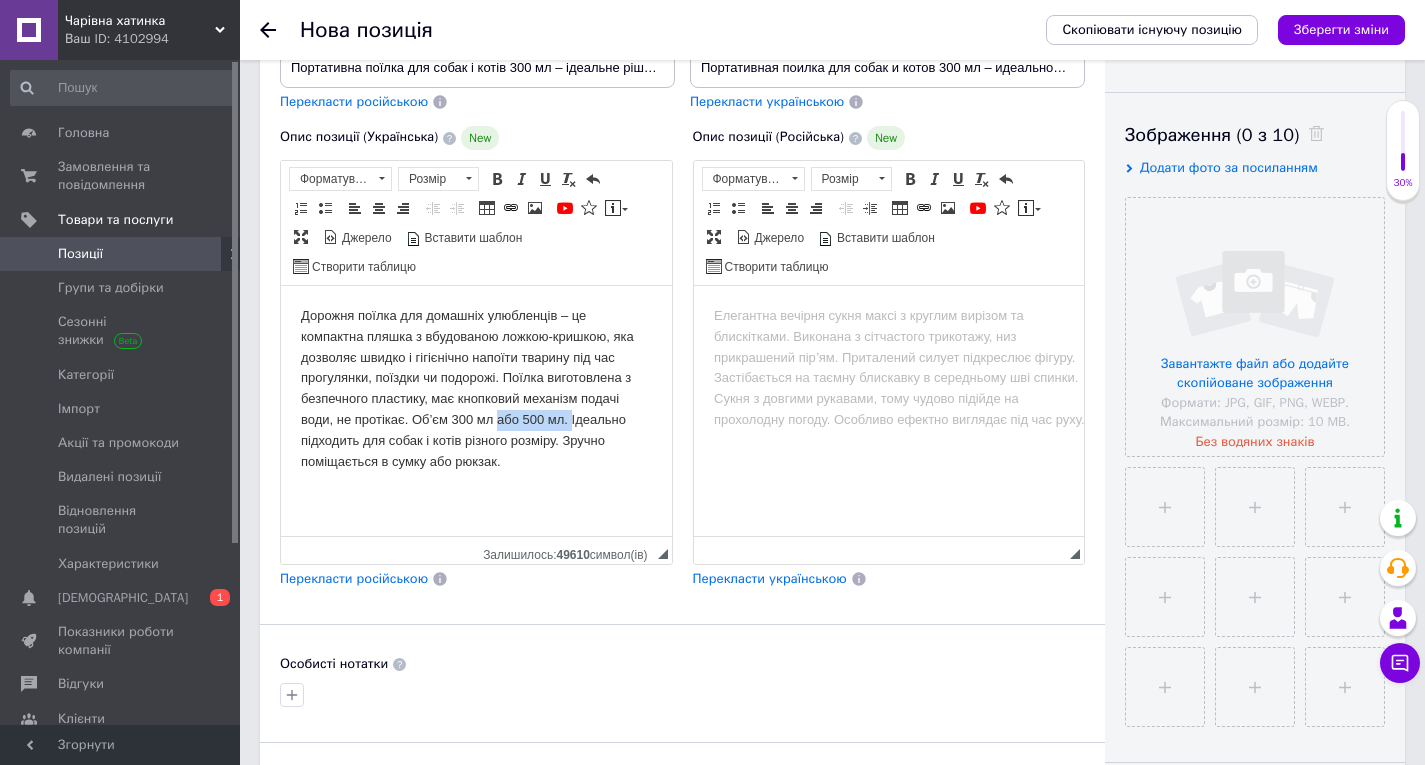 type 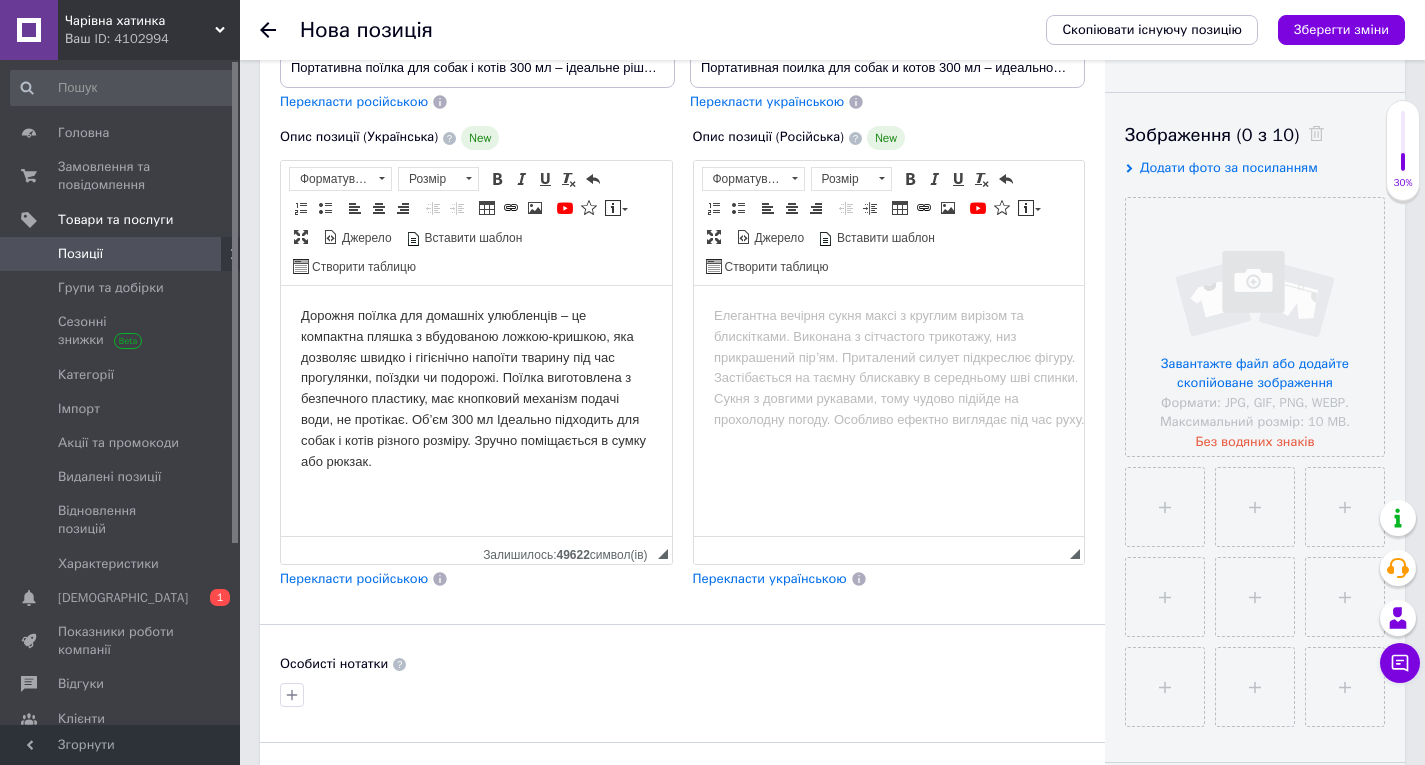 click on "Дорожня поїлка для домашніх улюбленців – це компактна пляшка з вбудованою ложкою-кришкою, яка дозволяє швидко і гігієнічно напоїти тварину під час прогулянки, поїздки чи подорожі. Поїлка виготовлена з безпечного пластику, має кнопковий механізм подачі води, не протікає. Об’єм 300 мл Ідеально підходить для собак і котів різного розміру. Зручно поміщається в сумку або рюкзак." at bounding box center [476, 399] 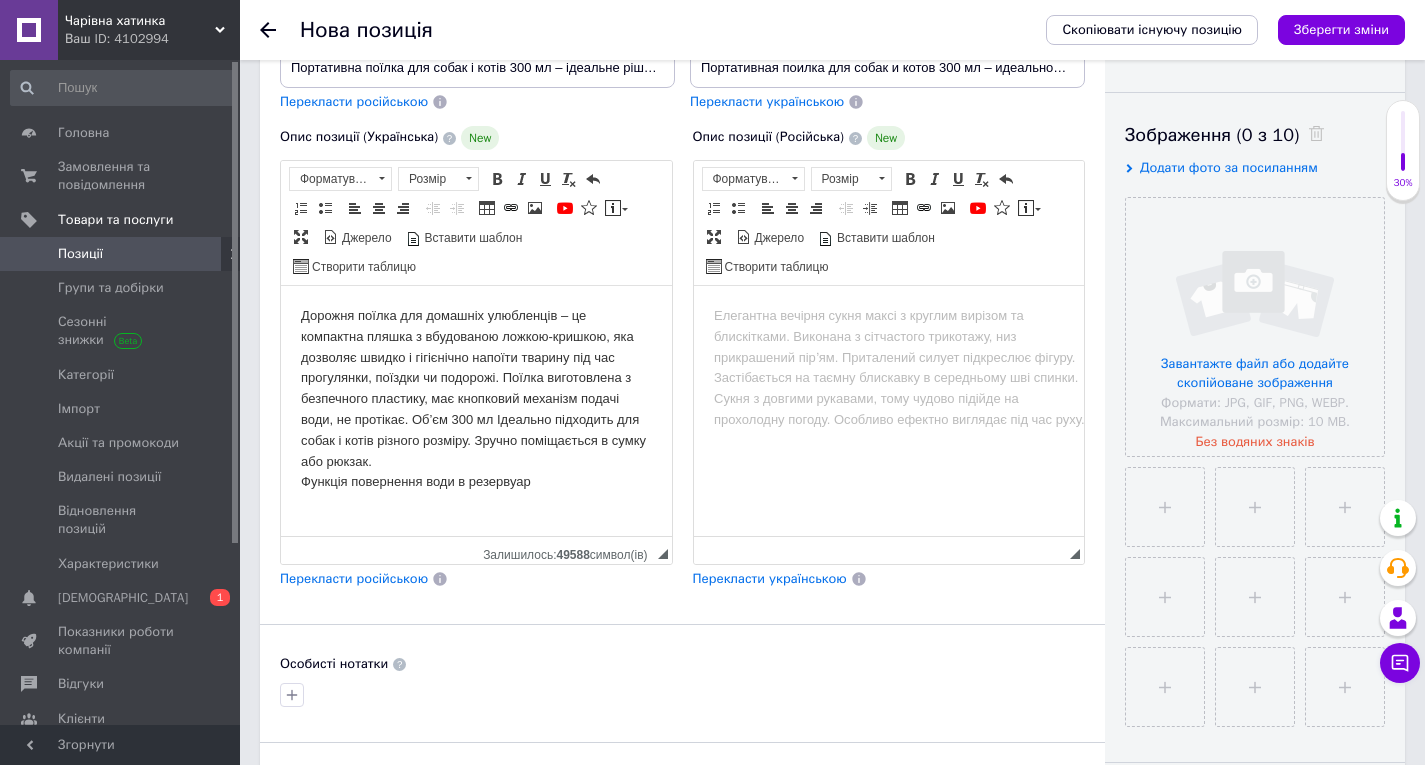 click on "Перекласти російською" at bounding box center [354, 578] 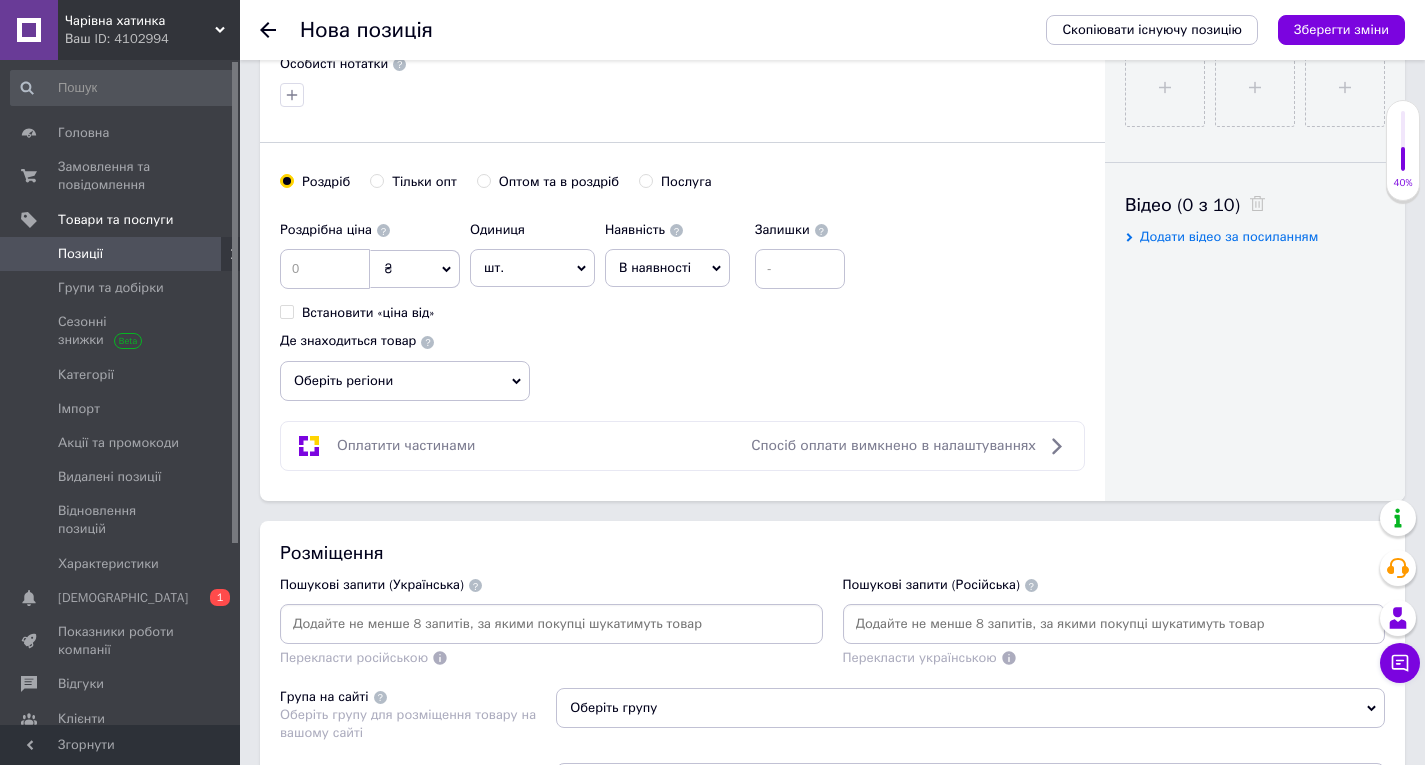 scroll, scrollTop: 1200, scrollLeft: 0, axis: vertical 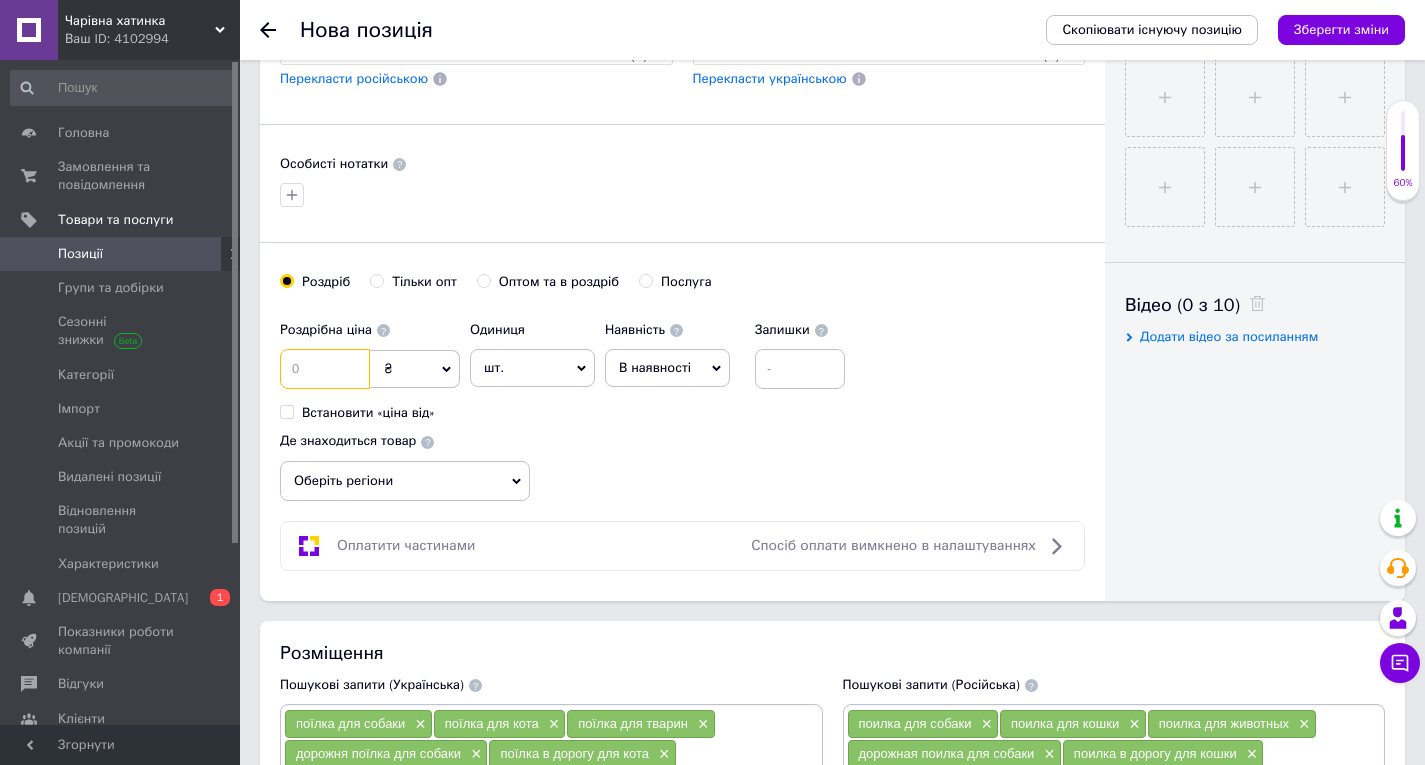 click at bounding box center (325, 369) 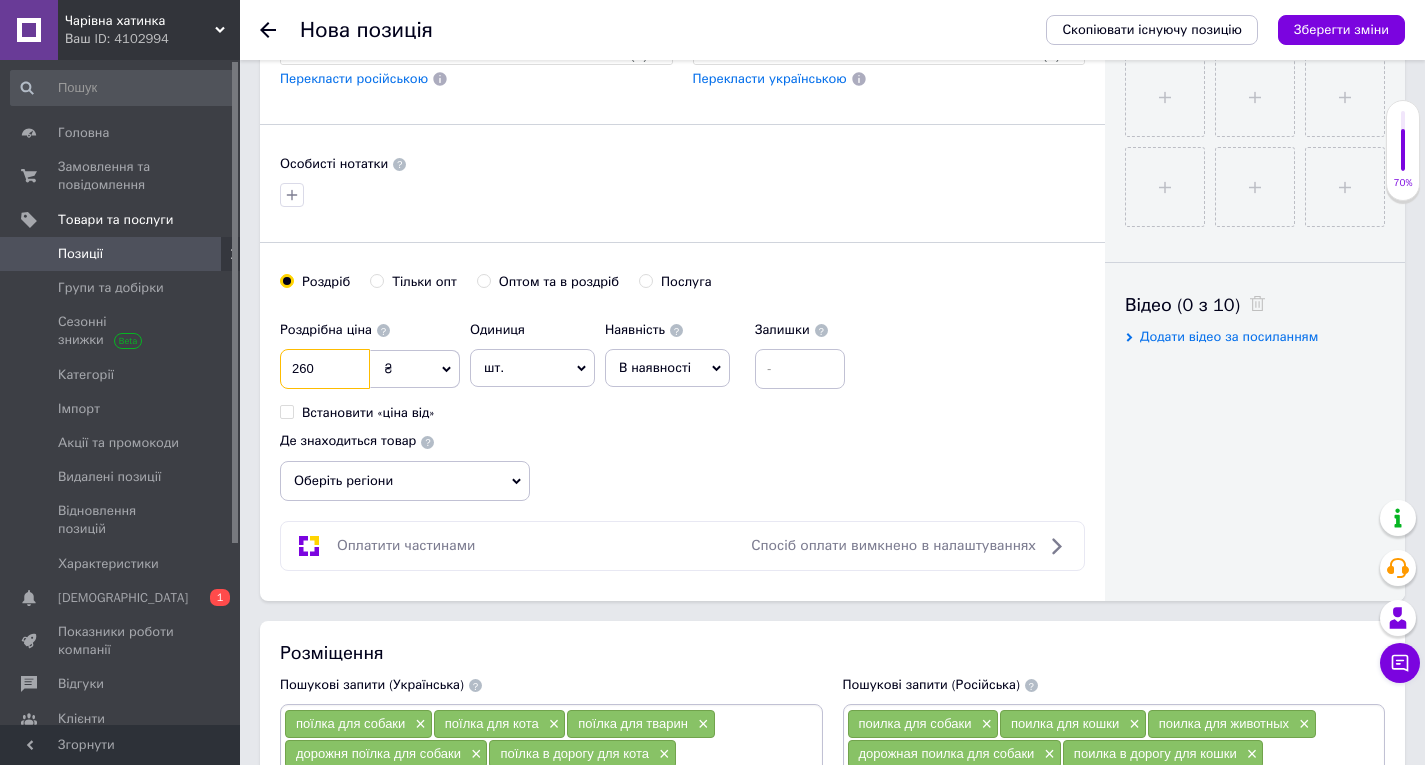type on "260" 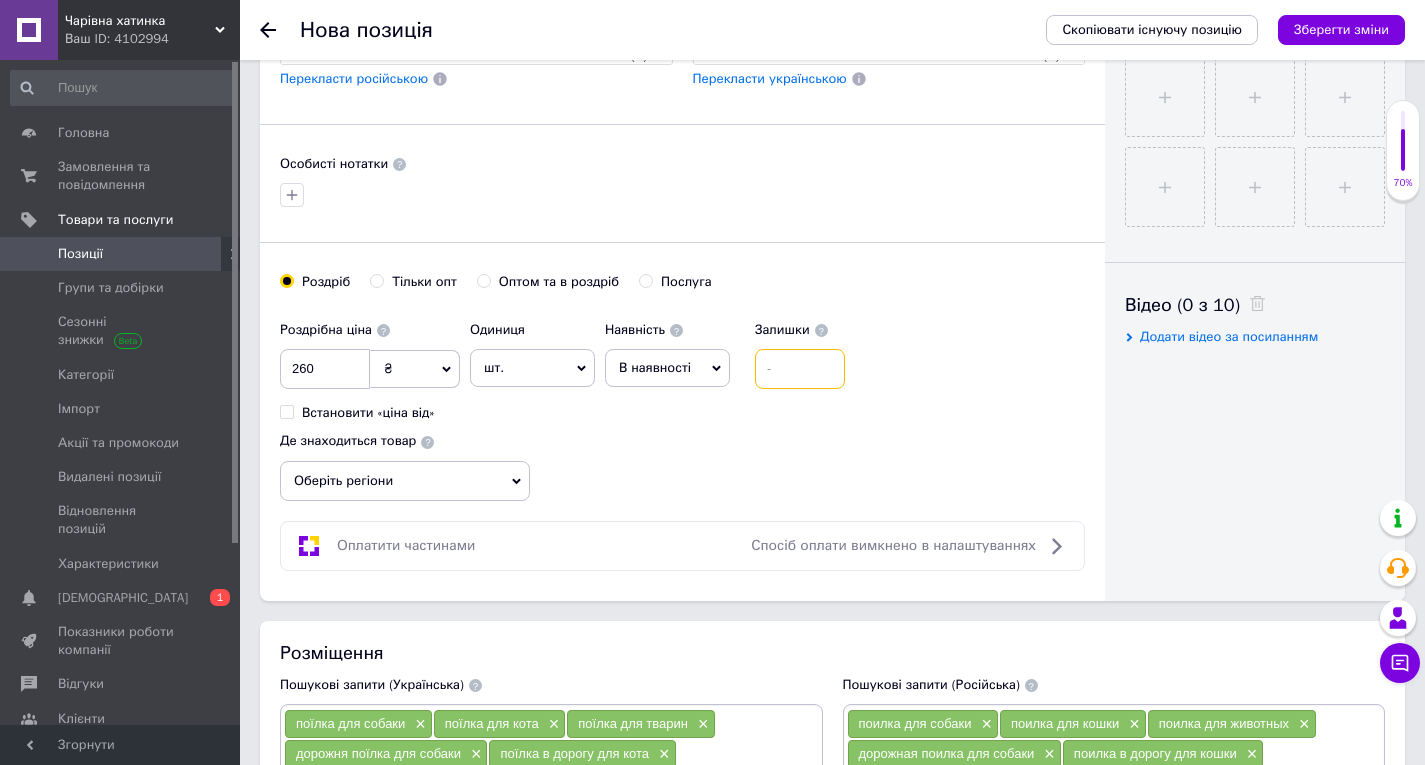 click at bounding box center (800, 369) 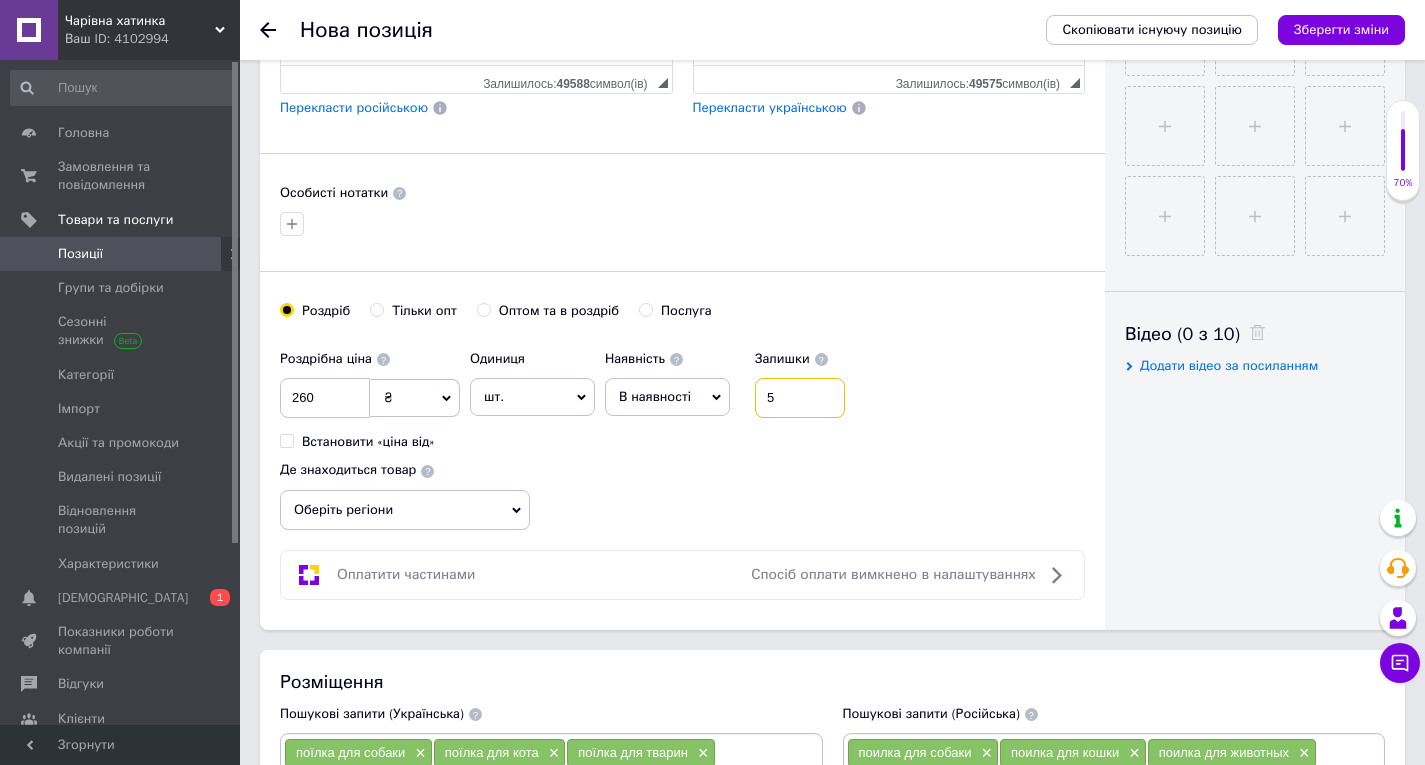 scroll, scrollTop: 900, scrollLeft: 0, axis: vertical 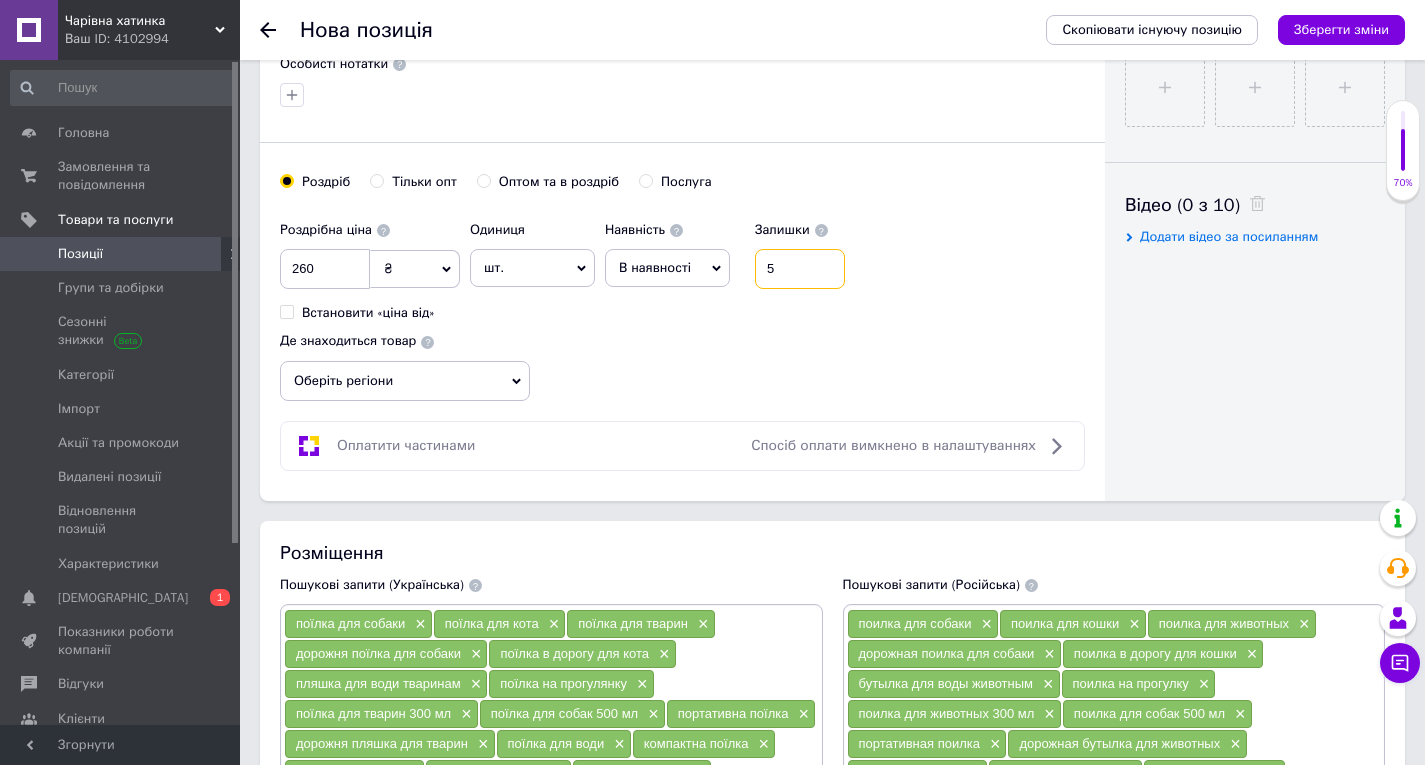 type on "5" 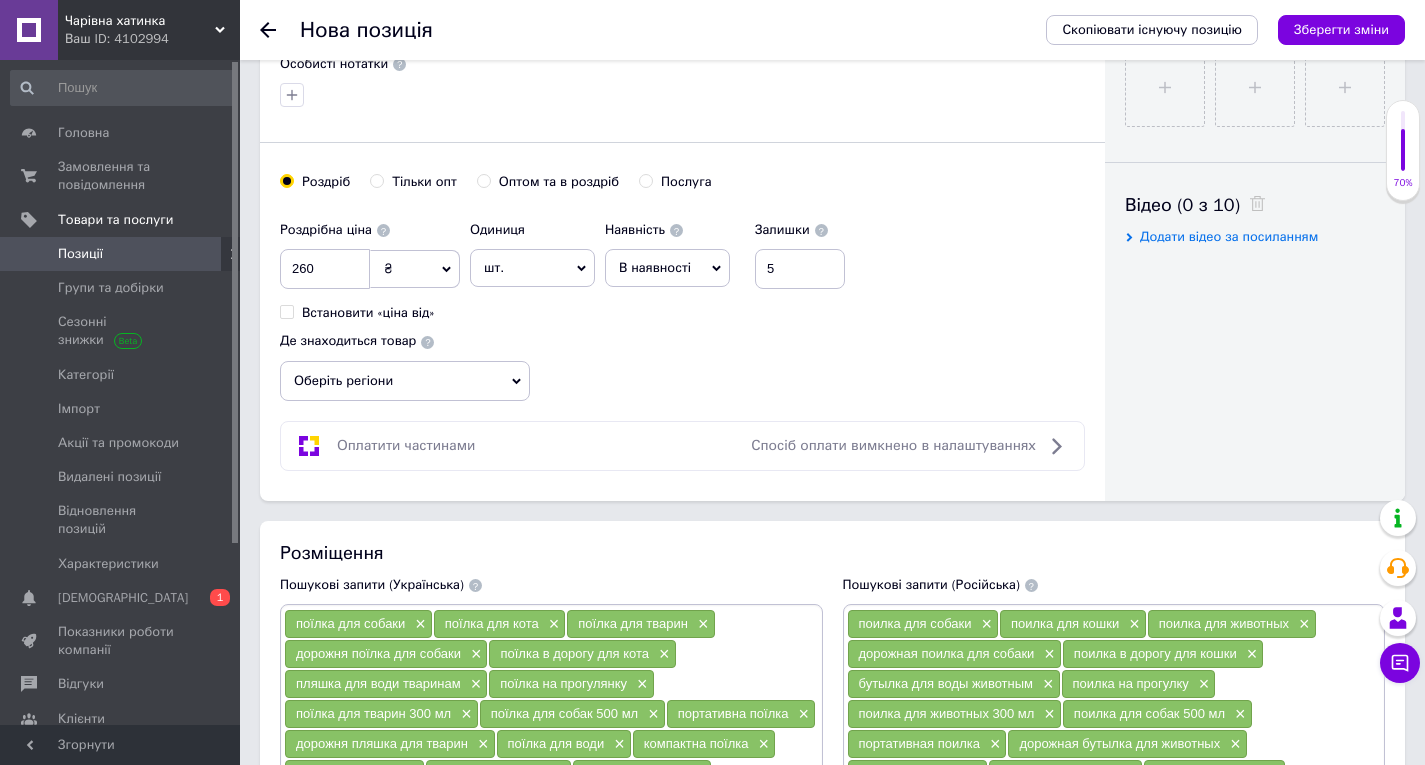 click on "Оберіть регіони" at bounding box center [405, 381] 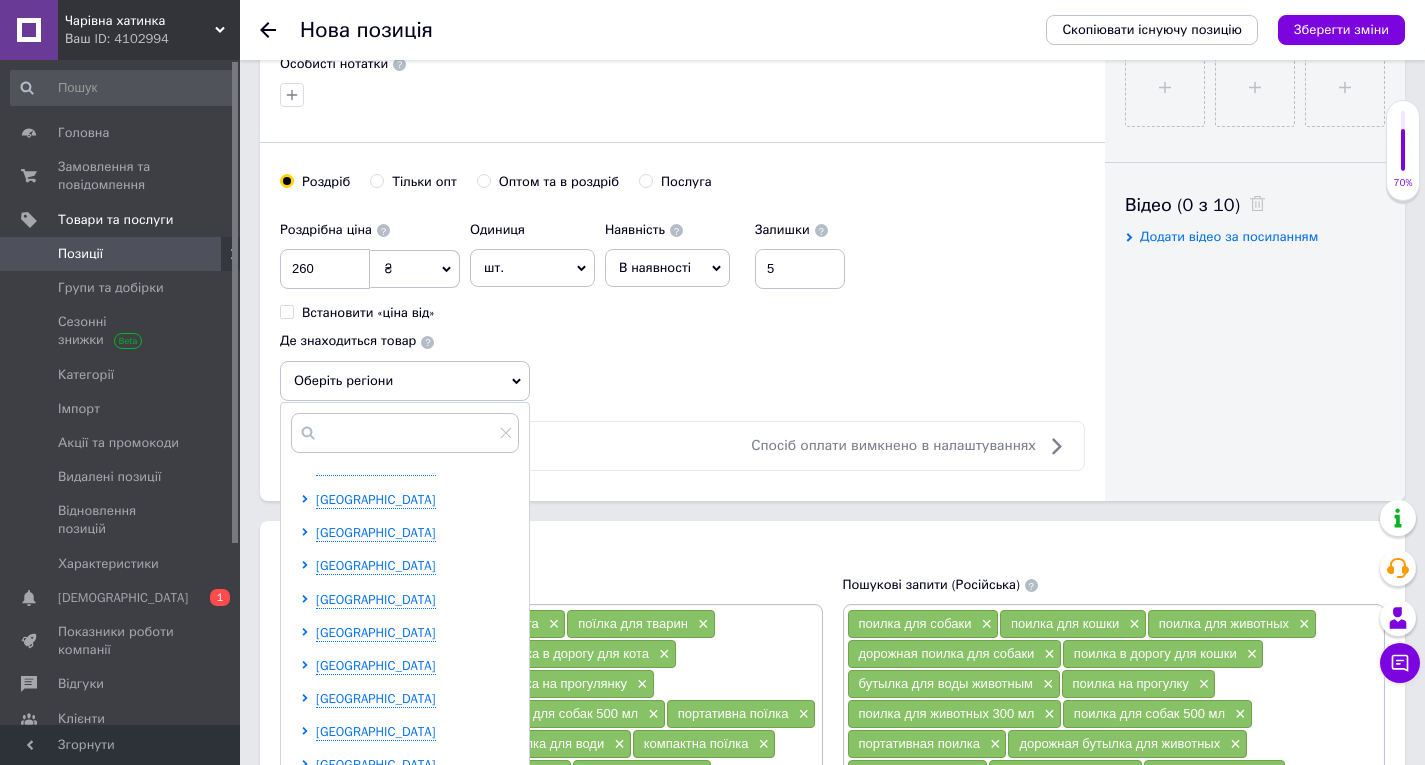 scroll, scrollTop: 212, scrollLeft: 0, axis: vertical 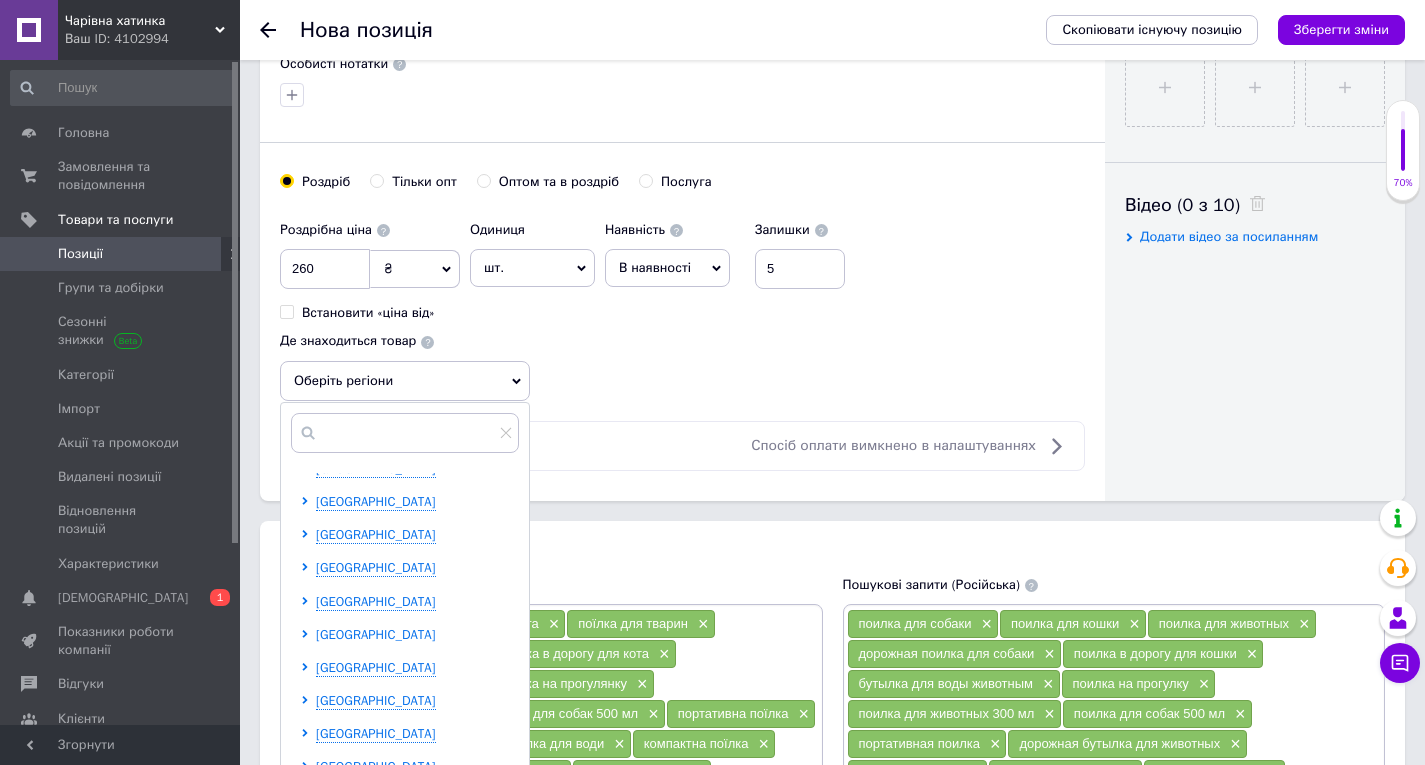 click on "[GEOGRAPHIC_DATA]" at bounding box center (376, 634) 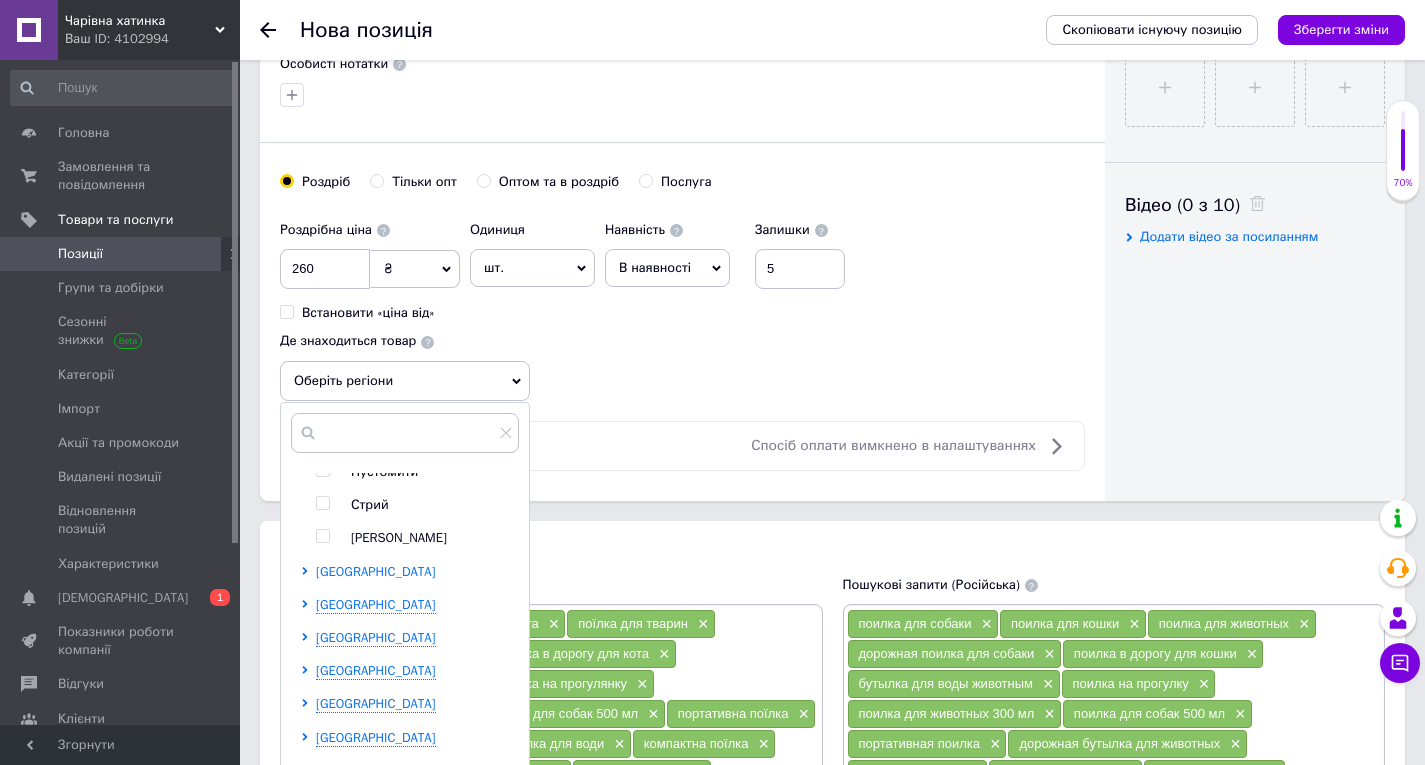 scroll, scrollTop: 612, scrollLeft: 0, axis: vertical 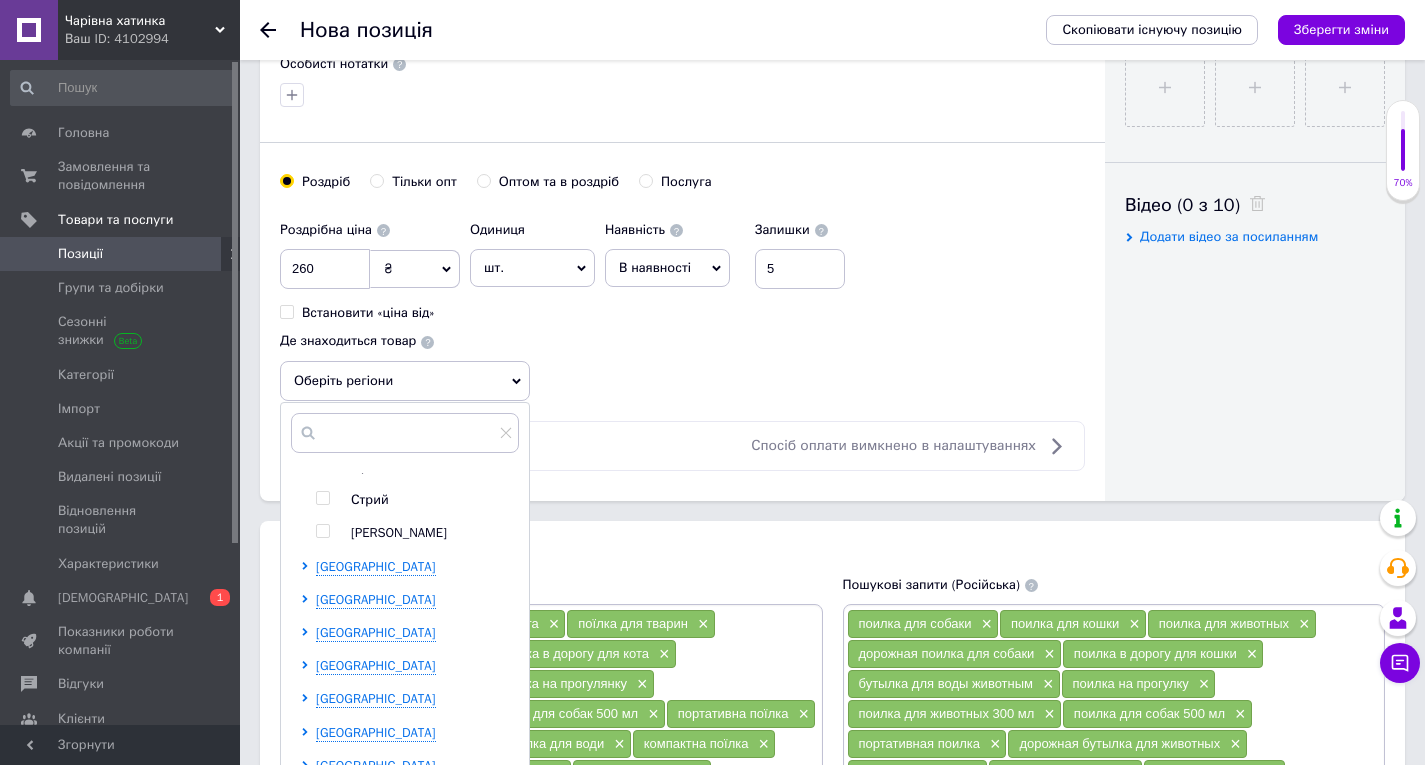 click at bounding box center [322, 531] 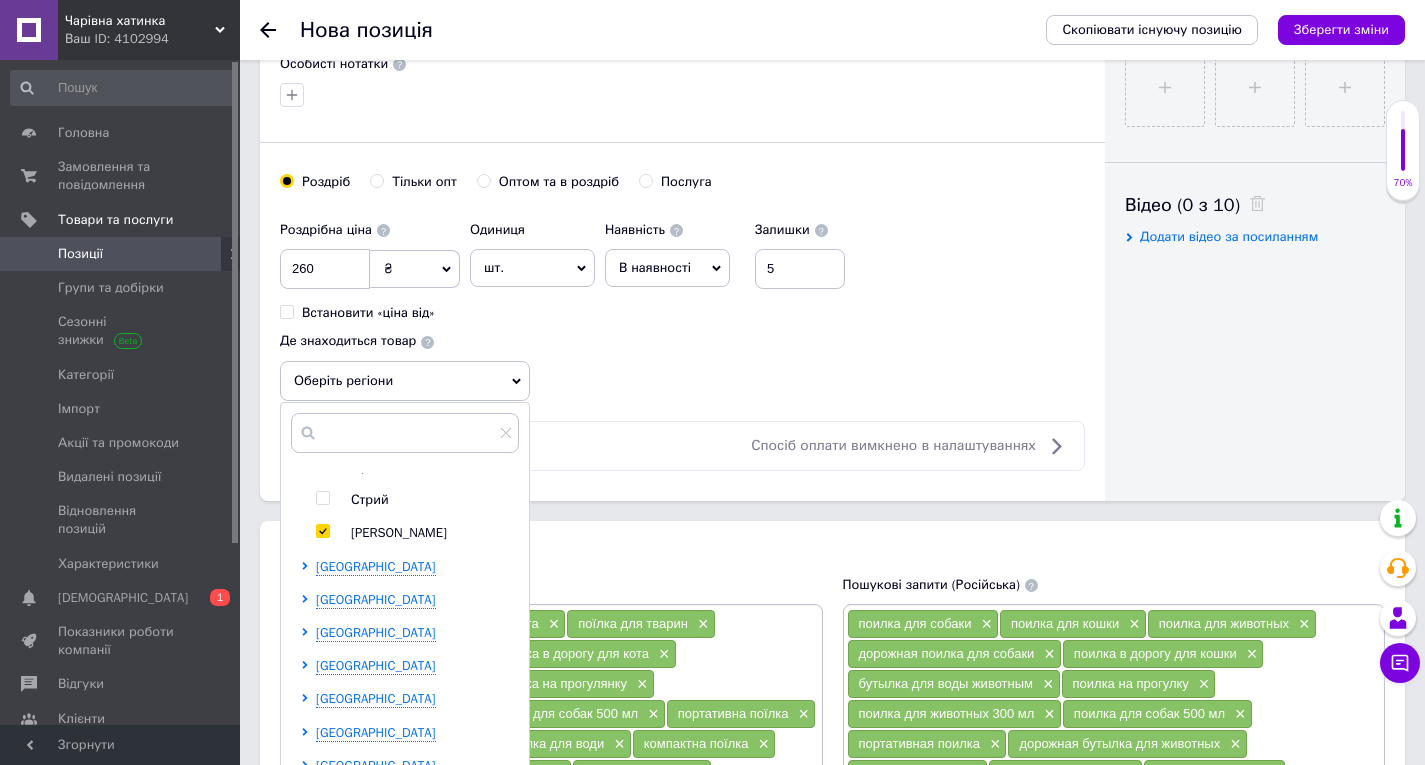 checkbox on "true" 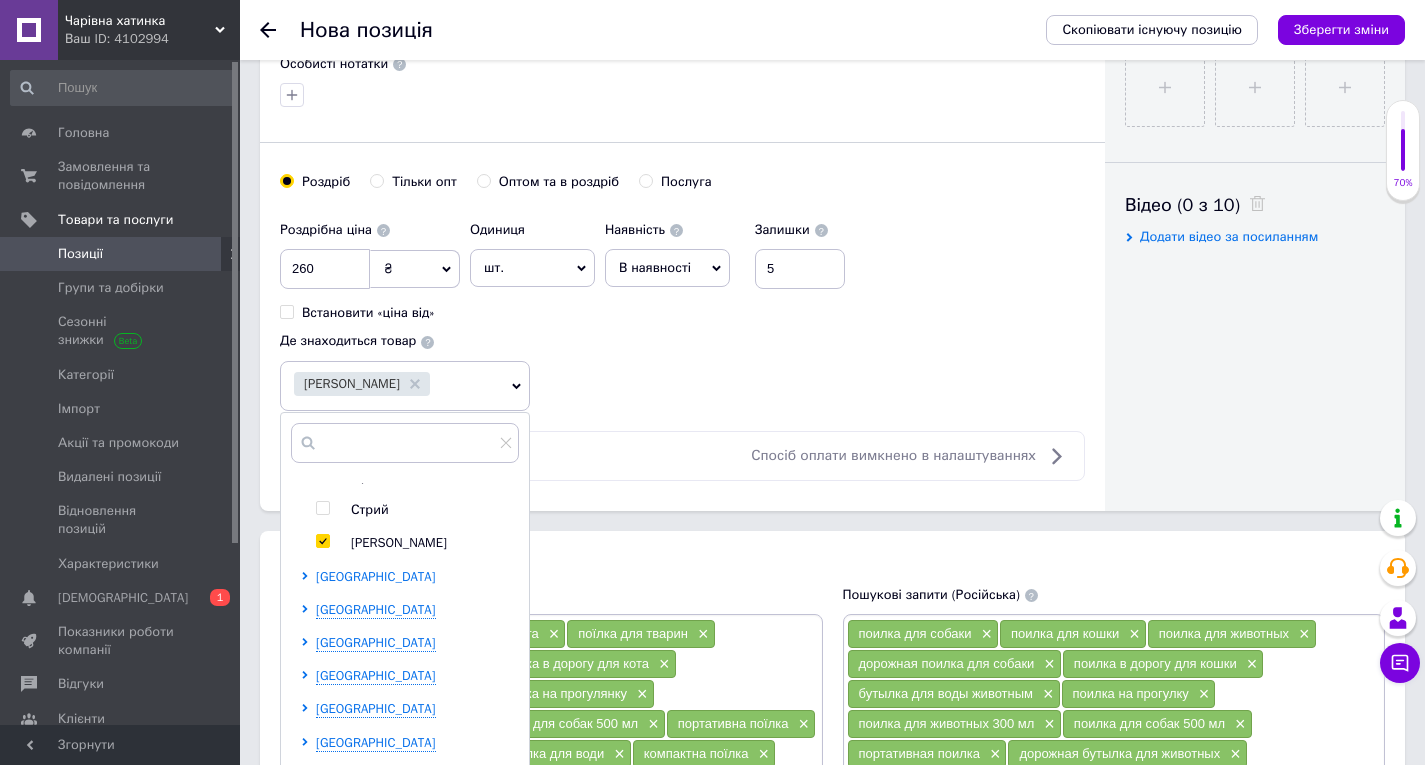 scroll, scrollTop: 711, scrollLeft: 0, axis: vertical 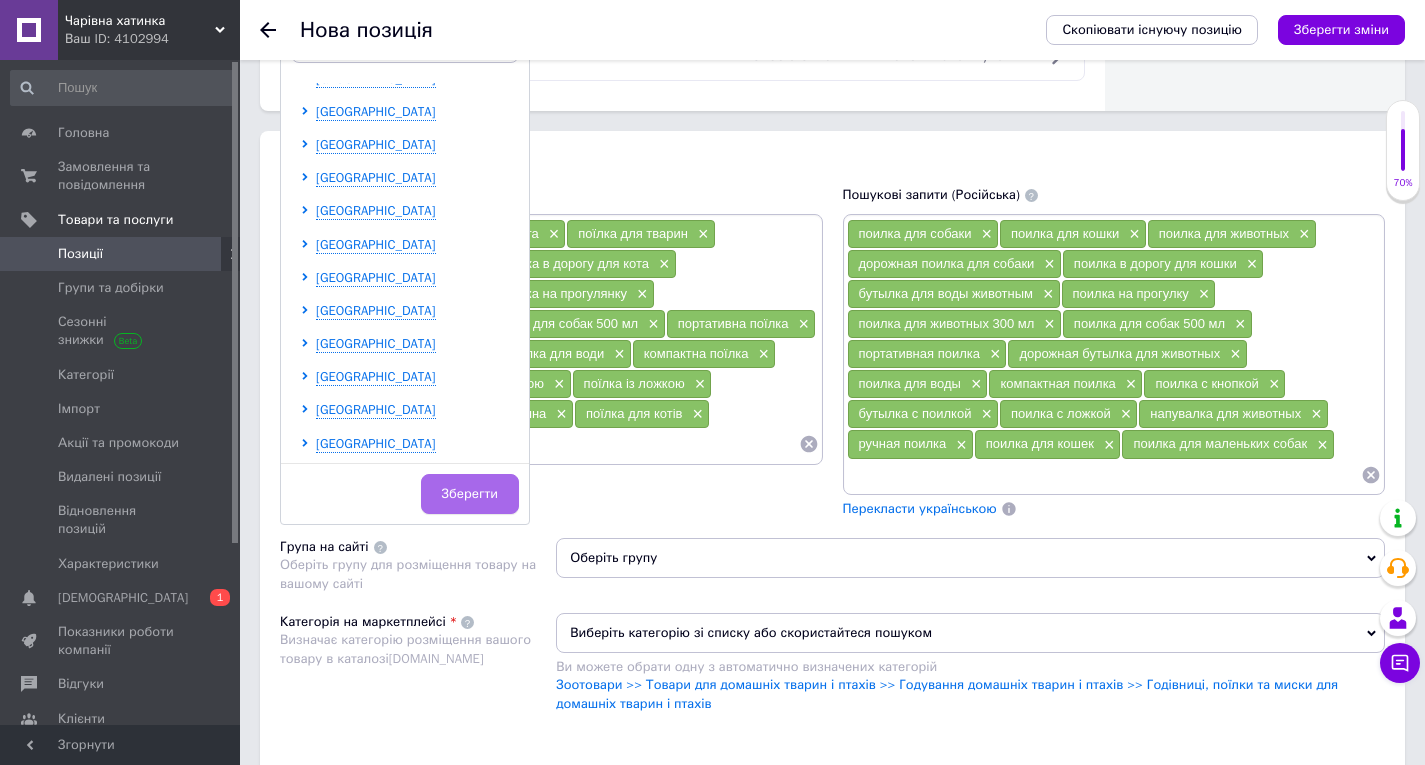click on "Зберегти" at bounding box center [470, 494] 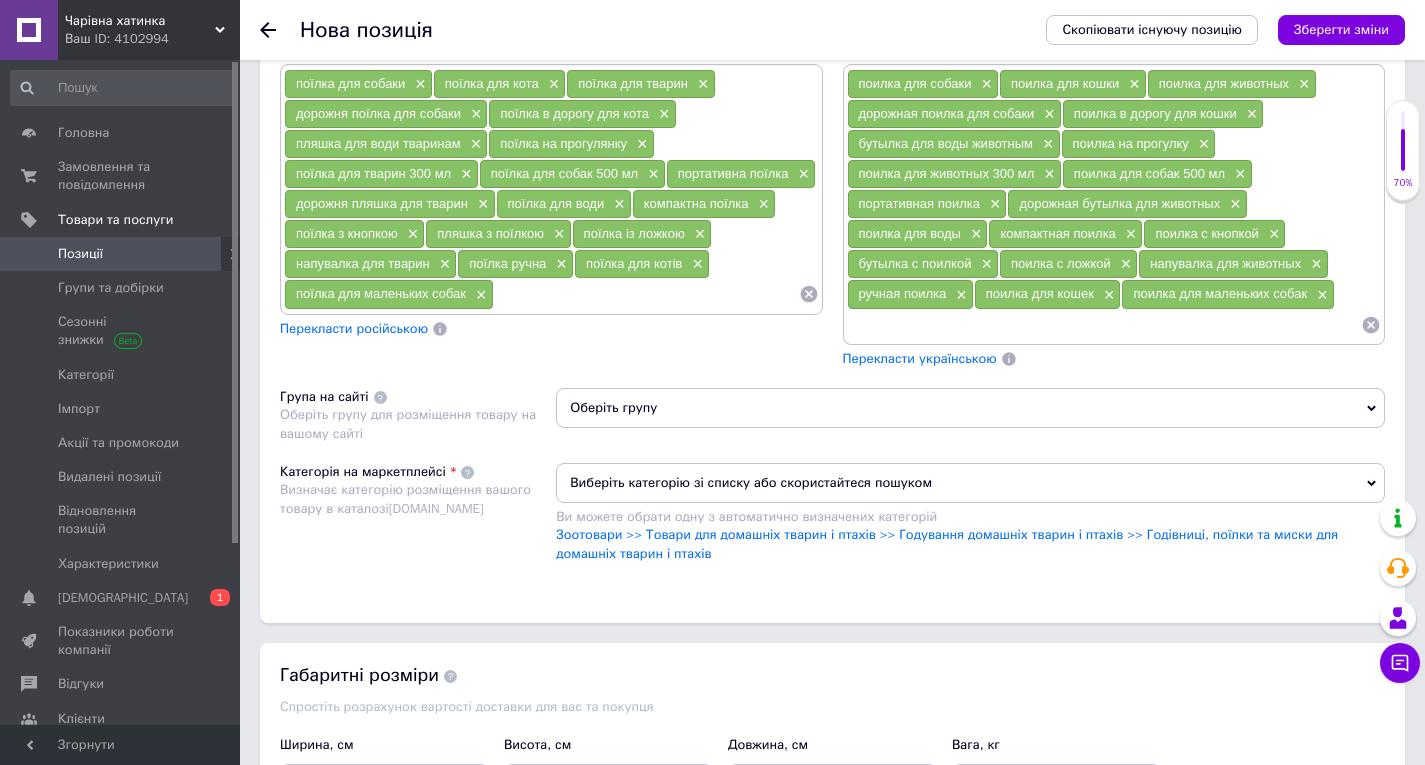 scroll, scrollTop: 1500, scrollLeft: 0, axis: vertical 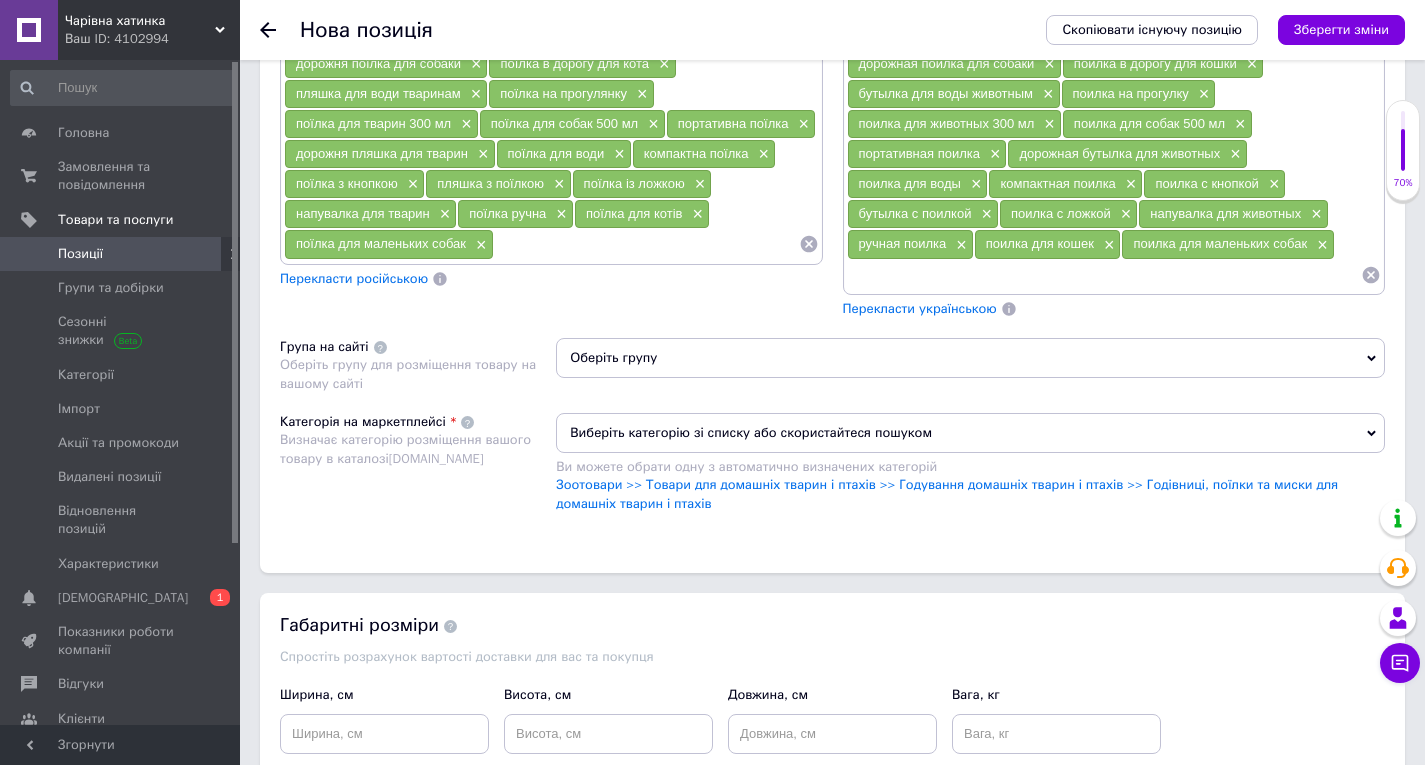 click on "Оберіть групу" at bounding box center [970, 358] 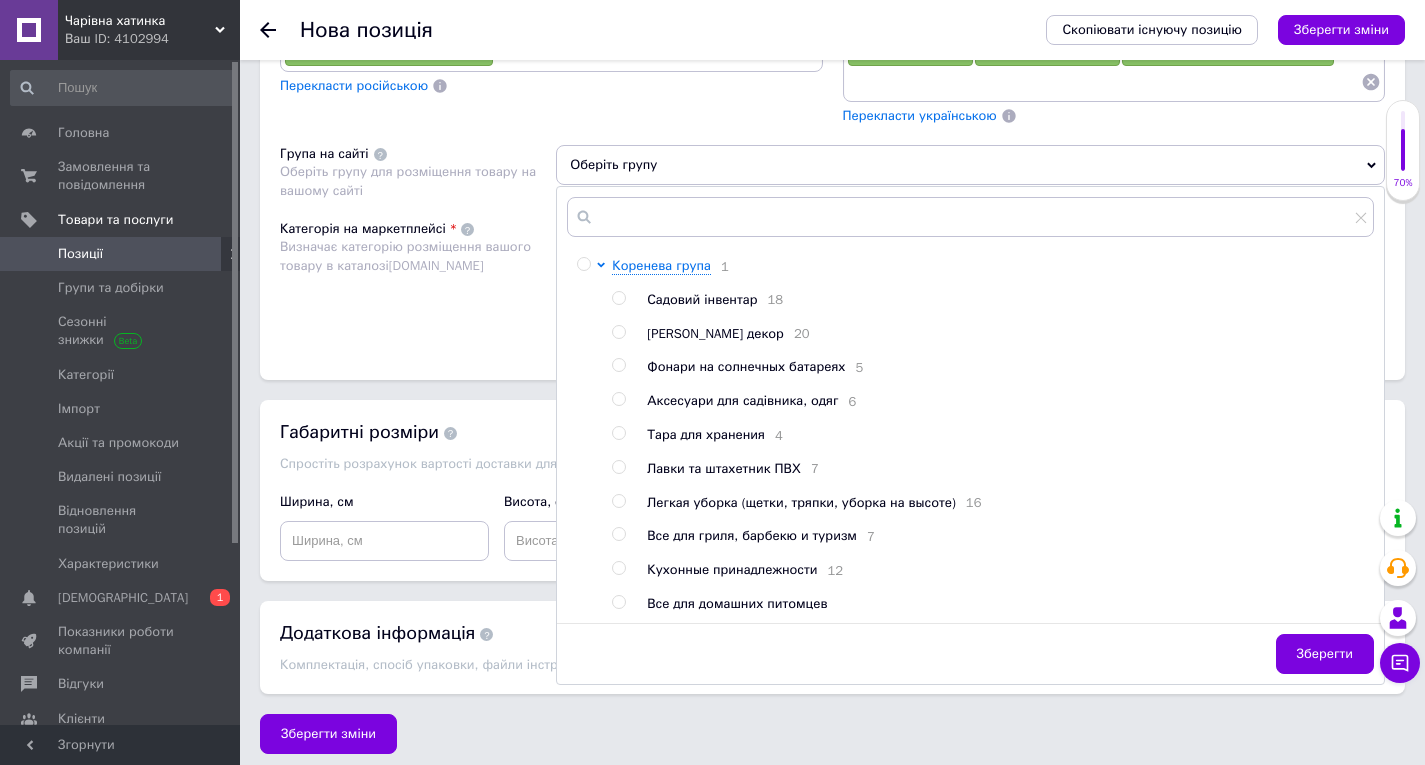 scroll, scrollTop: 1702, scrollLeft: 0, axis: vertical 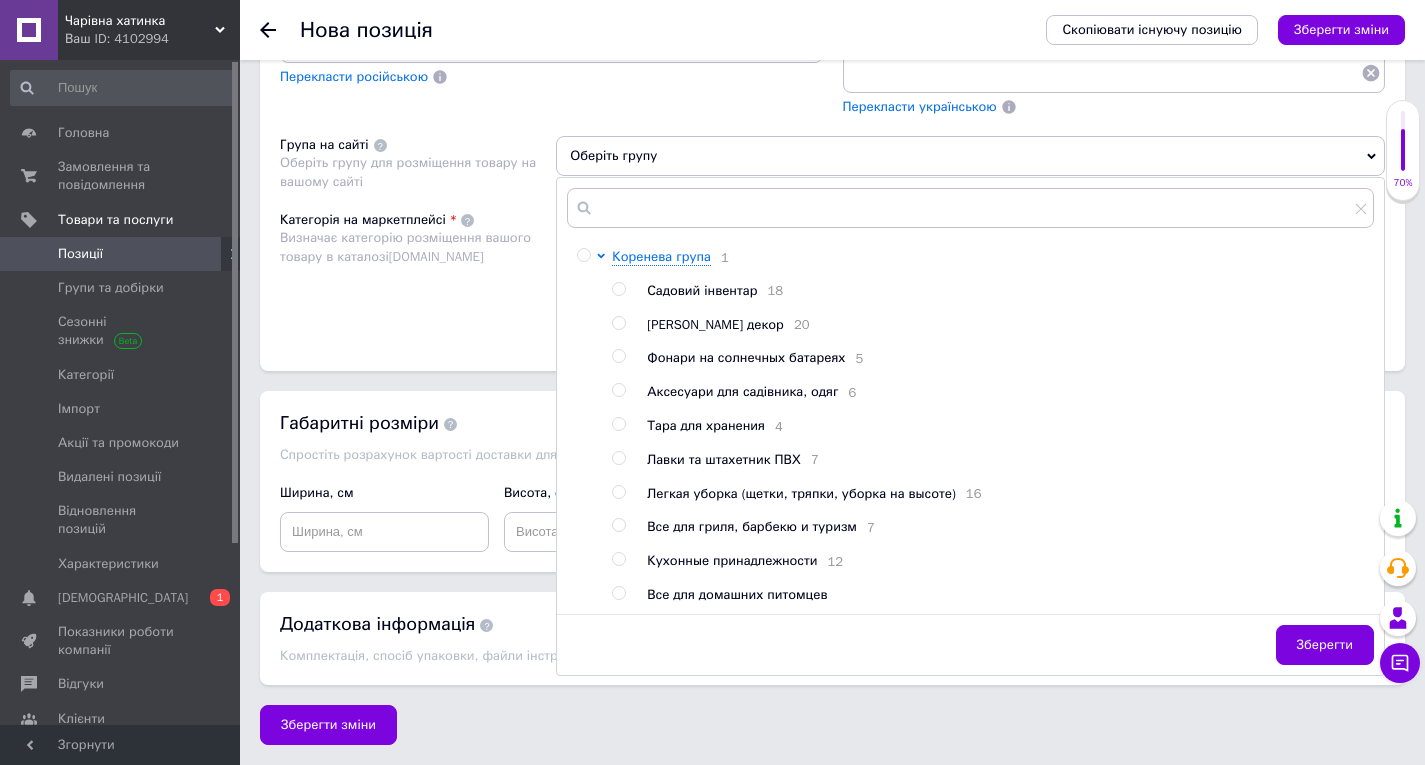 click at bounding box center [618, 593] 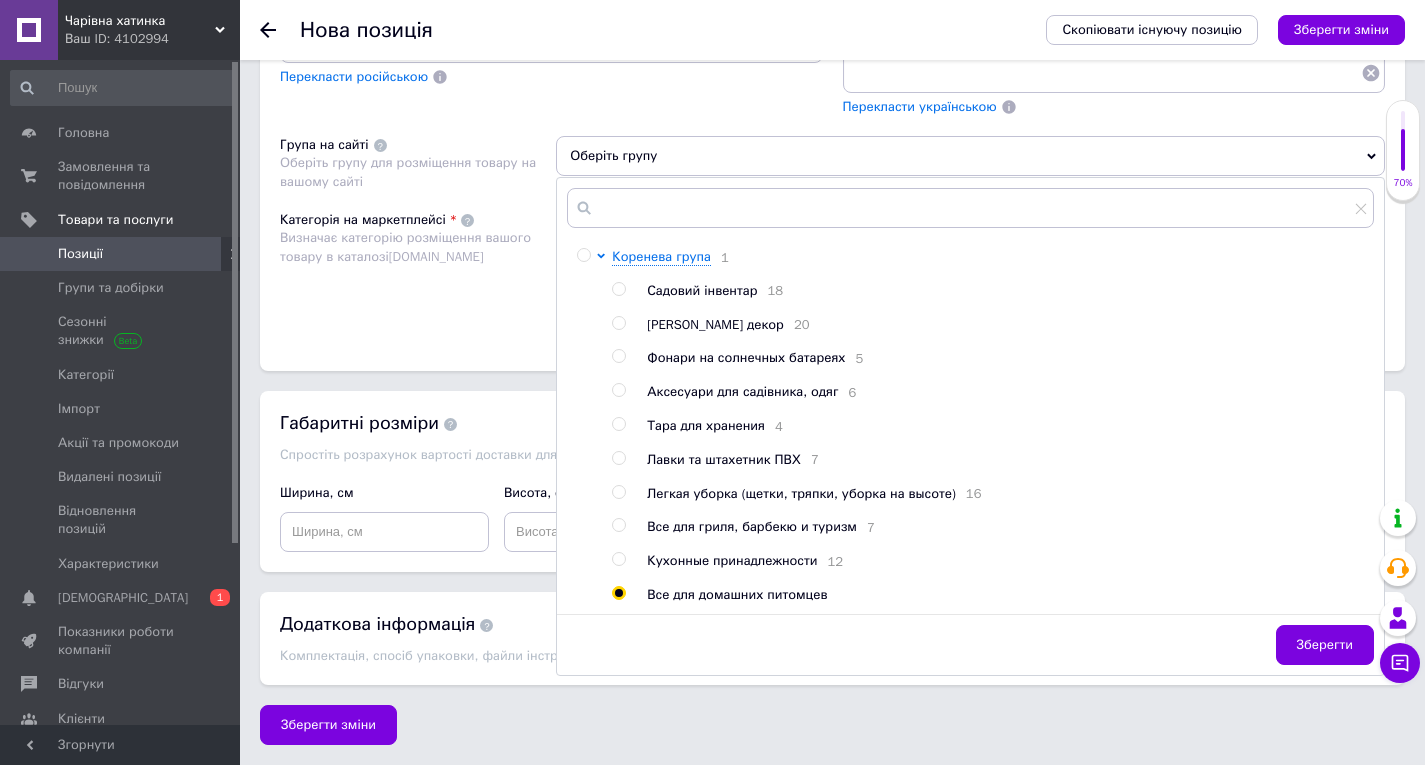 radio on "true" 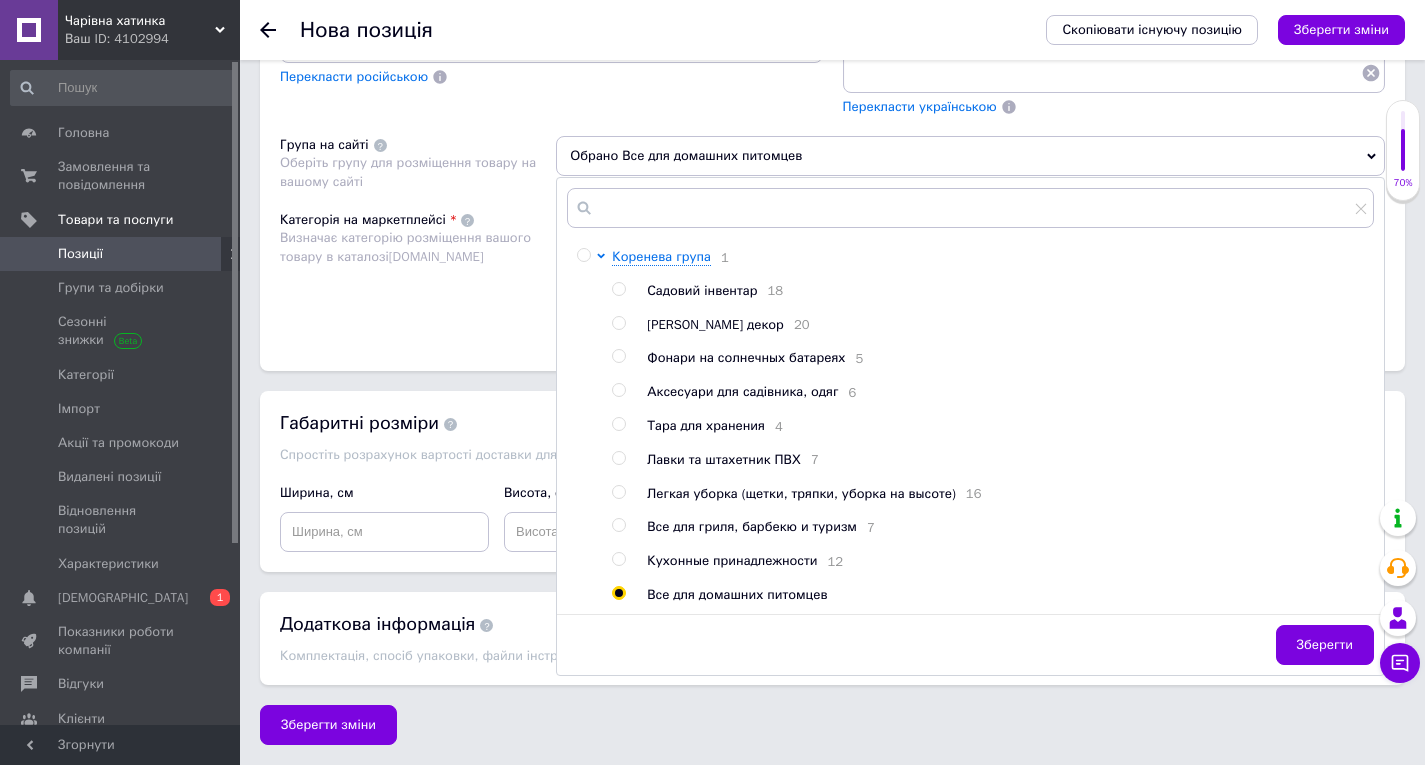 click on "Зберегти" at bounding box center [1325, 645] 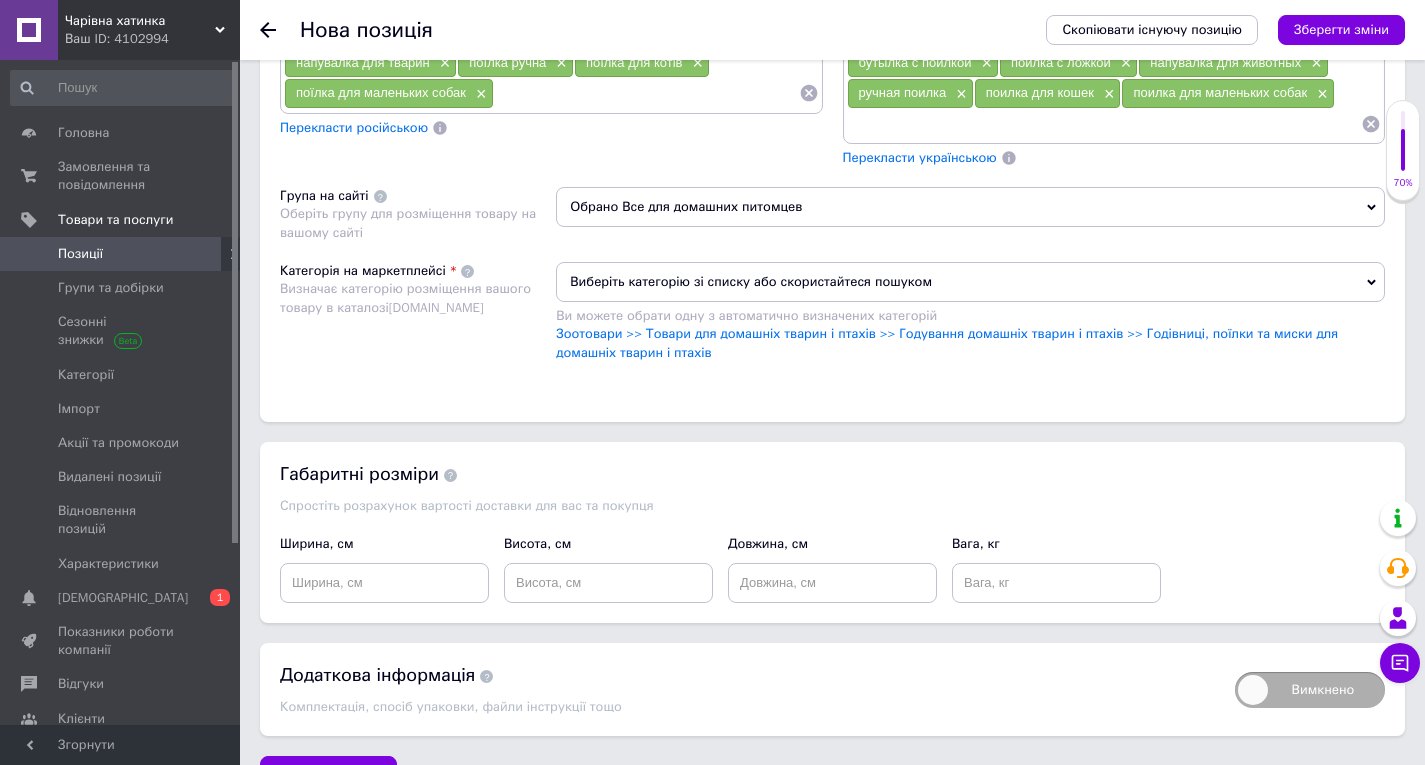 scroll, scrollTop: 1602, scrollLeft: 0, axis: vertical 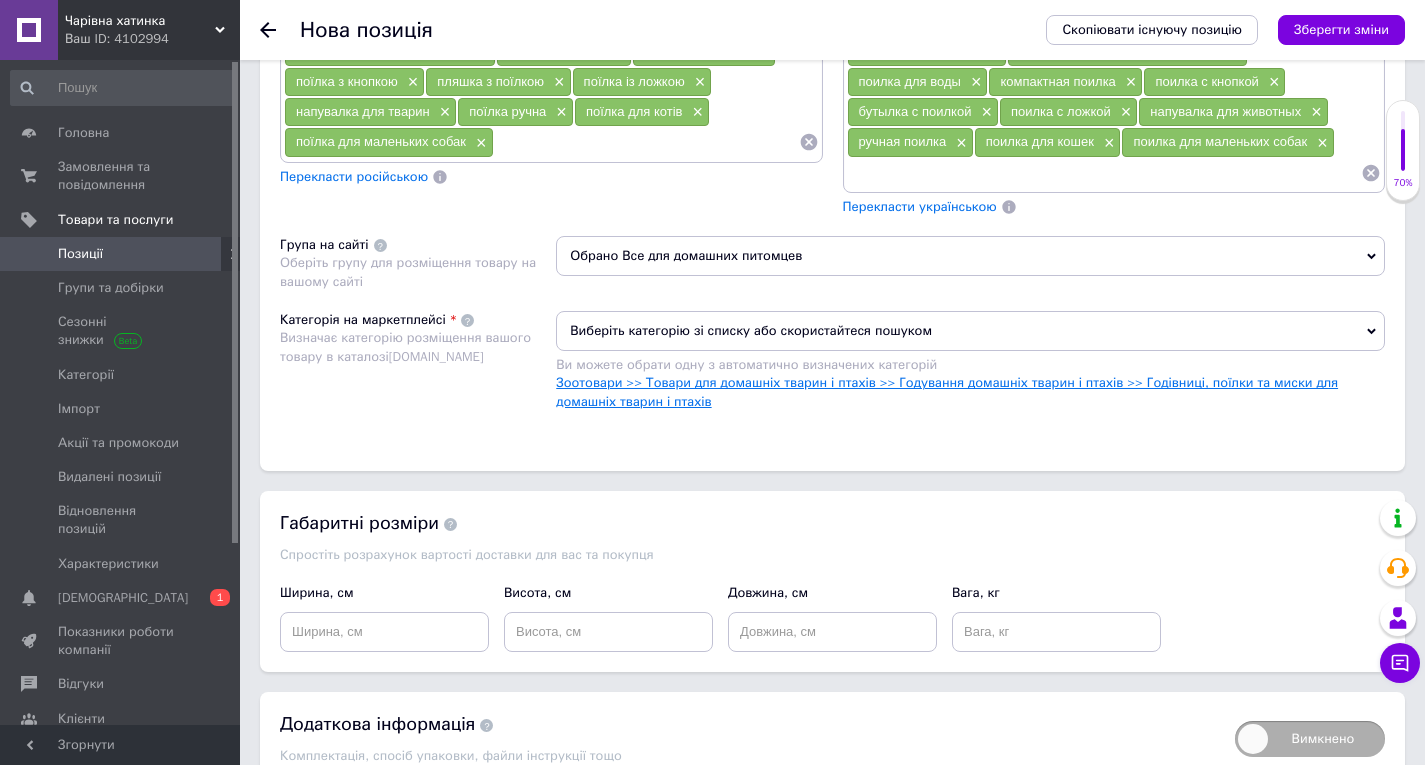 click on "Зоотовари >> Товари для домашніх тварин і птахів >> Годування домашніх тварин і птахів >> Годівниці, поїлки та миски для домашніх тварин і птахів" at bounding box center (947, 391) 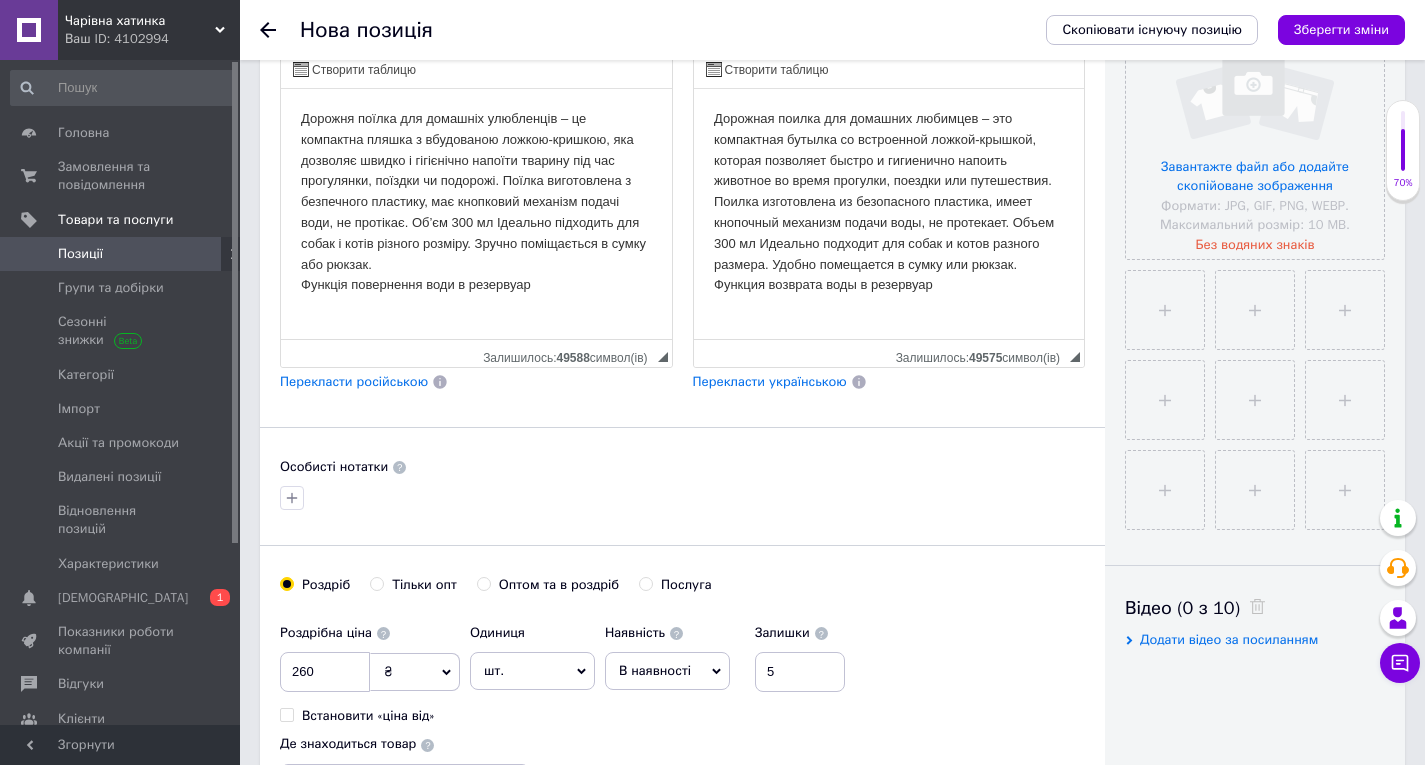 scroll, scrollTop: 500, scrollLeft: 0, axis: vertical 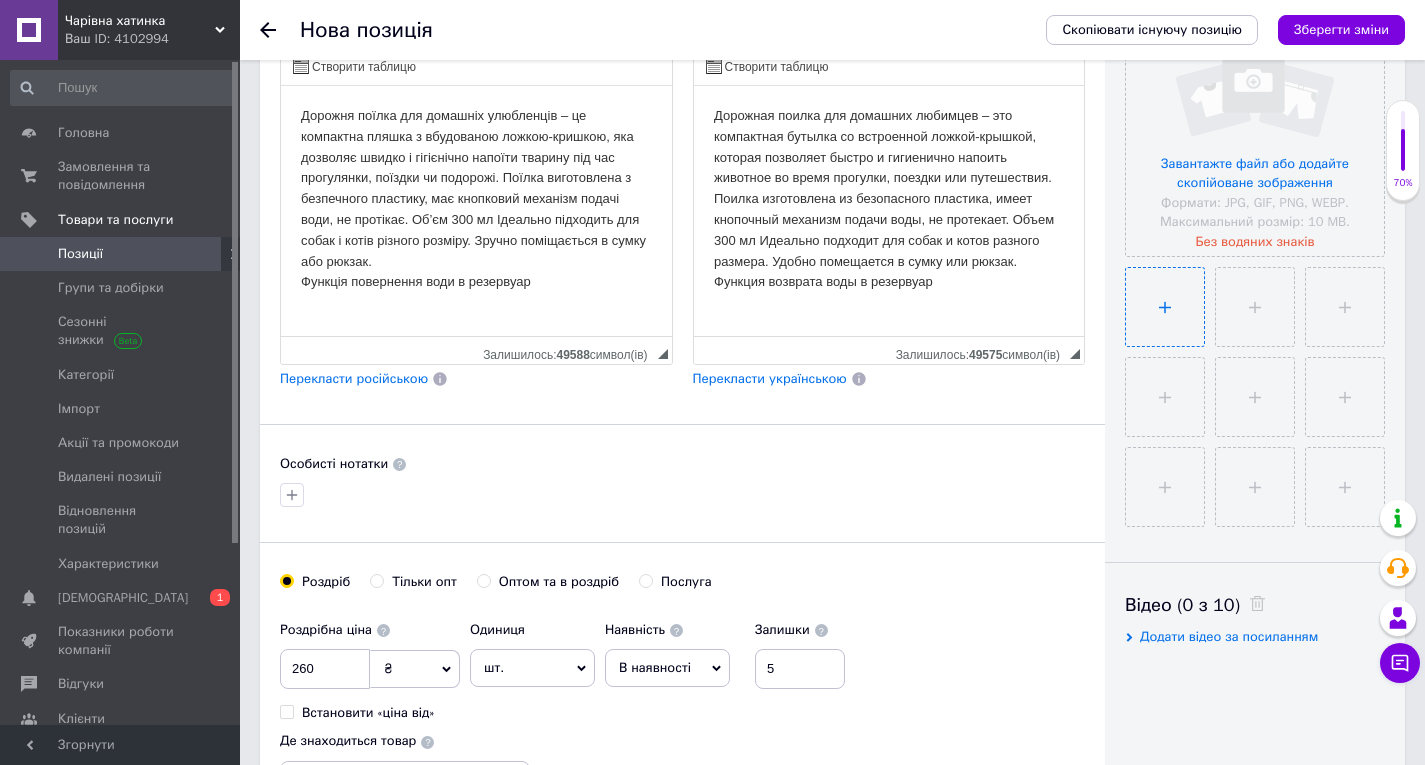 click at bounding box center [1165, 307] 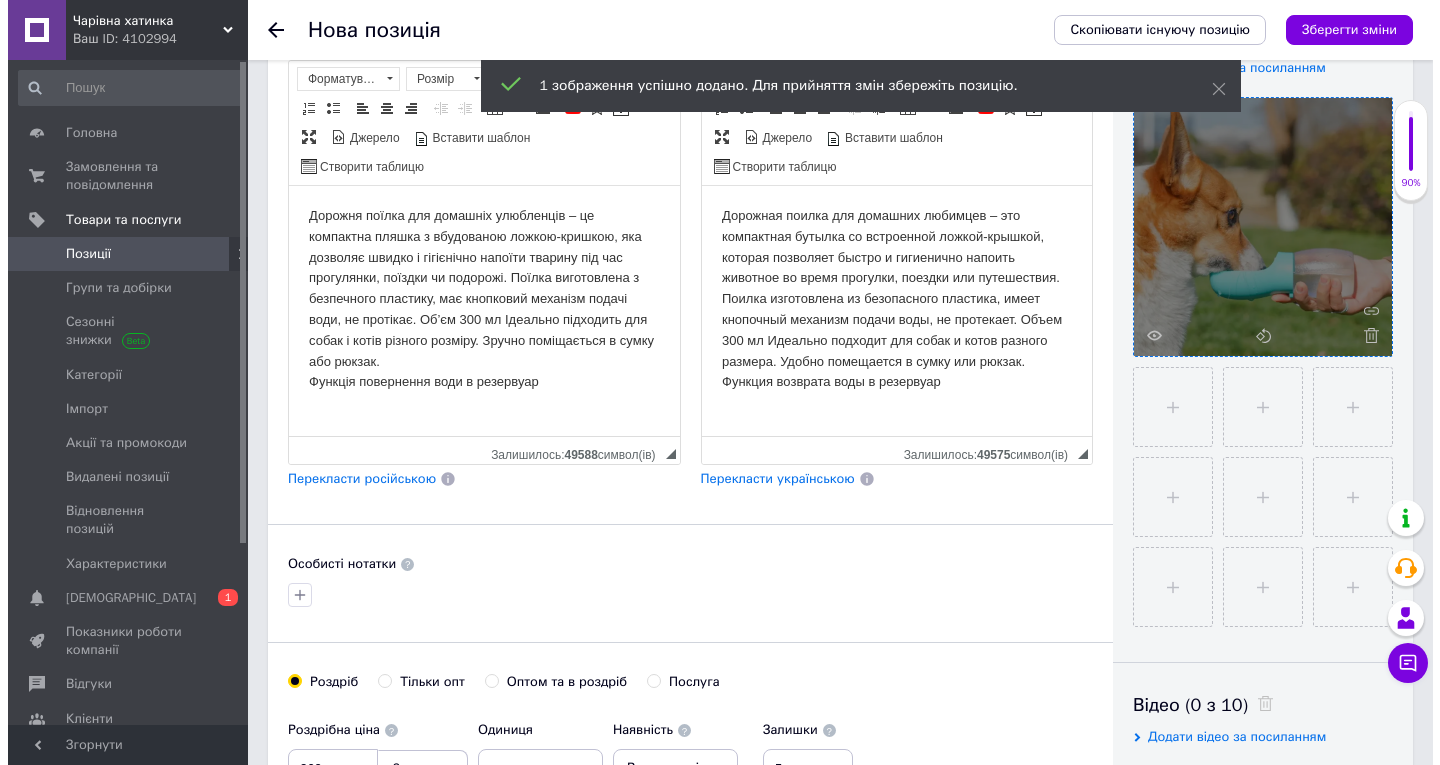 scroll, scrollTop: 400, scrollLeft: 0, axis: vertical 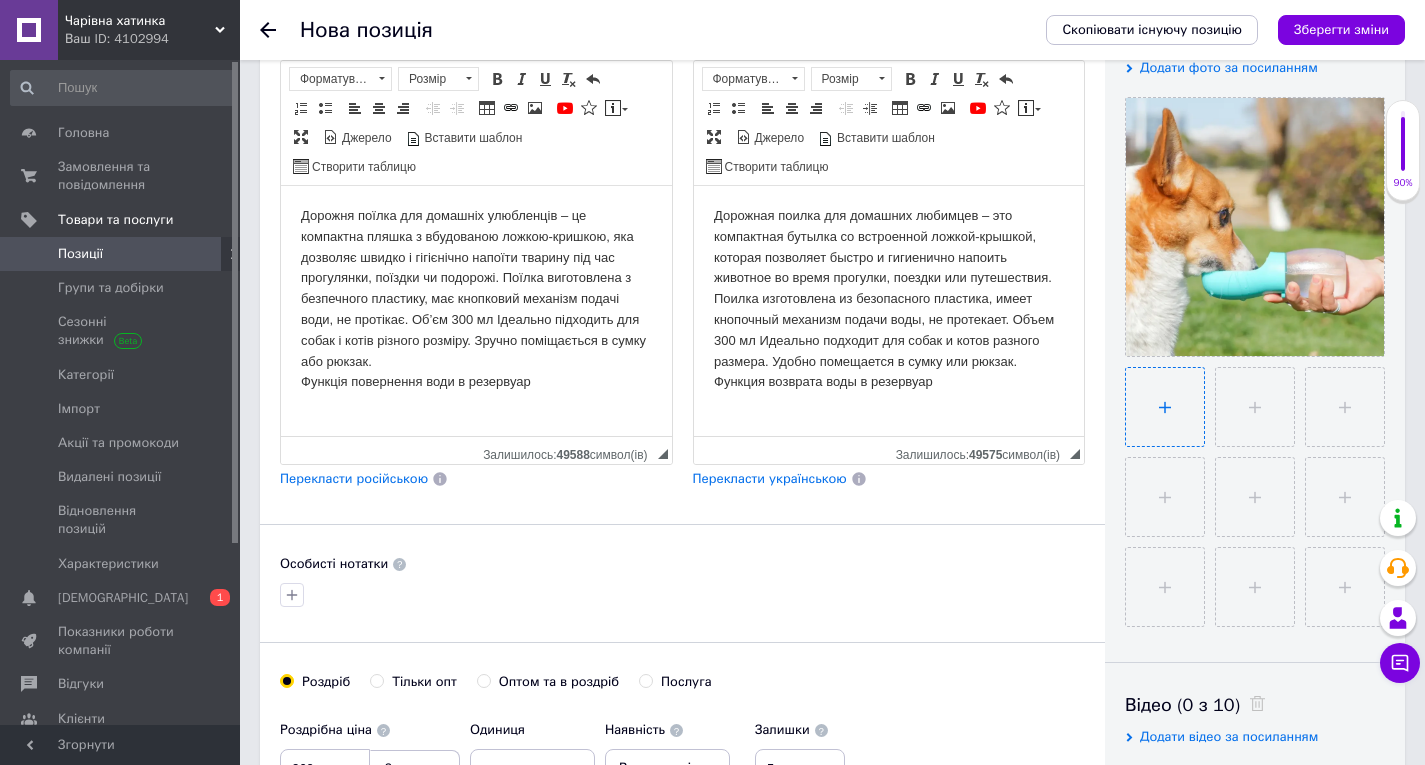 click at bounding box center (1165, 407) 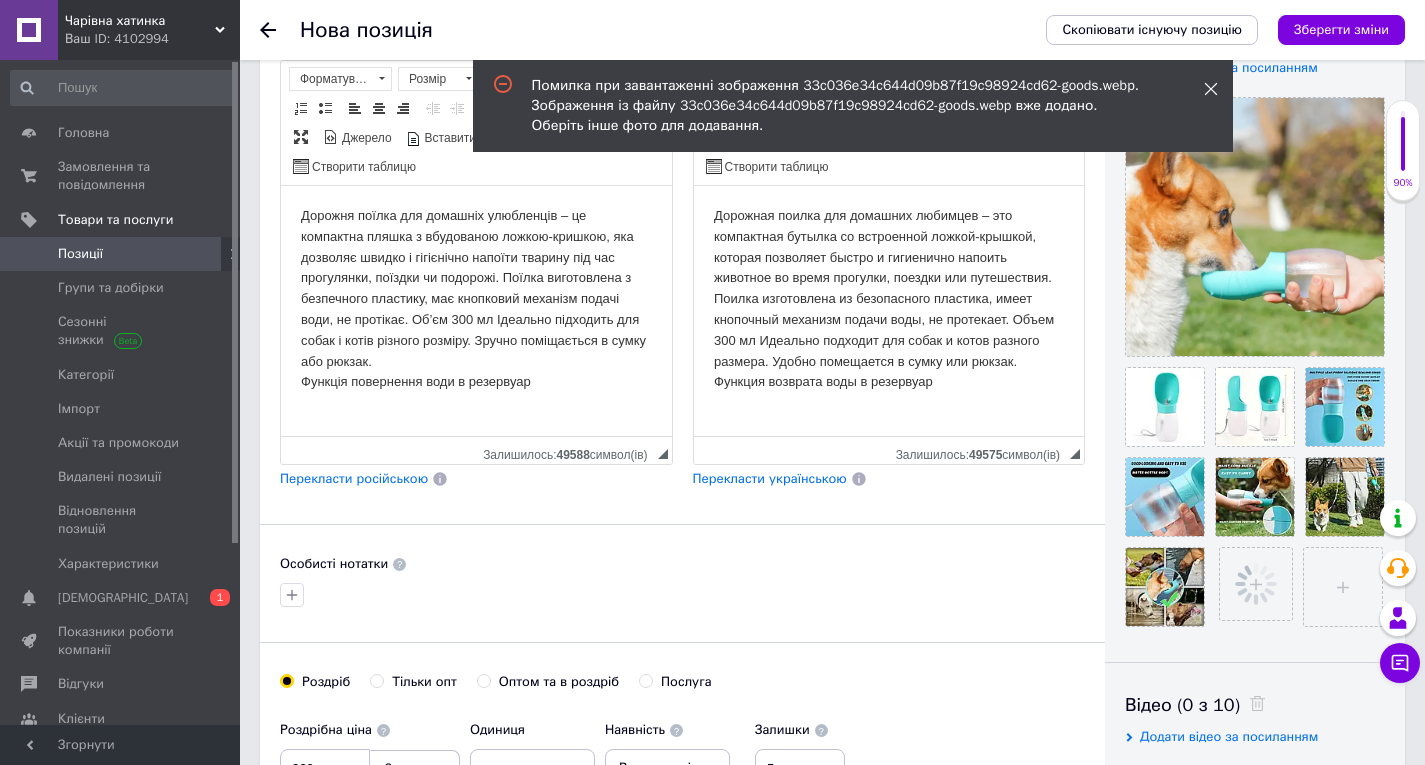 click 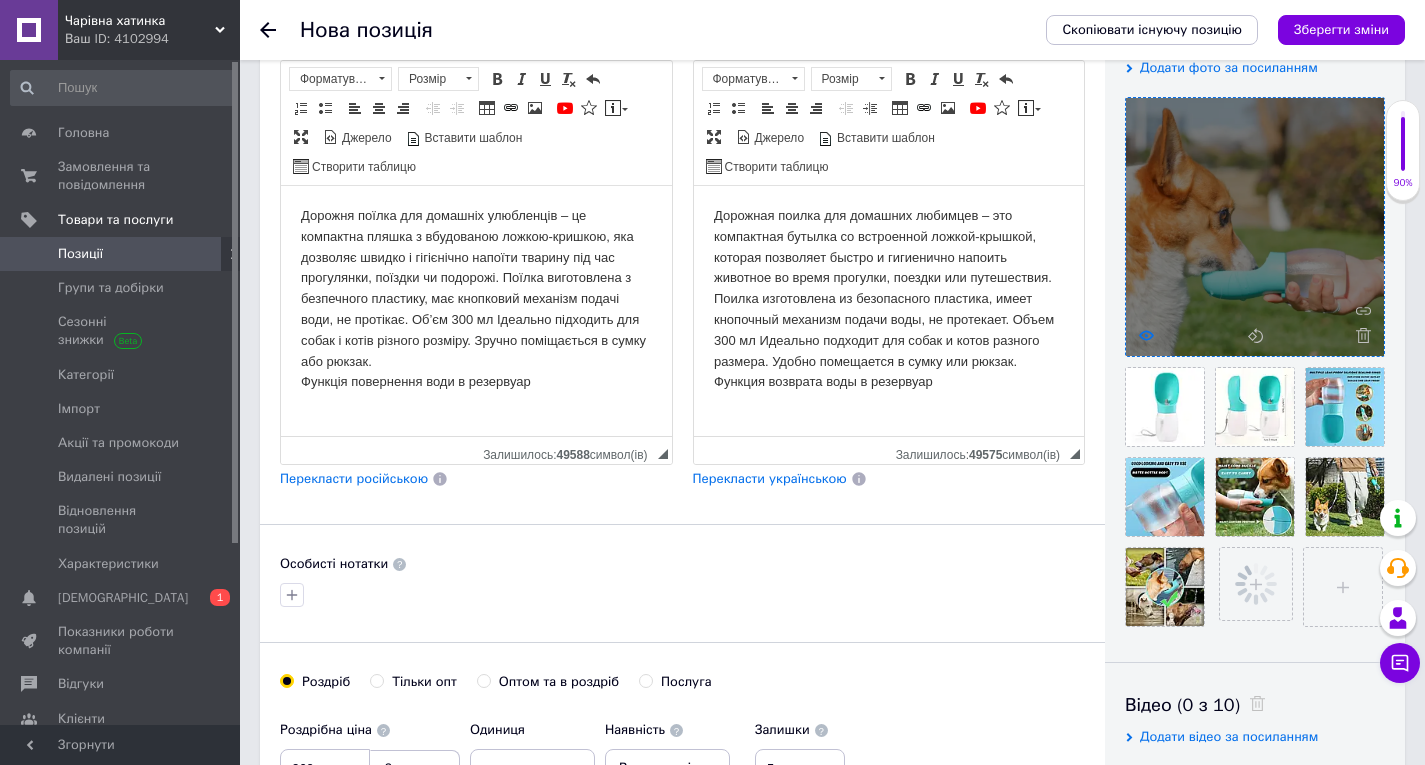 click 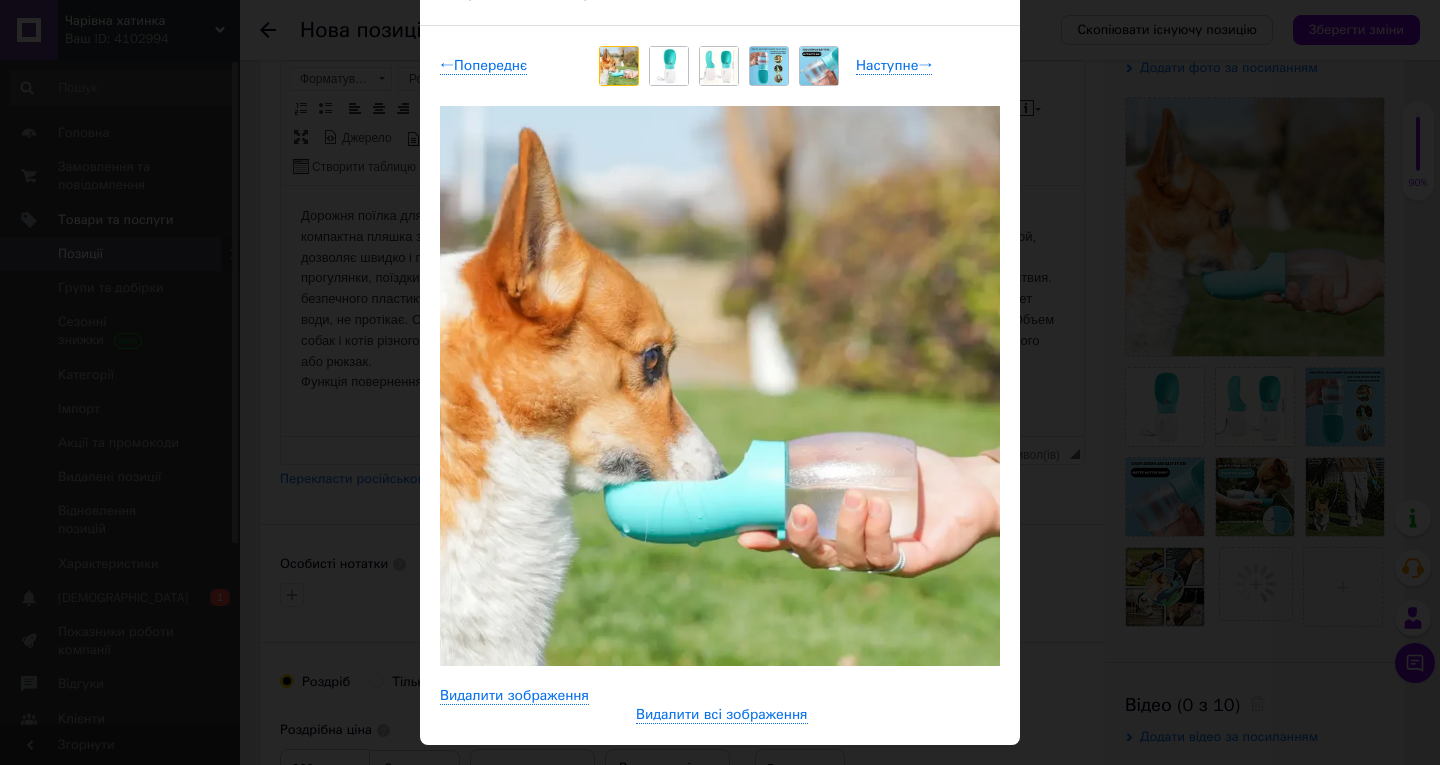 scroll, scrollTop: 66, scrollLeft: 0, axis: vertical 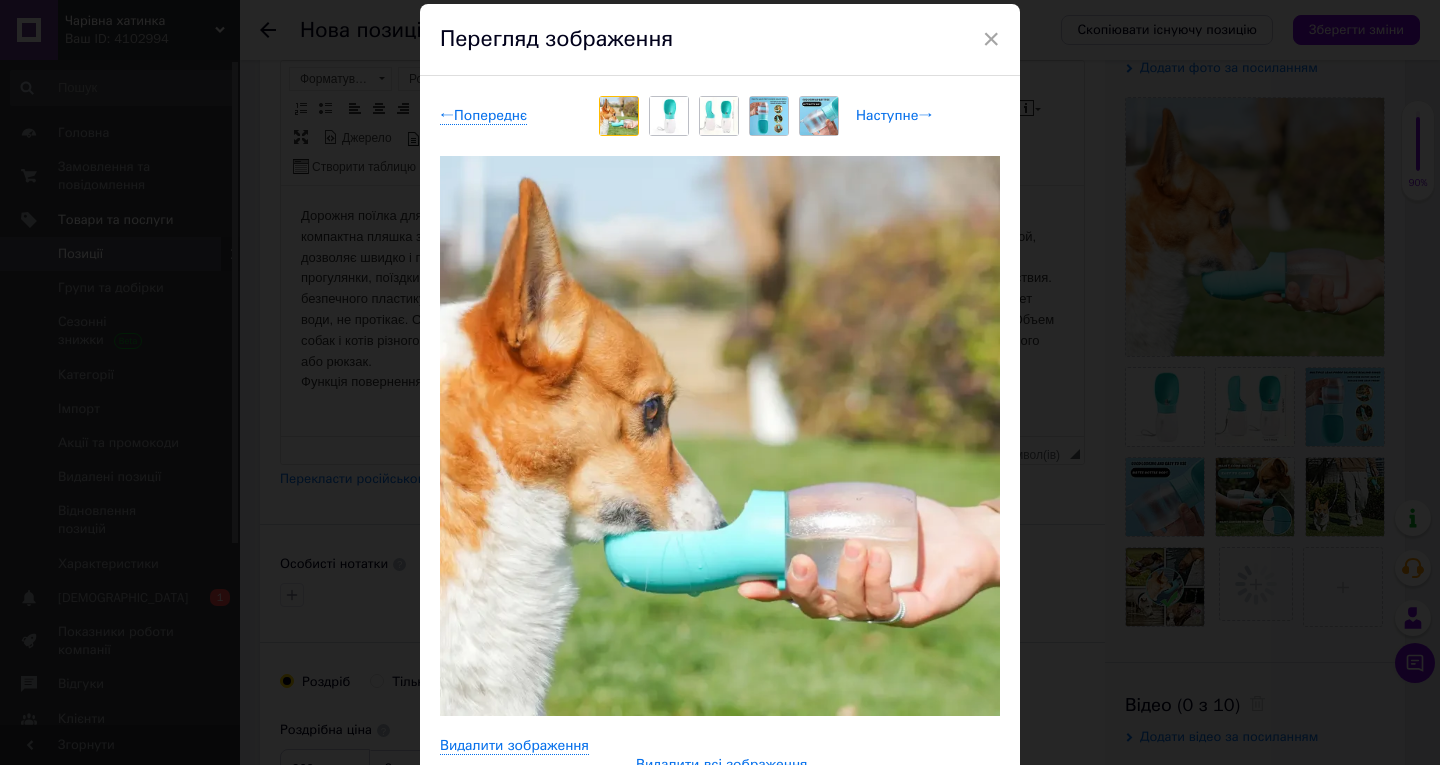 click on "Наступне →" at bounding box center (894, 116) 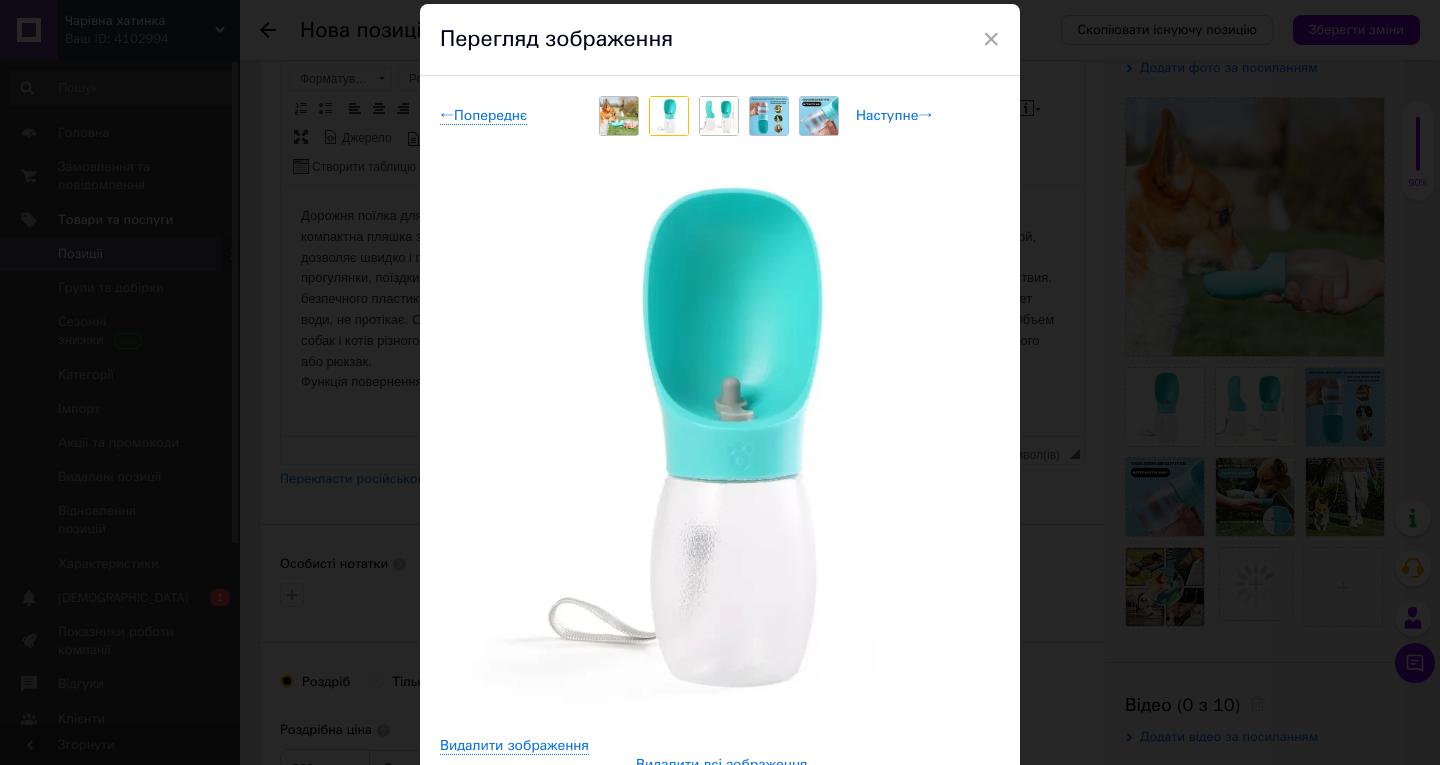 click on "Наступне →" at bounding box center [894, 116] 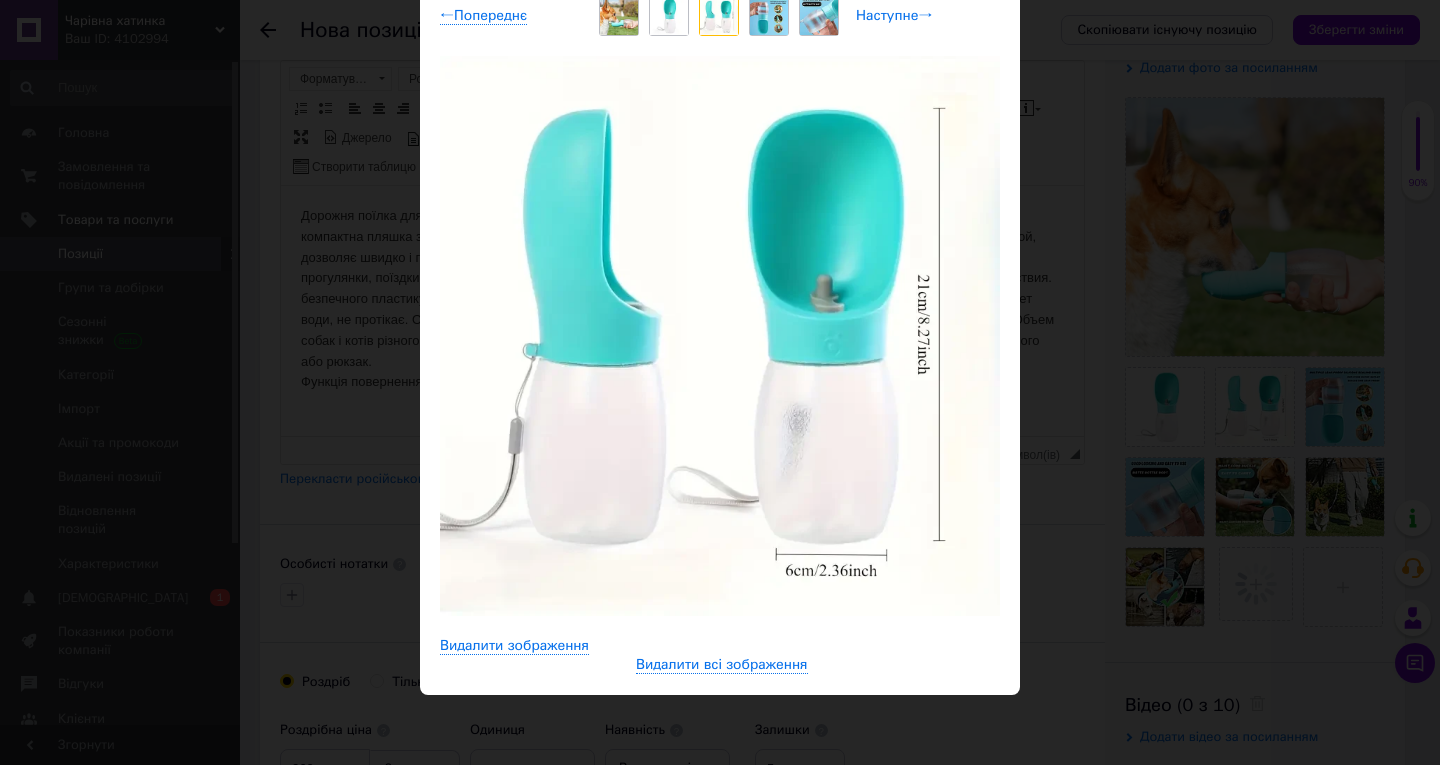 scroll, scrollTop: 66, scrollLeft: 0, axis: vertical 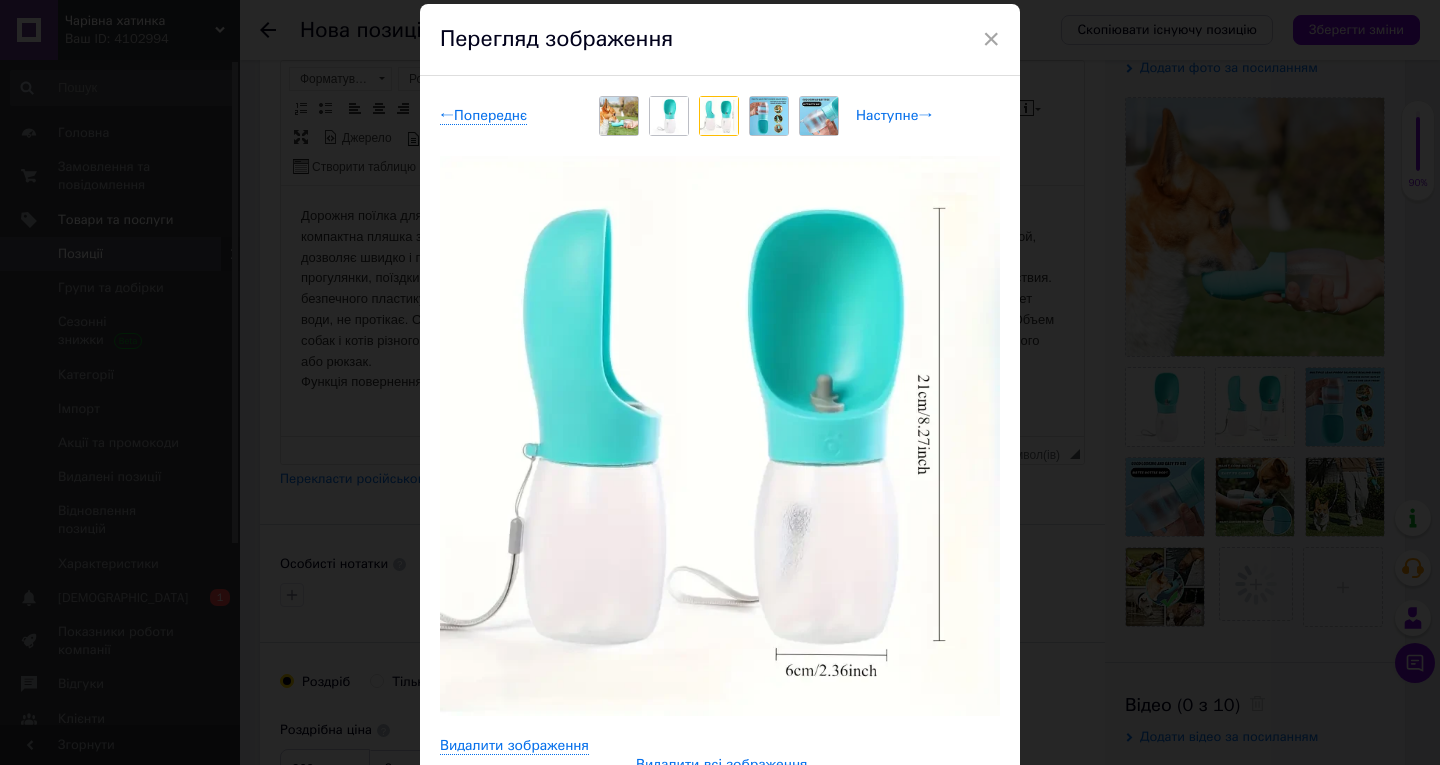 click on "Наступне →" at bounding box center [894, 116] 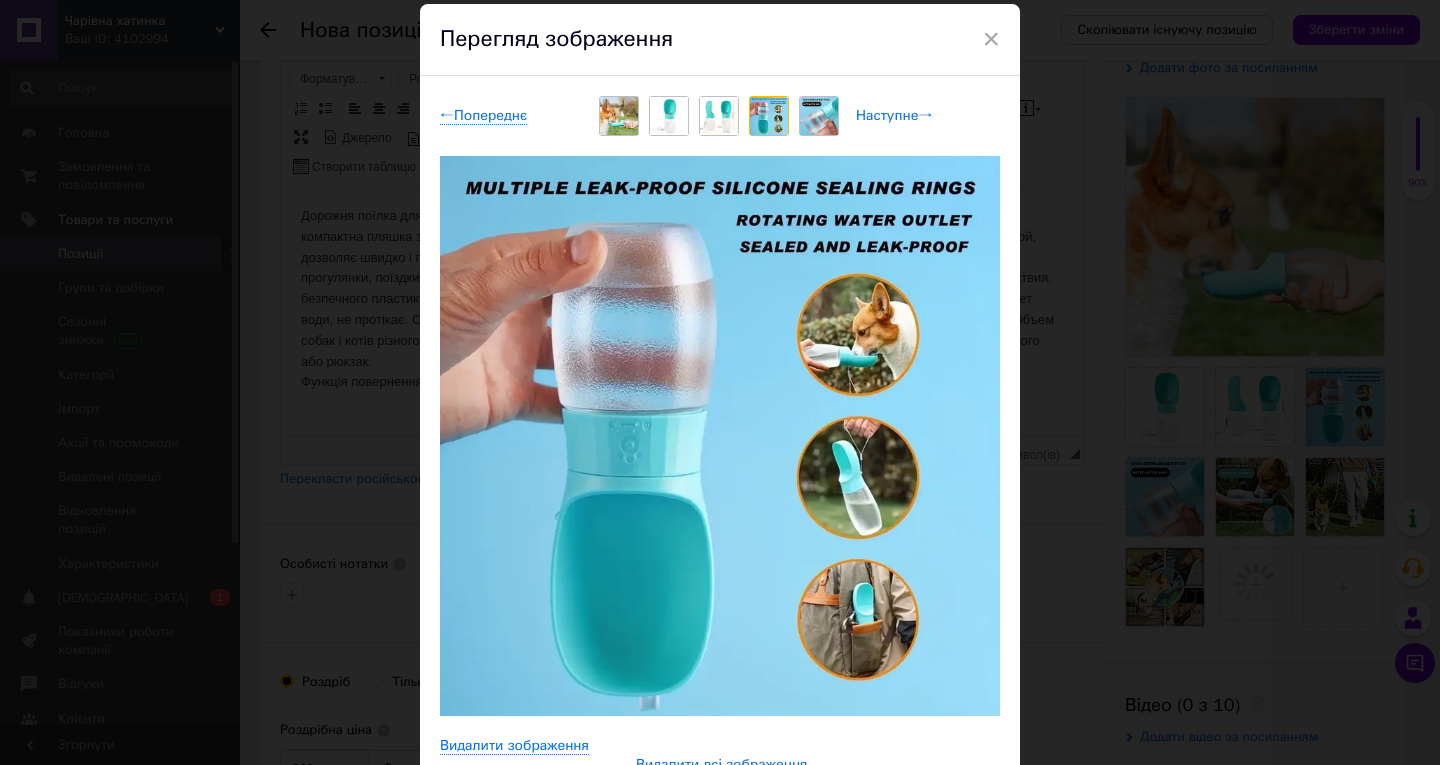click on "Наступне →" at bounding box center [894, 116] 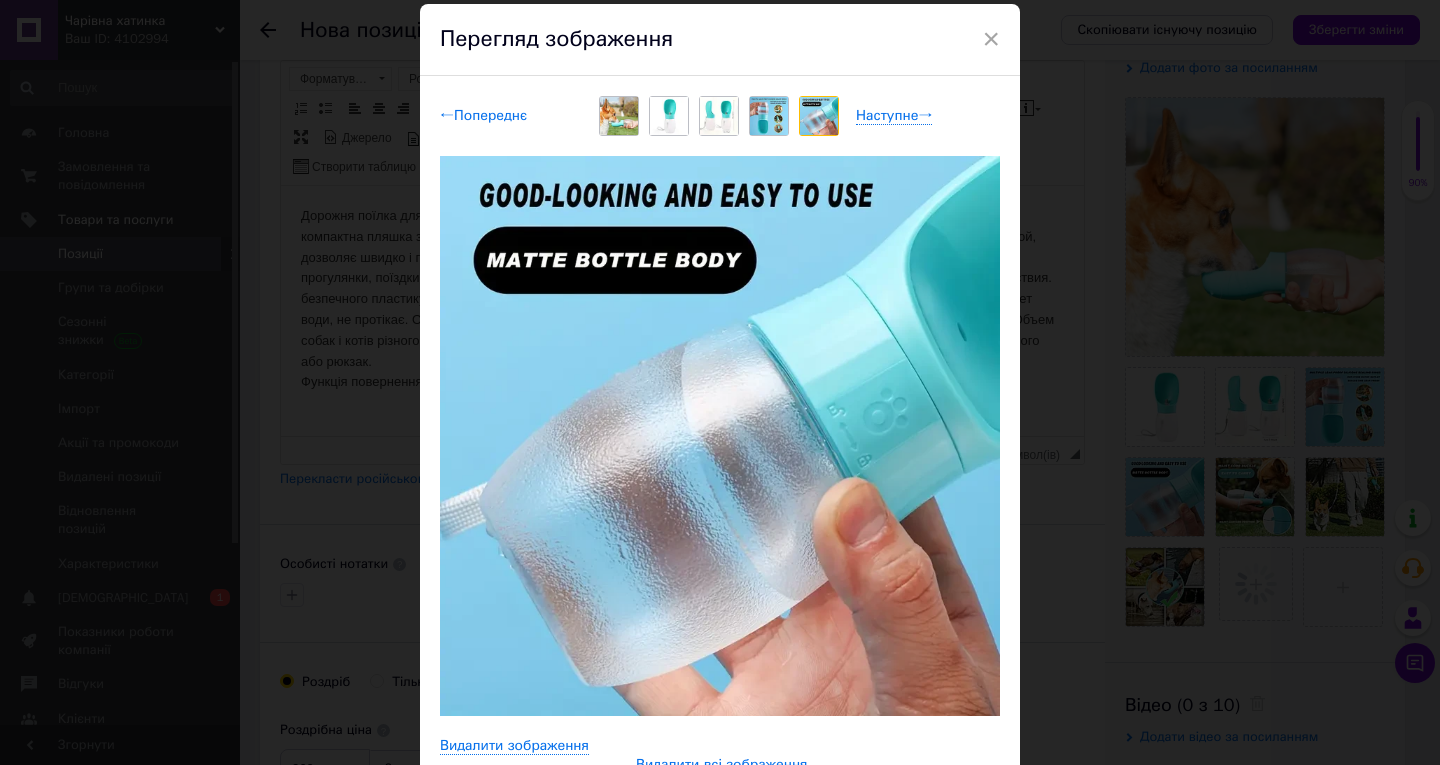 click on "← Попереднє" at bounding box center [483, 116] 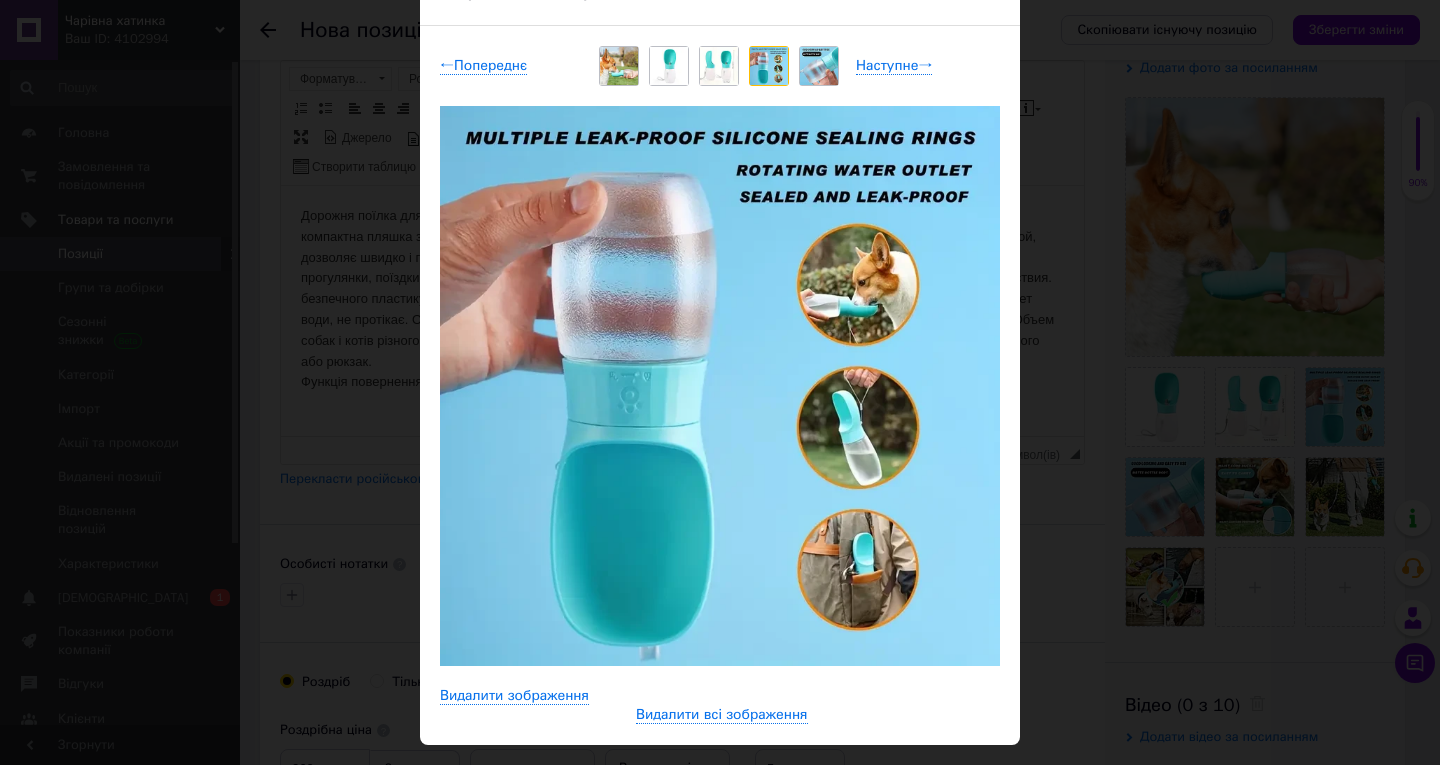 scroll, scrollTop: 166, scrollLeft: 0, axis: vertical 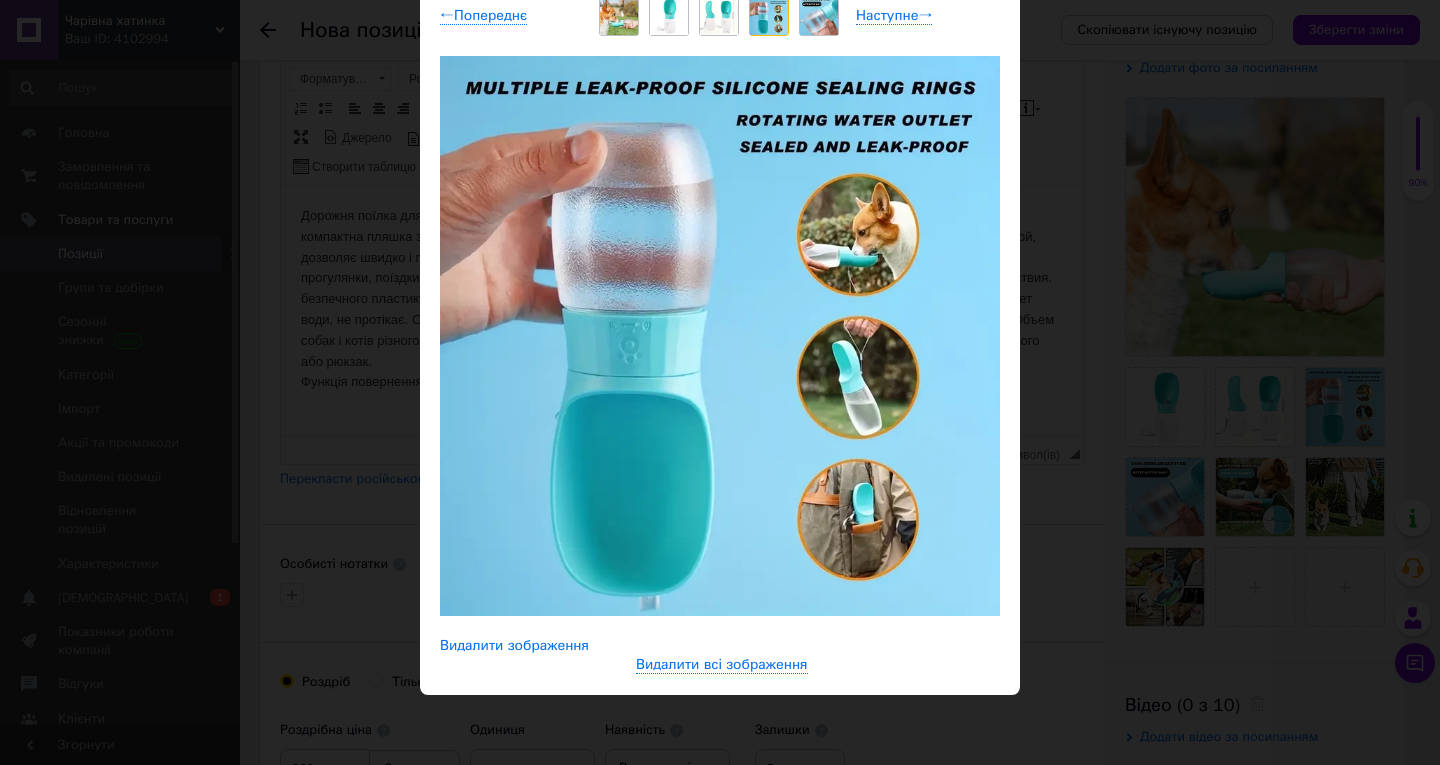 click on "Видалити зображення" at bounding box center (514, 646) 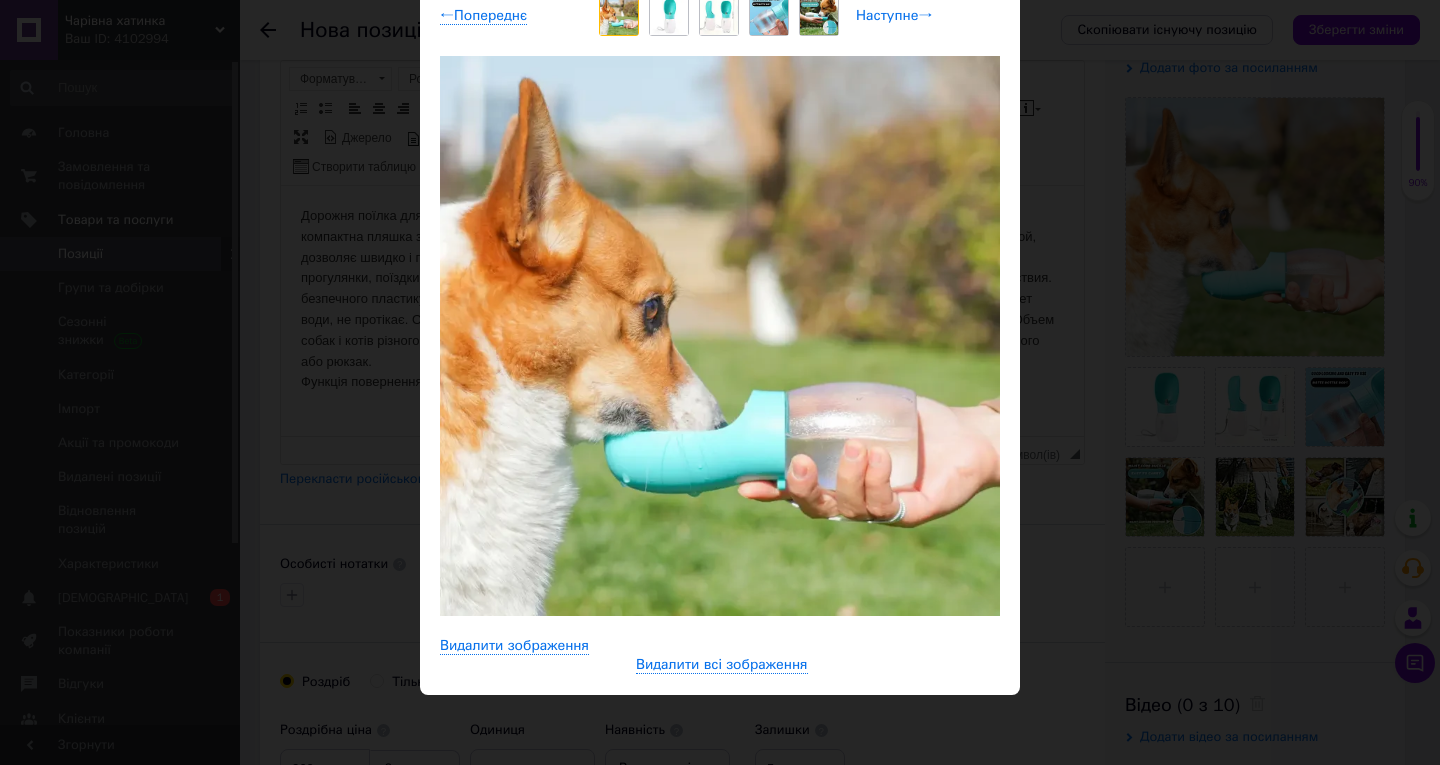 click on "Наступне →" at bounding box center [894, 16] 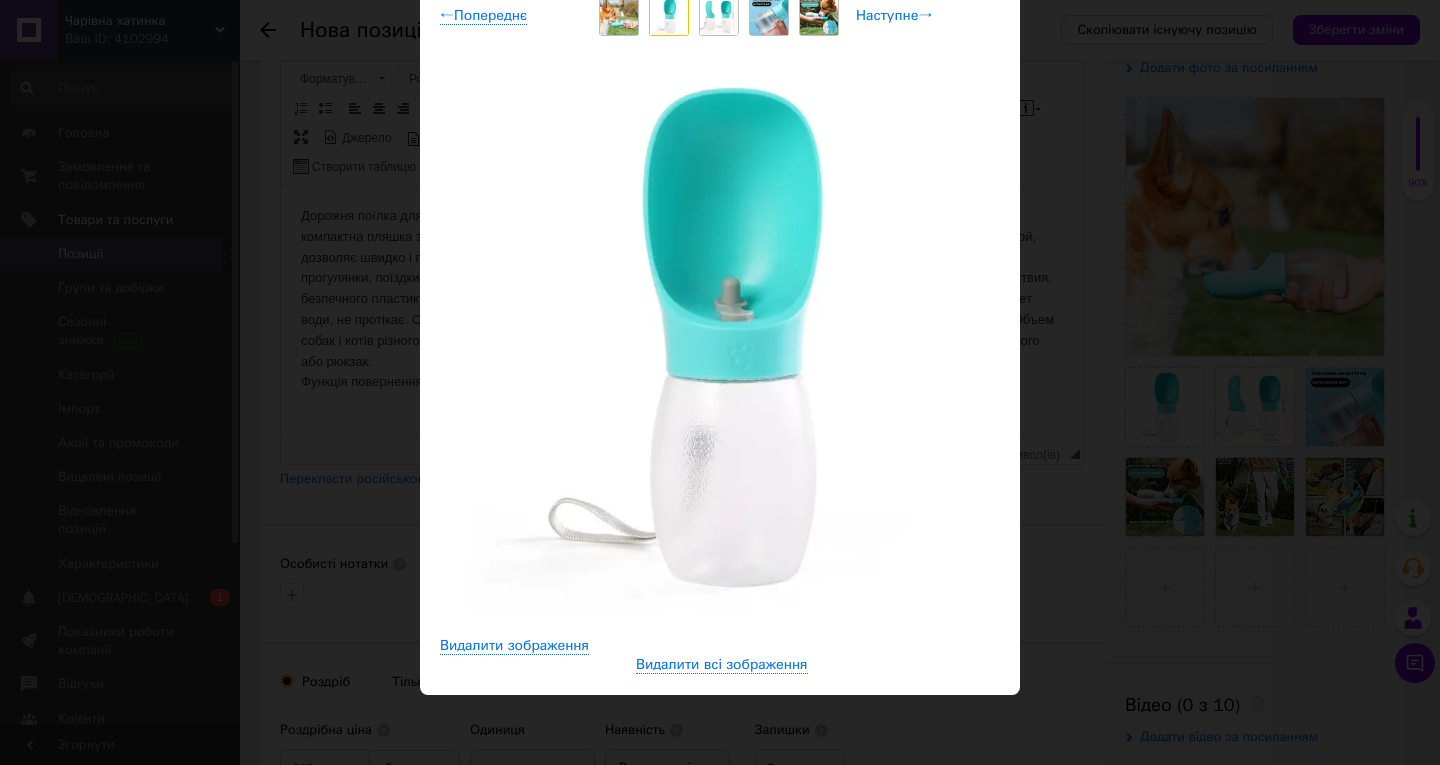 click on "Наступне →" at bounding box center [894, 16] 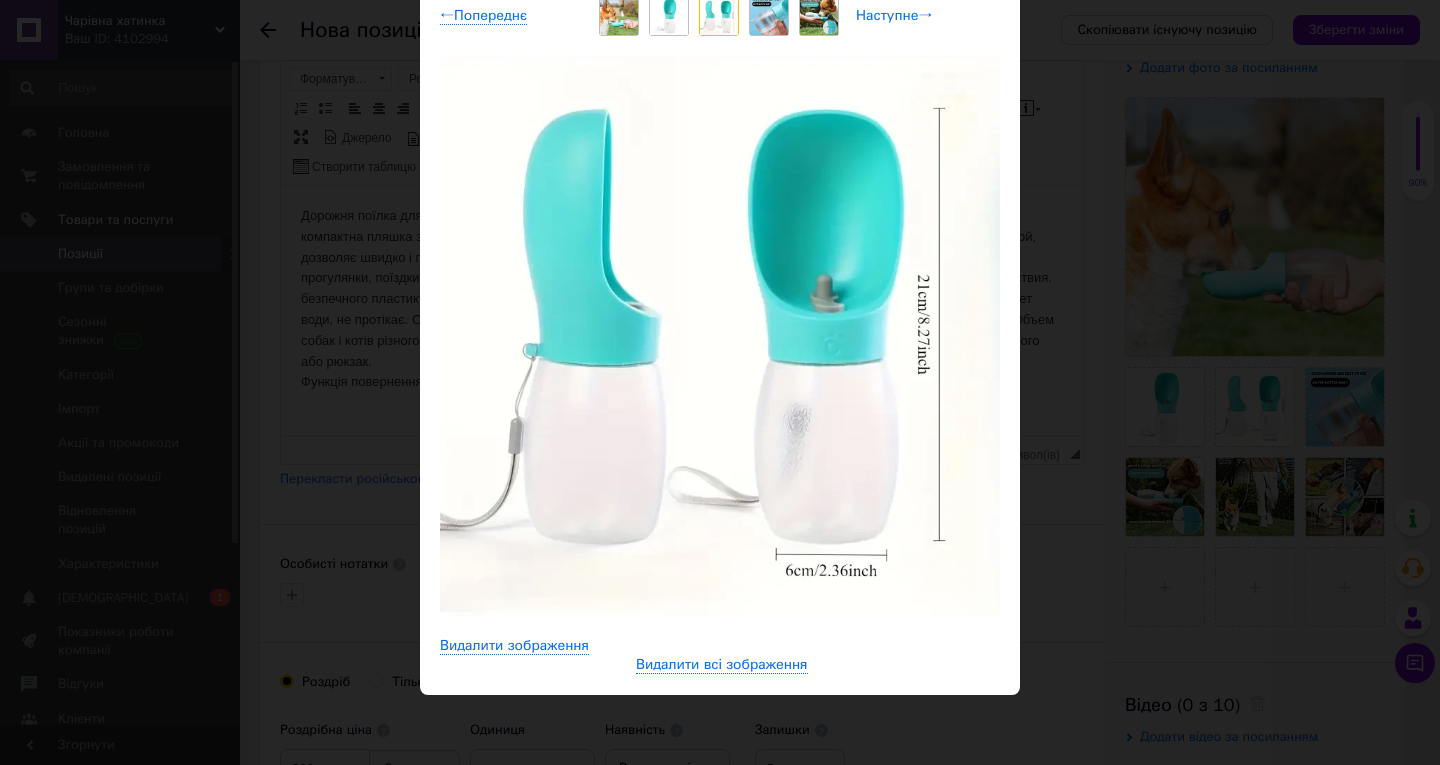click on "Наступне →" at bounding box center [894, 16] 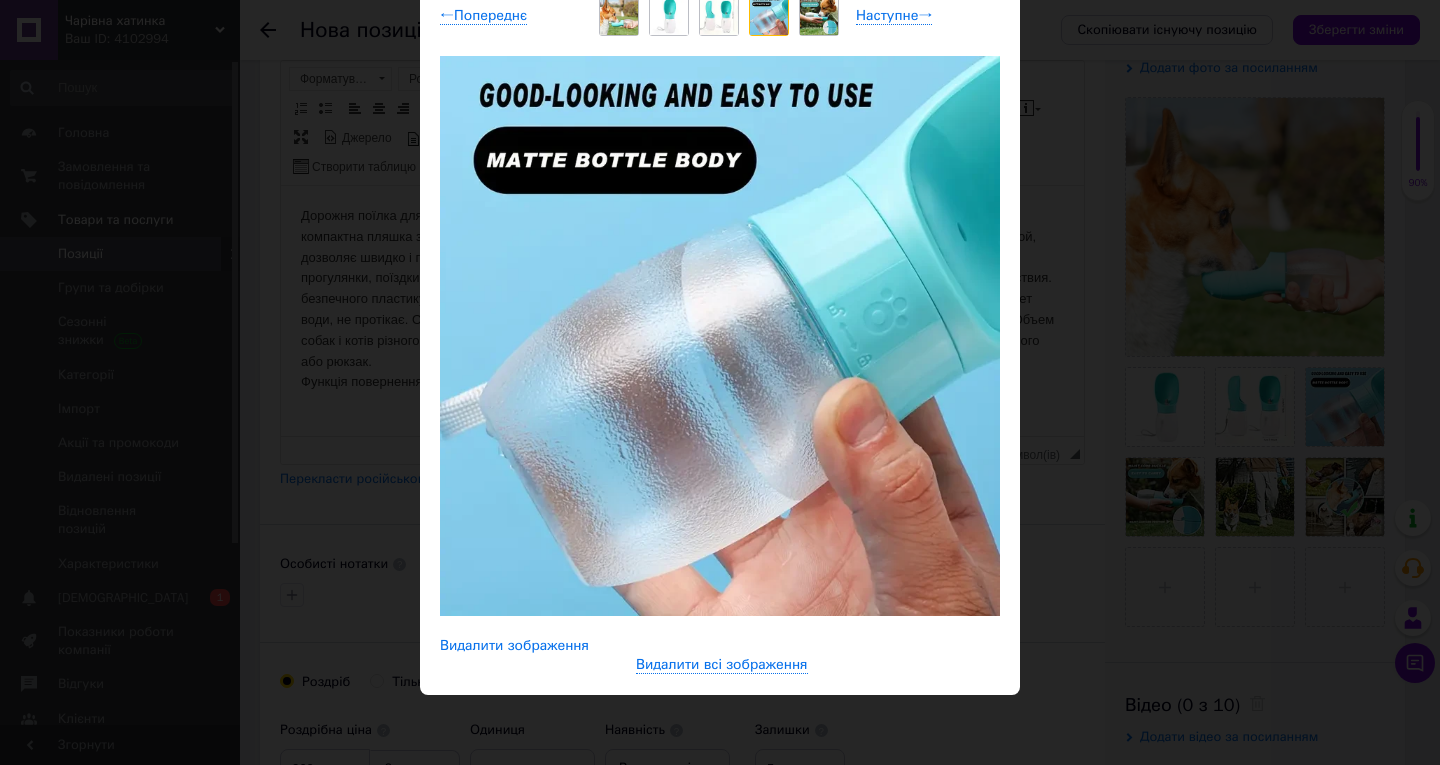 drag, startPoint x: 478, startPoint y: 638, endPoint x: 485, endPoint y: 627, distance: 13.038404 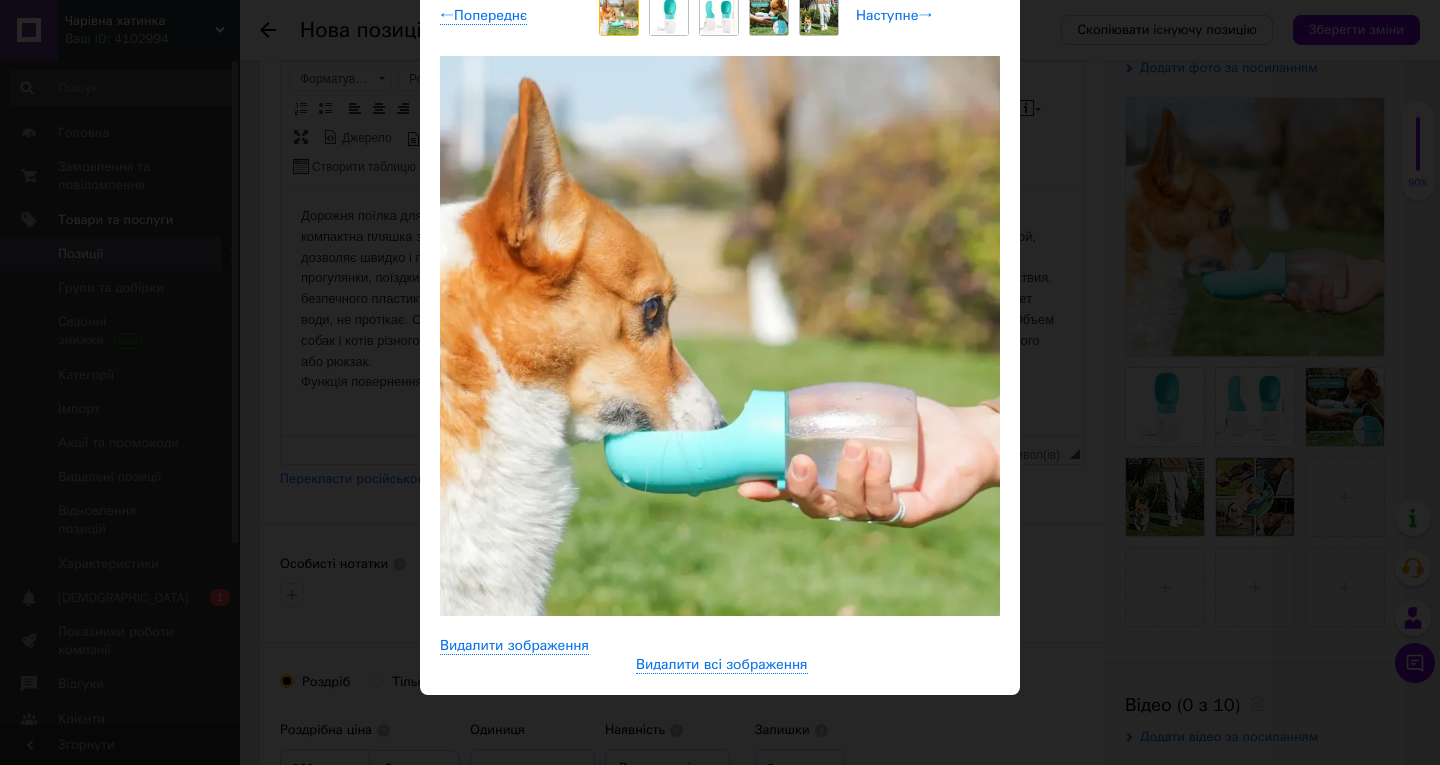 click on "Наступне →" at bounding box center (894, 16) 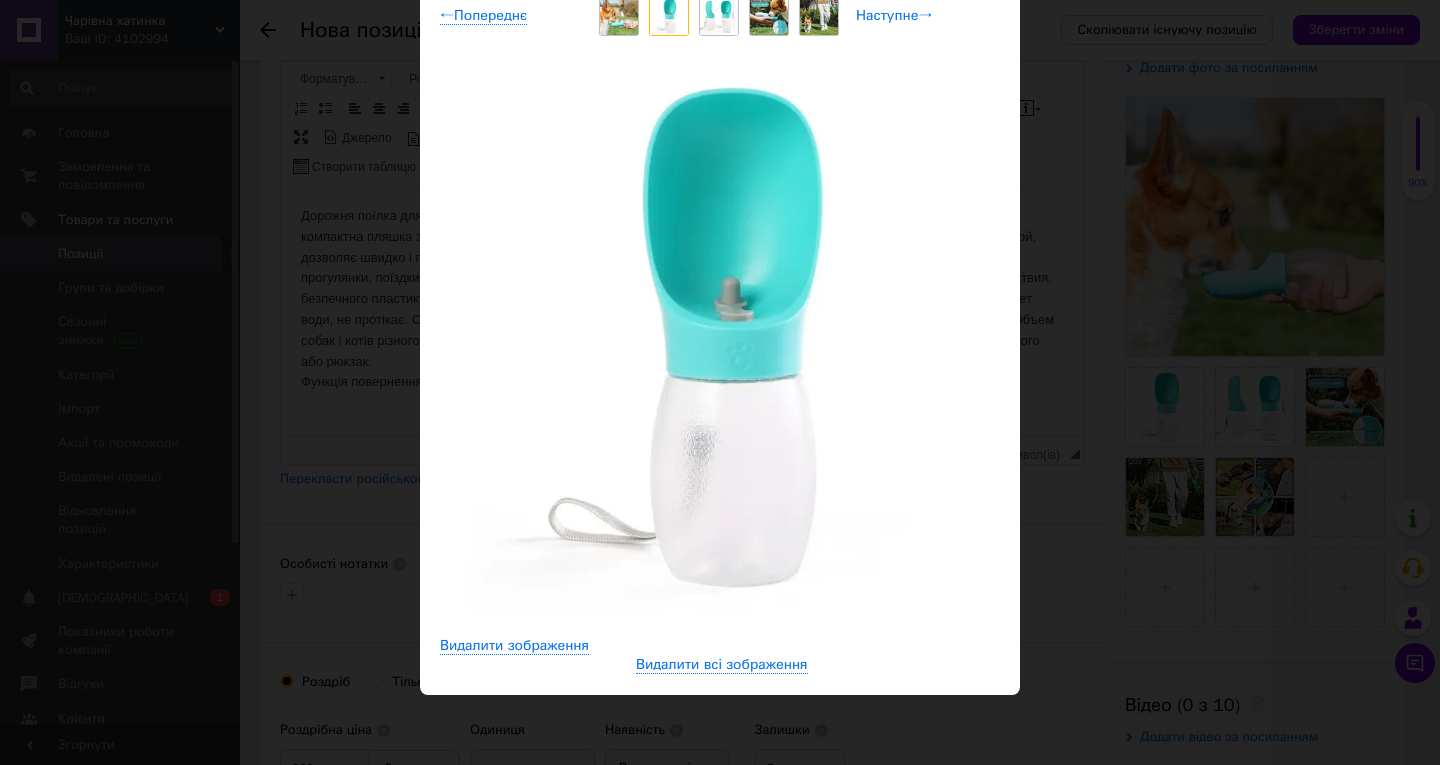 click on "Наступне →" at bounding box center [894, 16] 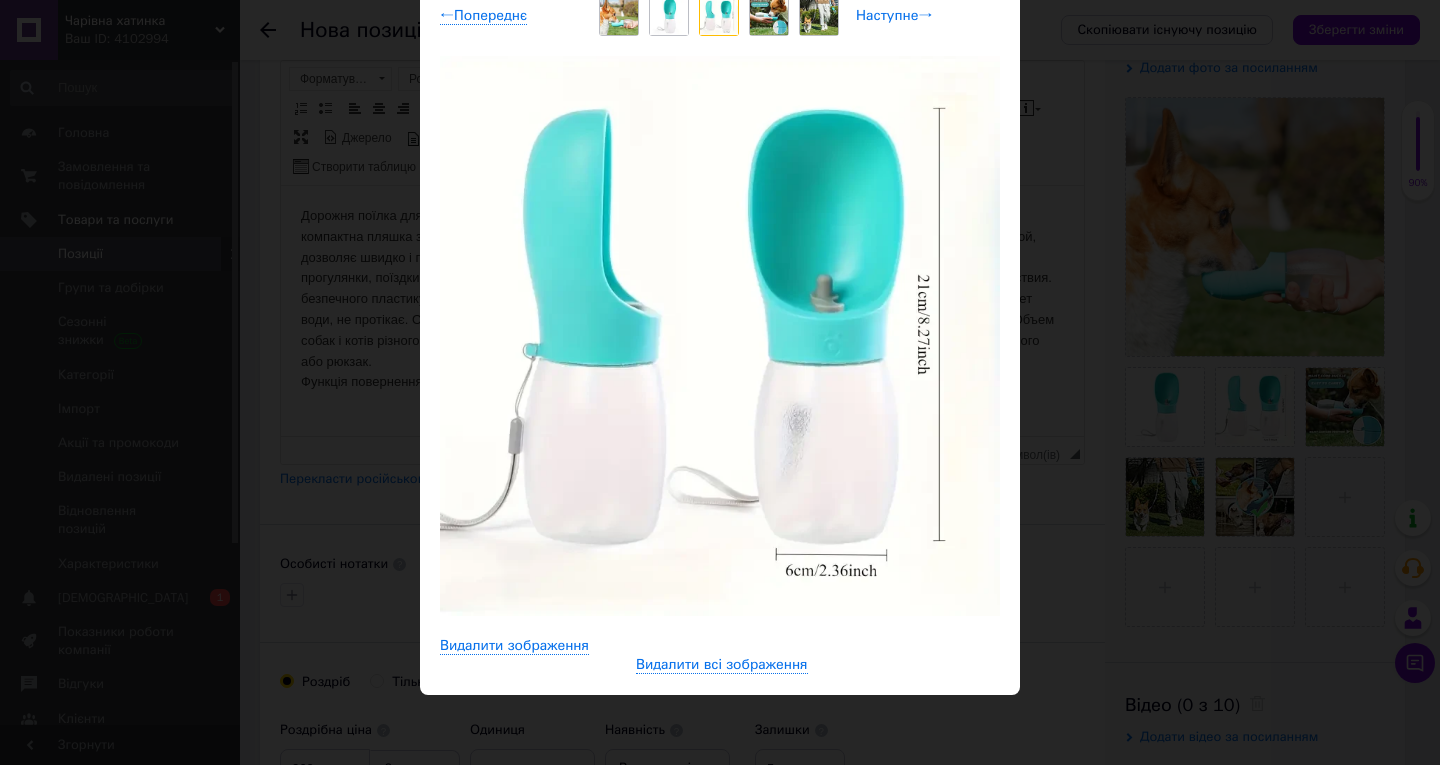 click on "Наступне →" at bounding box center (894, 16) 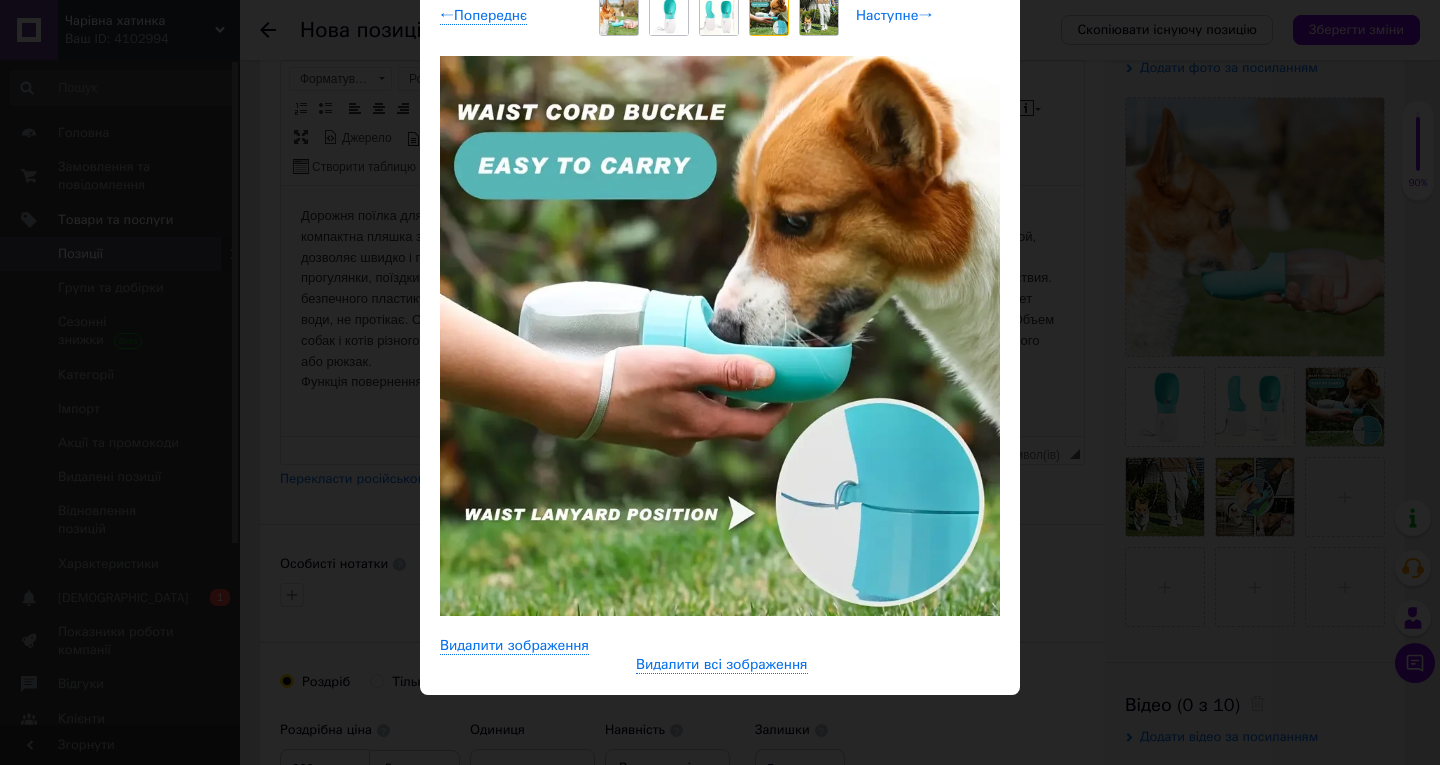 click on "Наступне →" at bounding box center [894, 16] 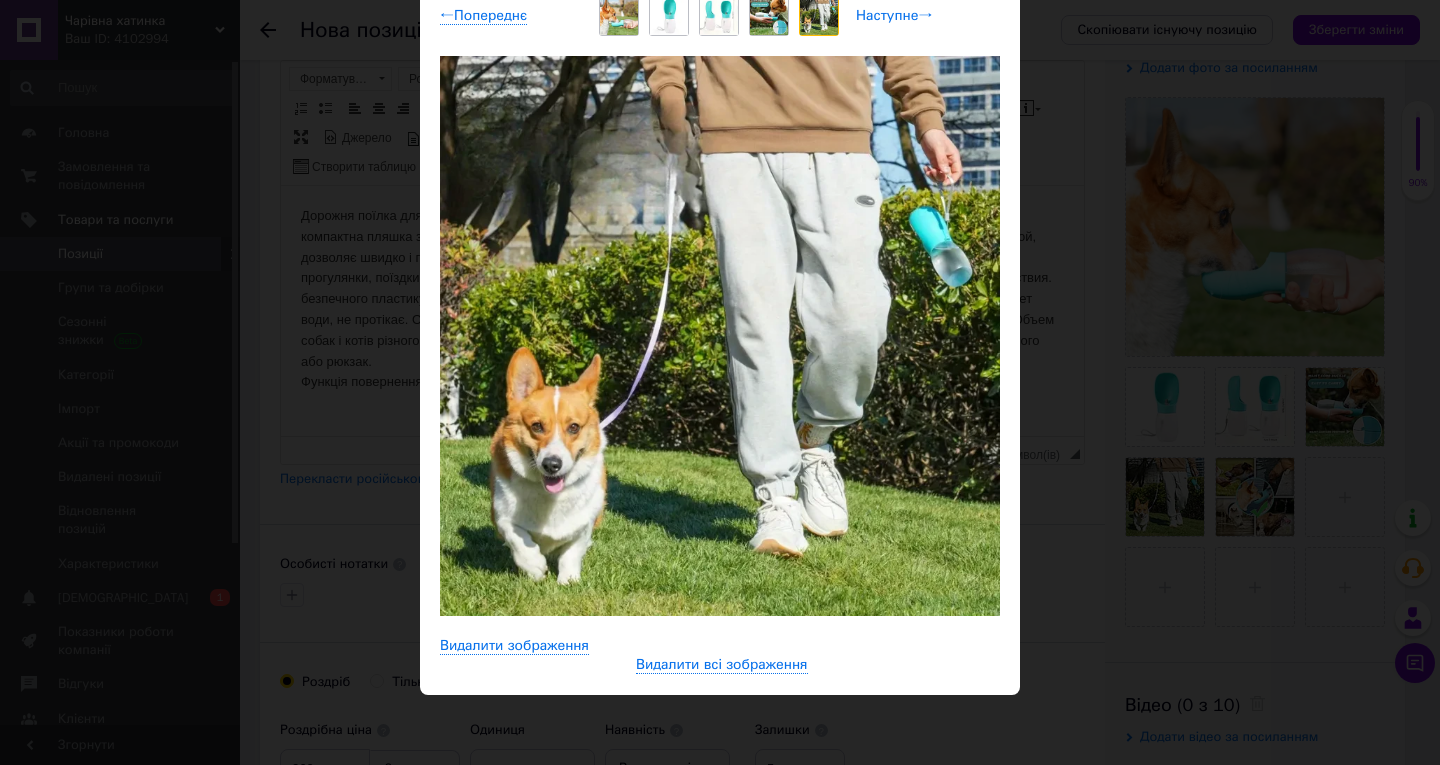 click on "Наступне →" at bounding box center (894, 16) 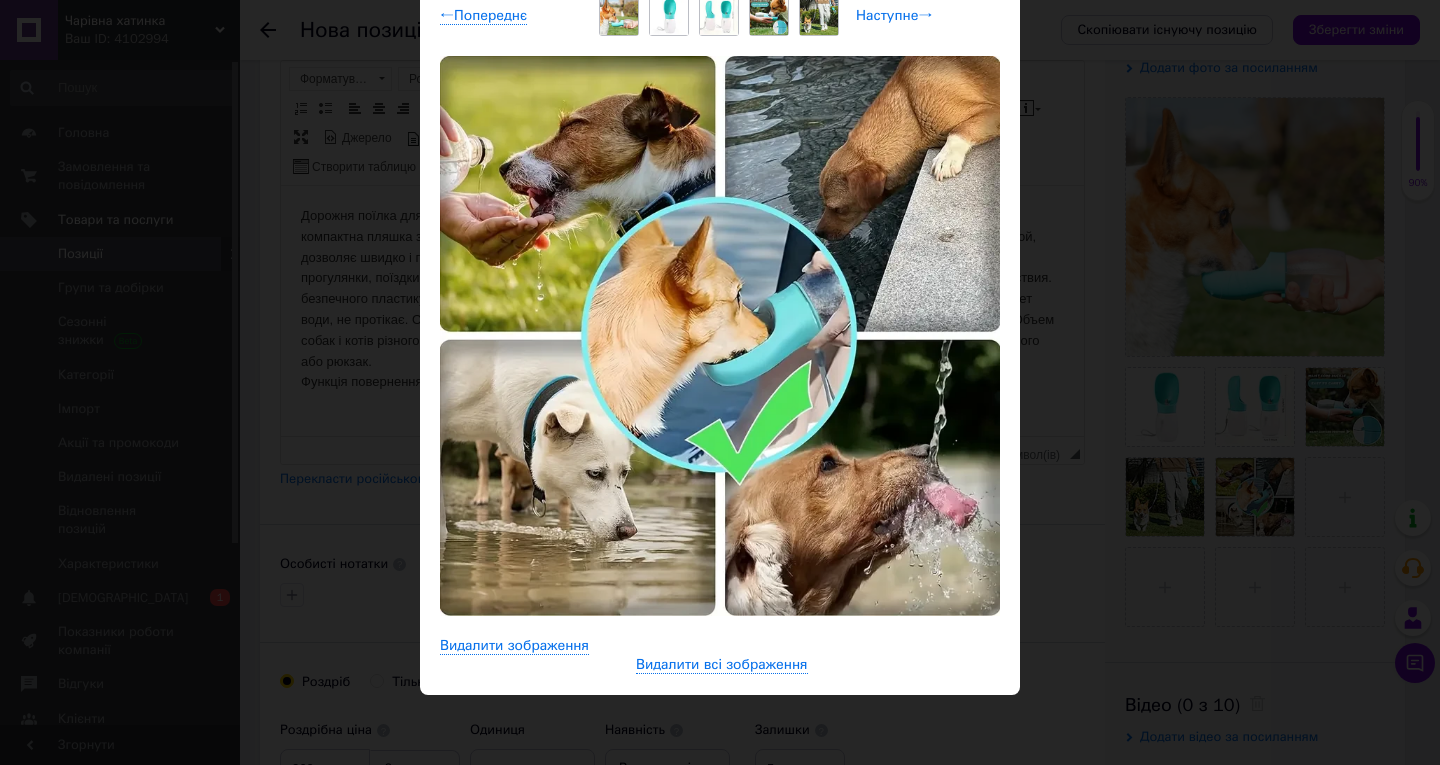 click on "Наступне →" at bounding box center [894, 16] 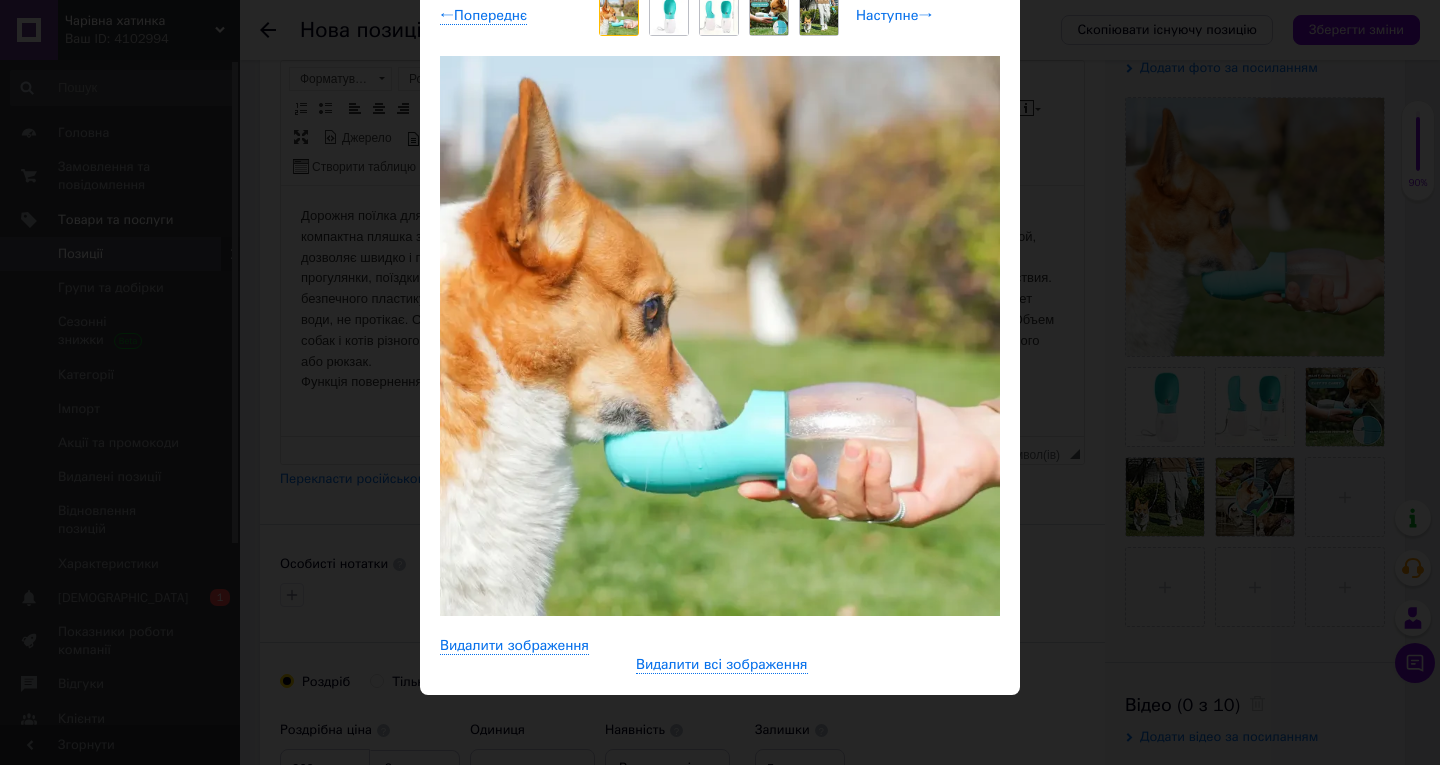 click on "Наступне →" at bounding box center (894, 16) 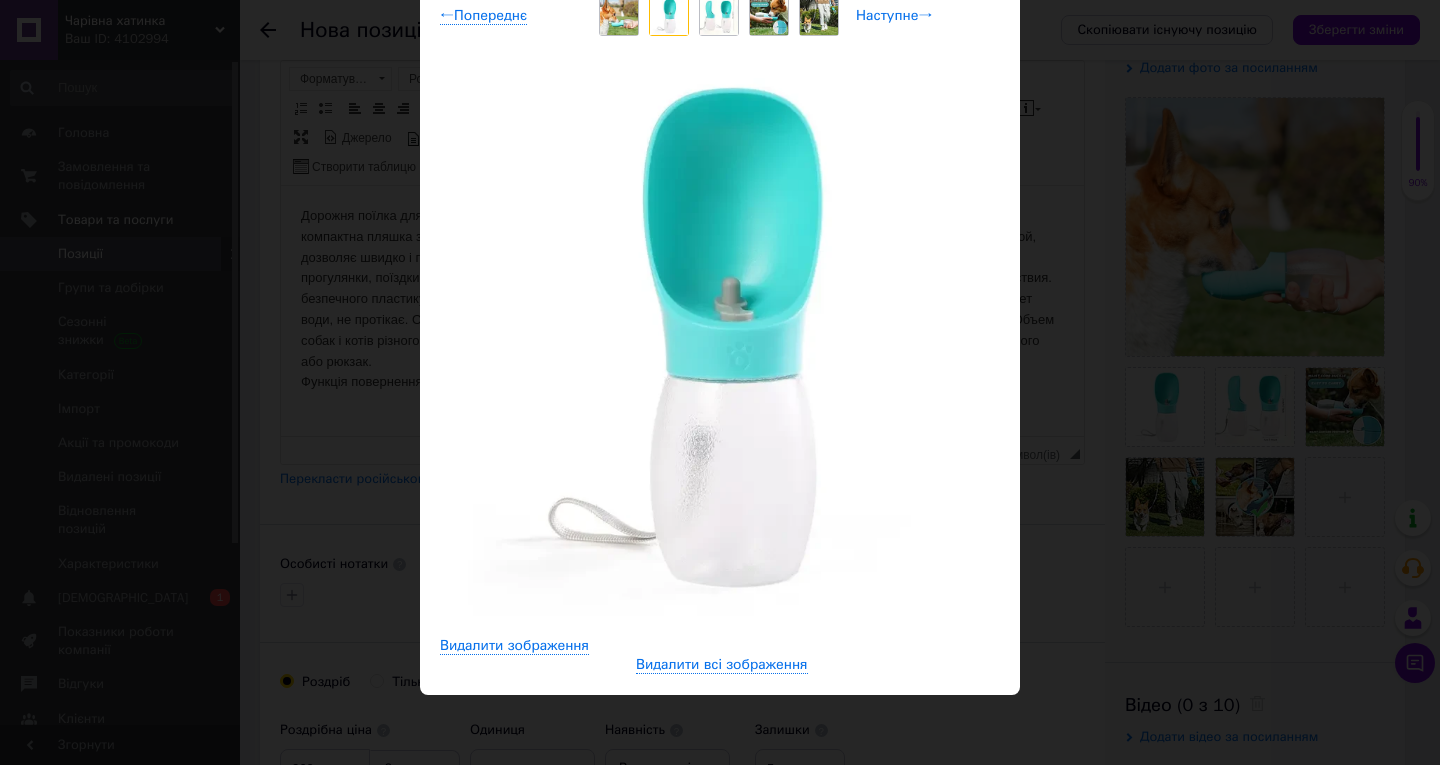 click on "Наступне →" at bounding box center (894, 16) 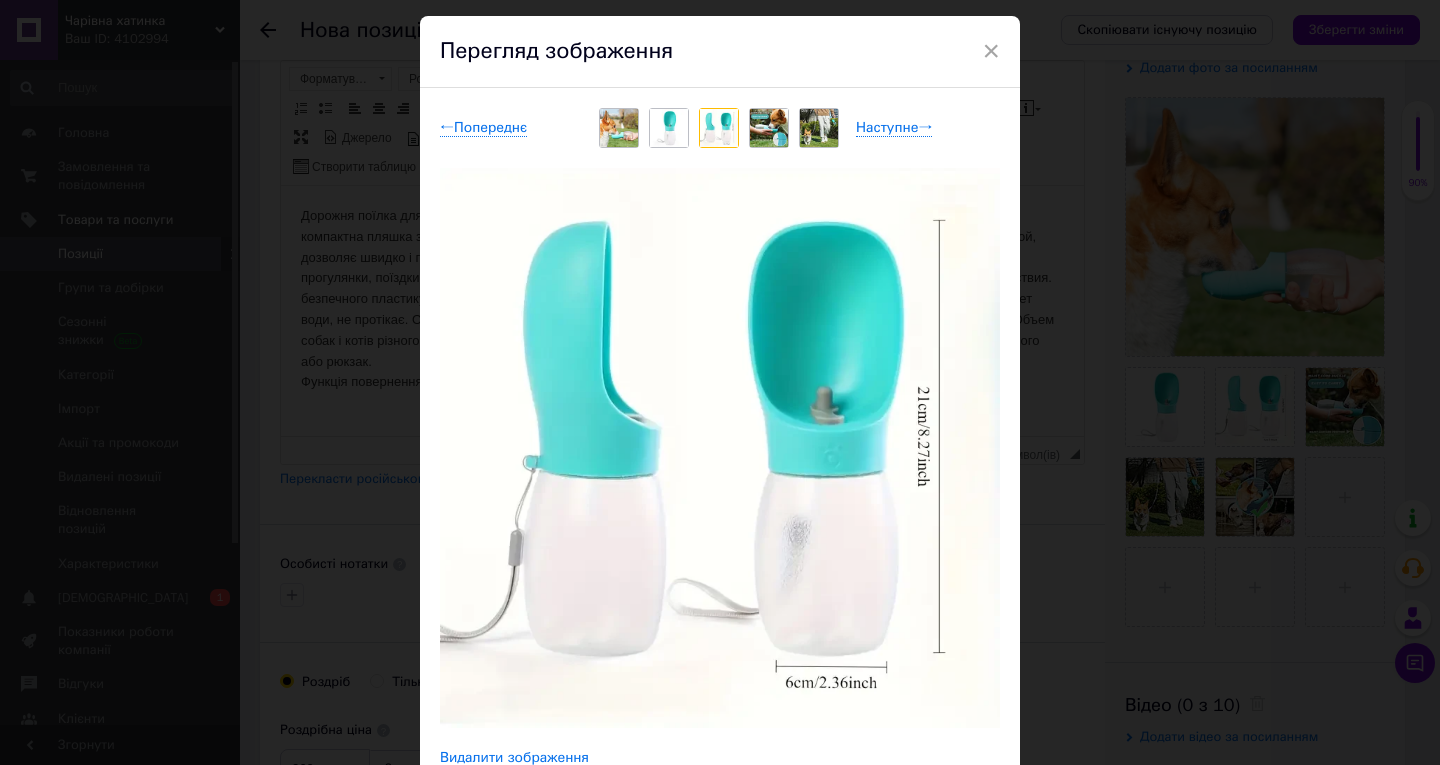 scroll, scrollTop: 100, scrollLeft: 0, axis: vertical 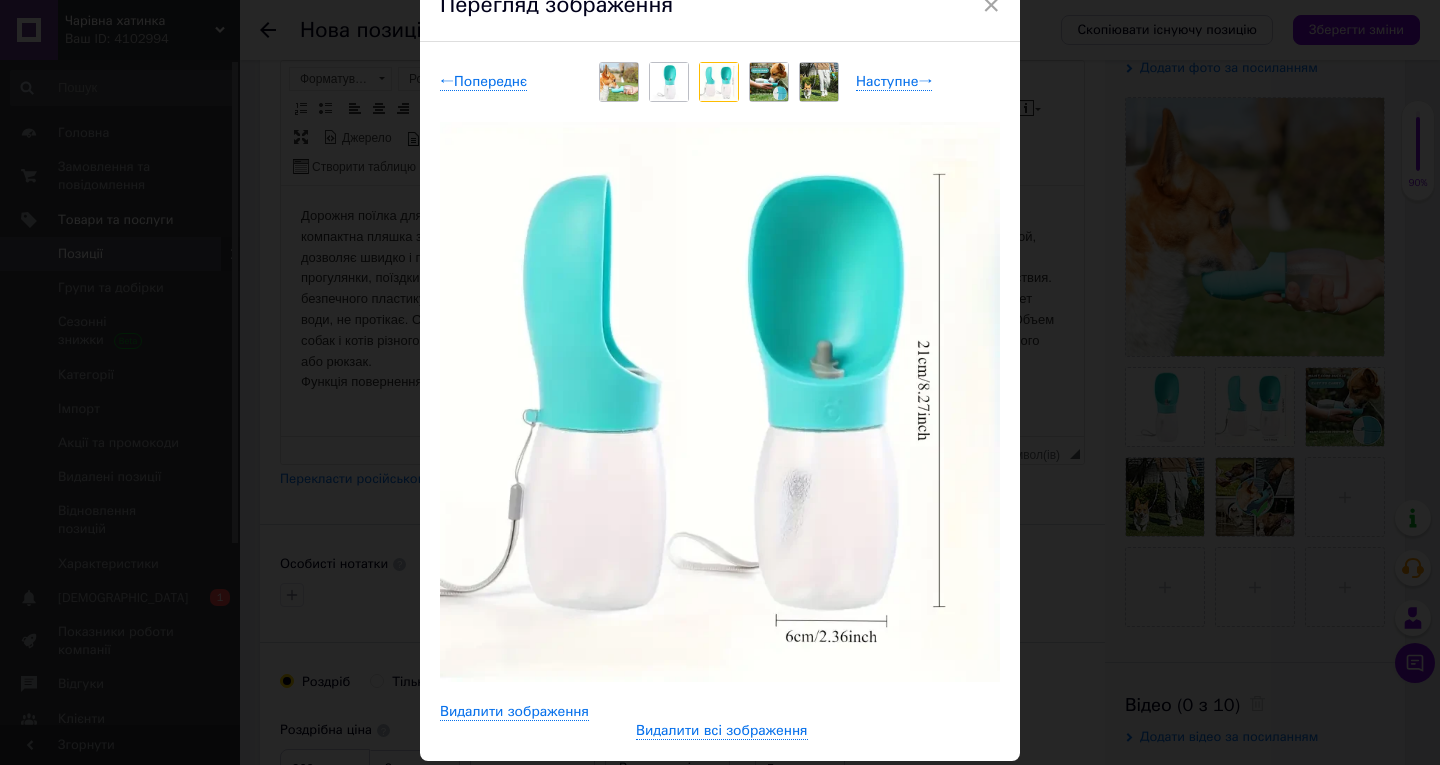 click at bounding box center (719, 82) 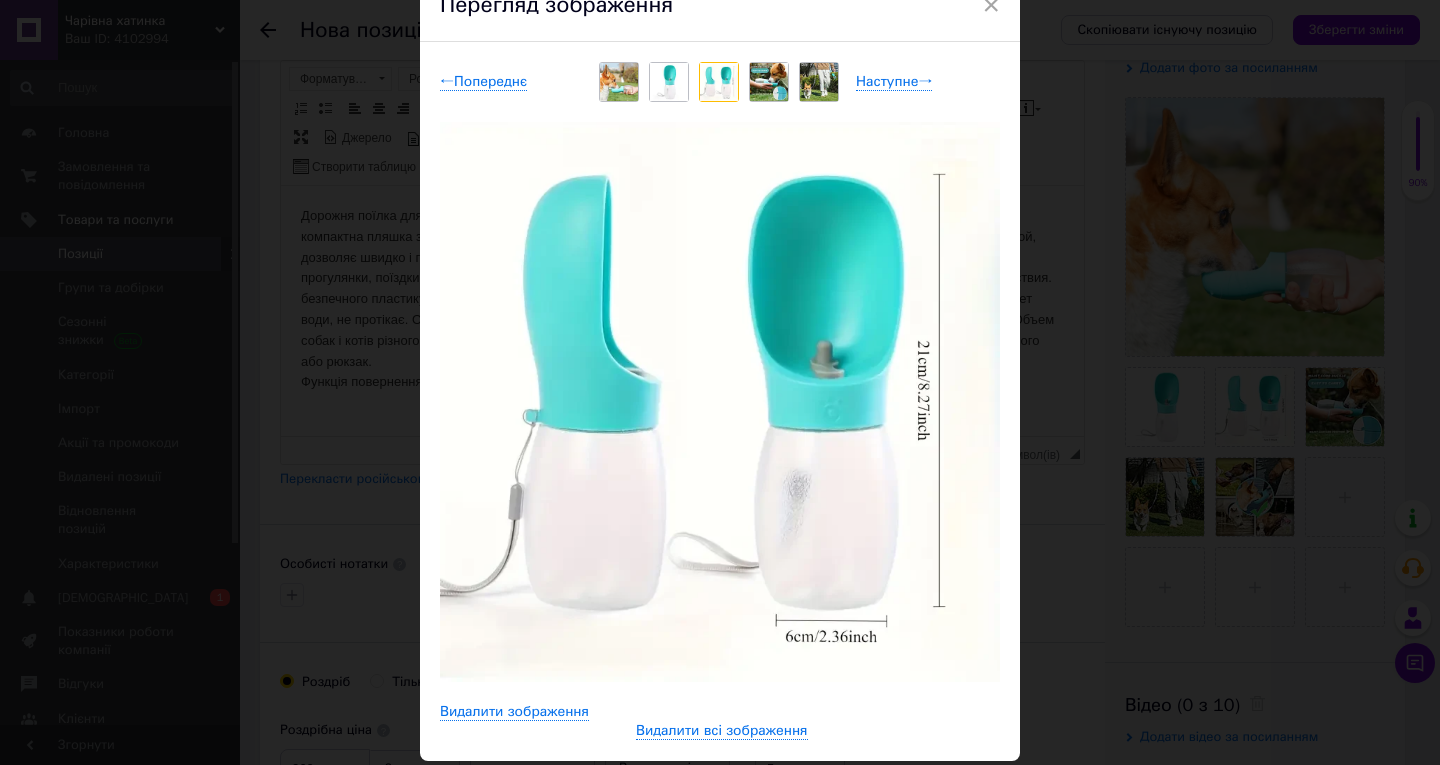 click at bounding box center (720, 82) 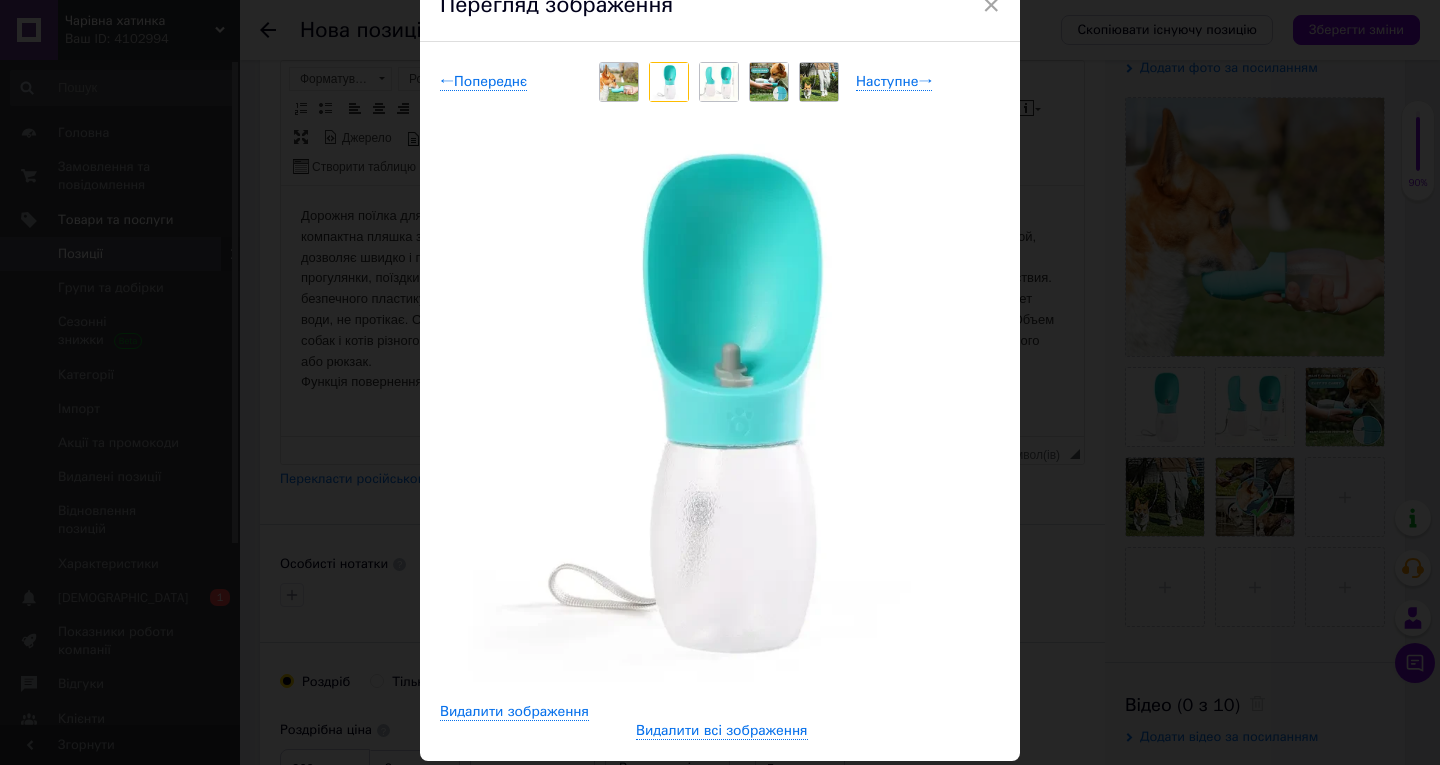click at bounding box center (619, 82) 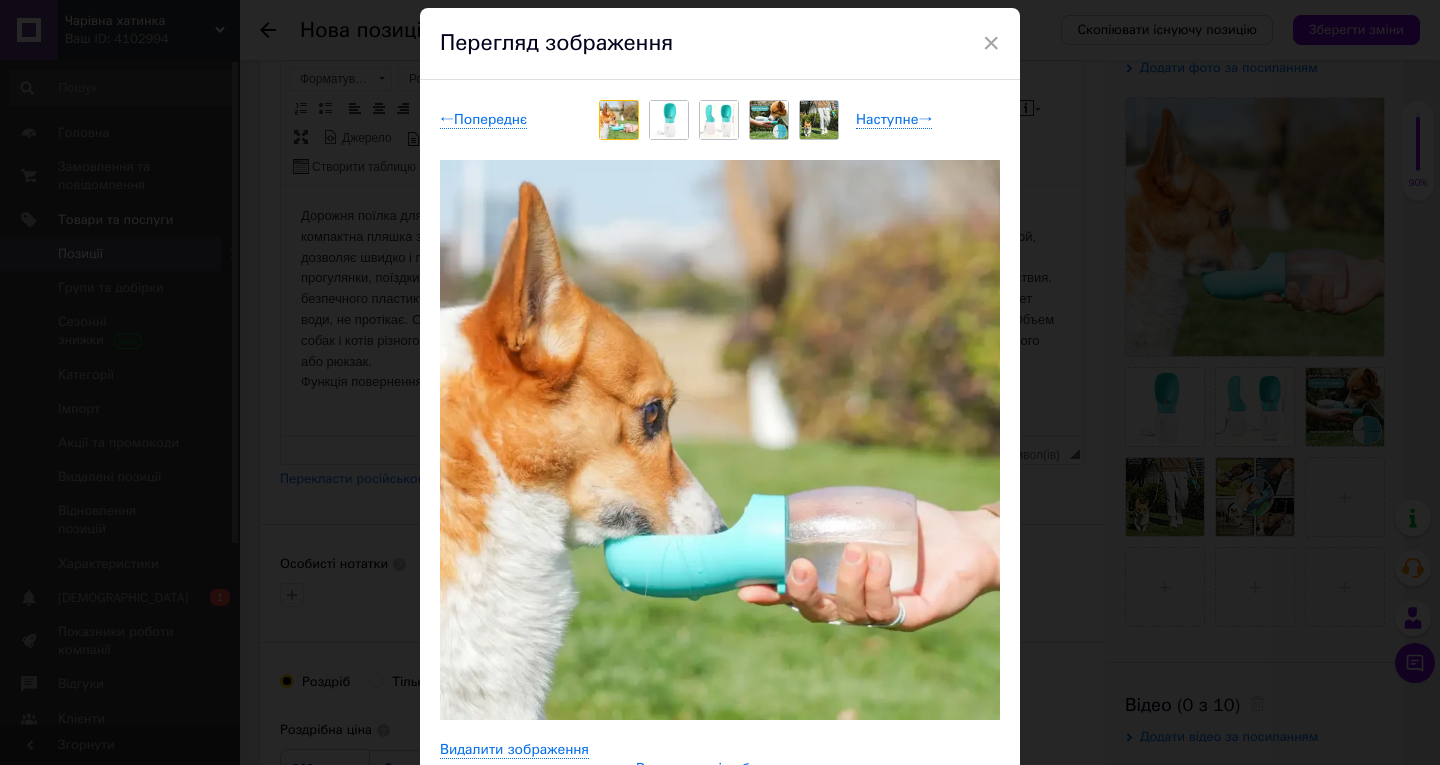 scroll, scrollTop: 0, scrollLeft: 0, axis: both 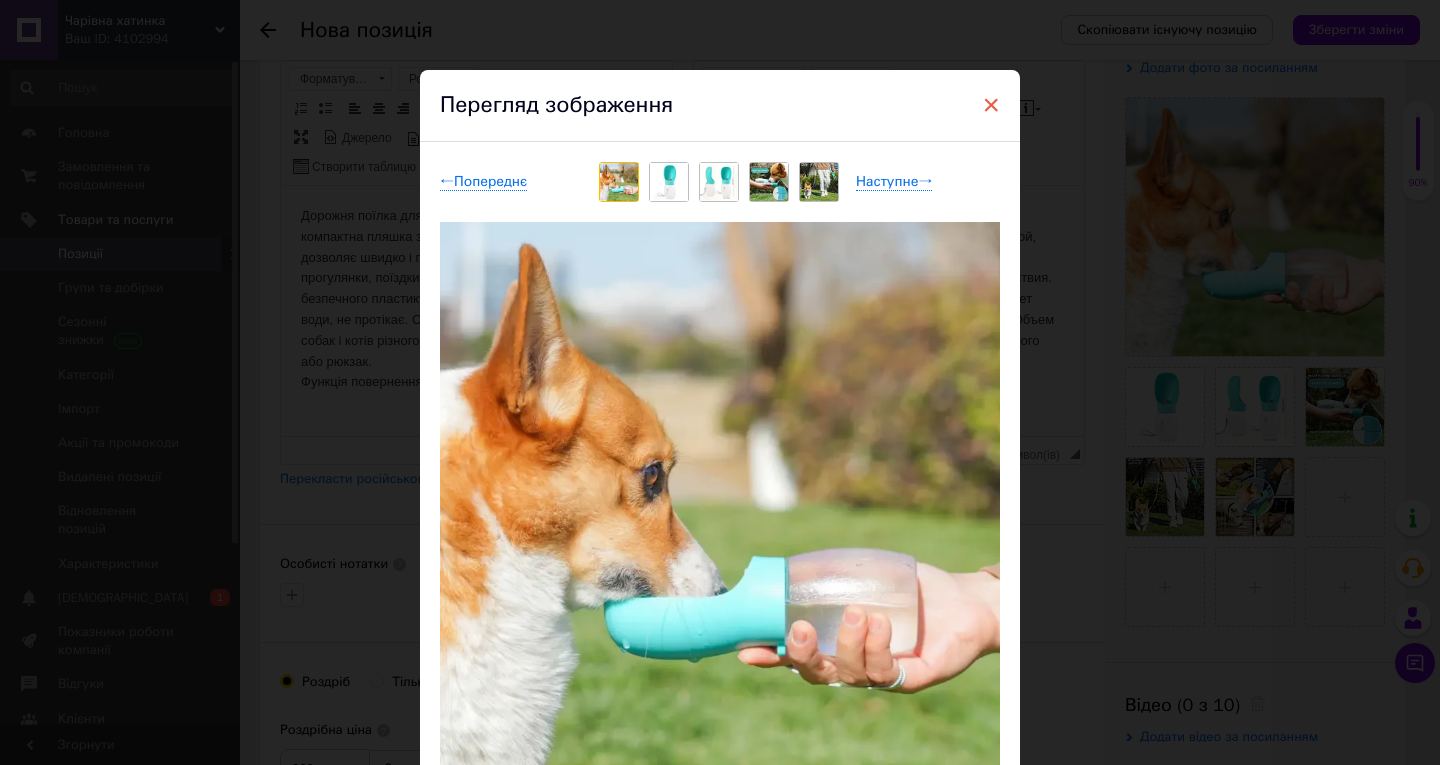 click on "×" at bounding box center (991, 105) 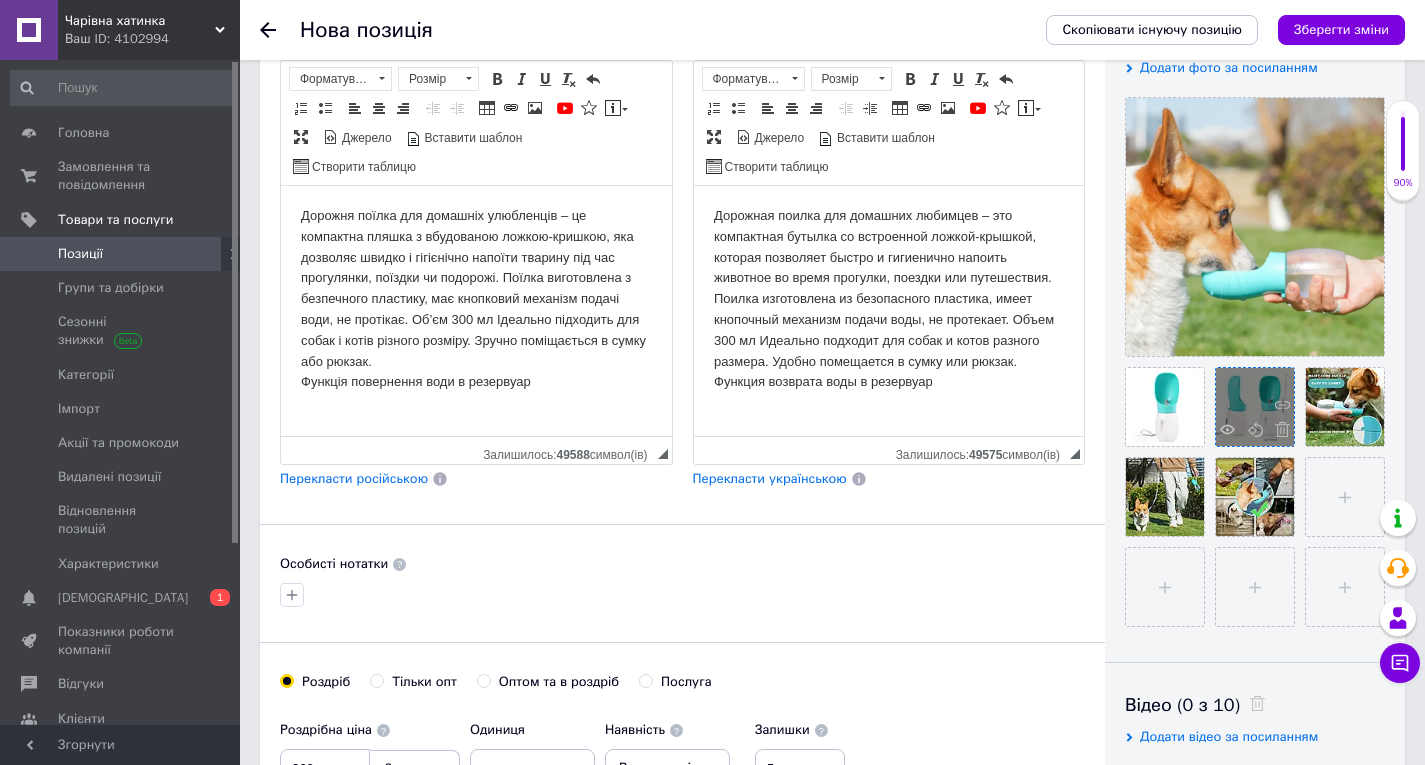 click at bounding box center (1255, 407) 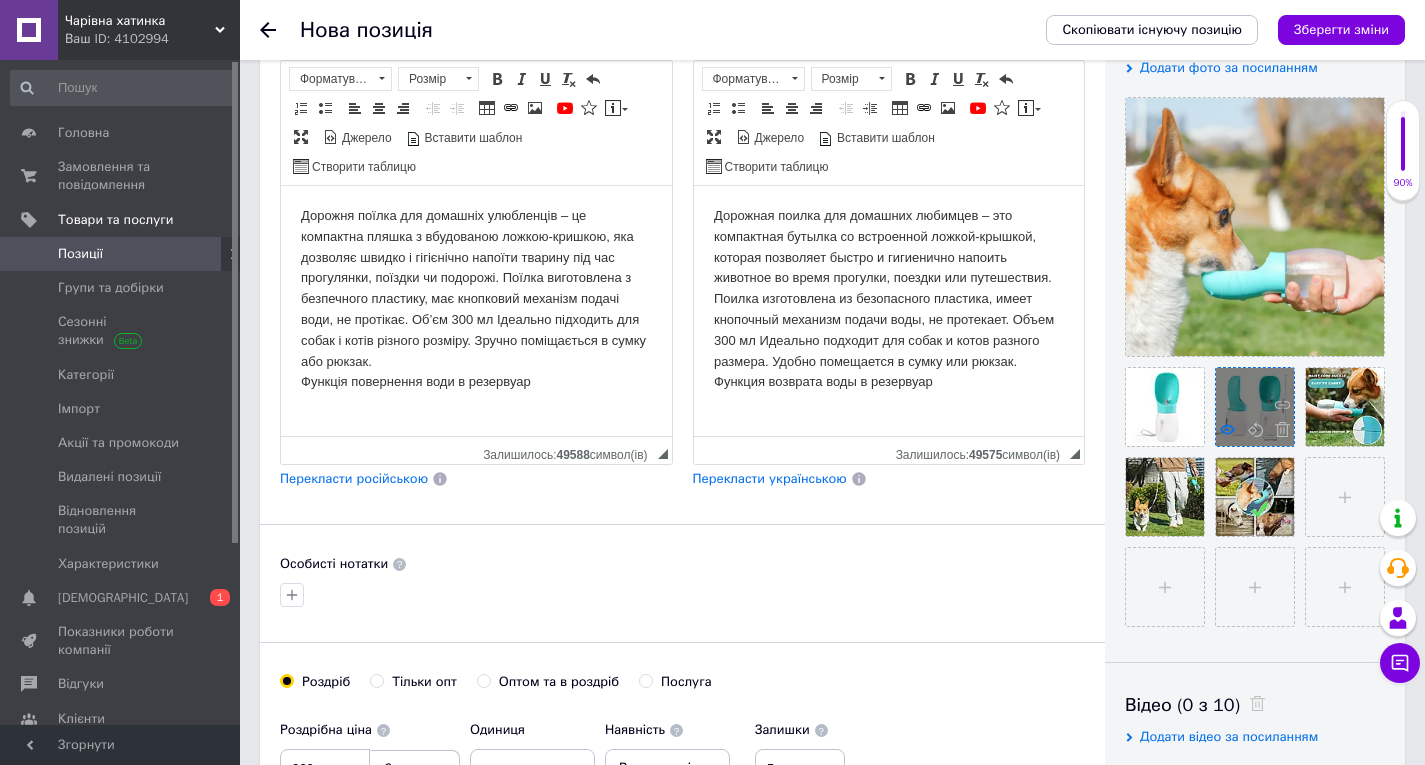 click 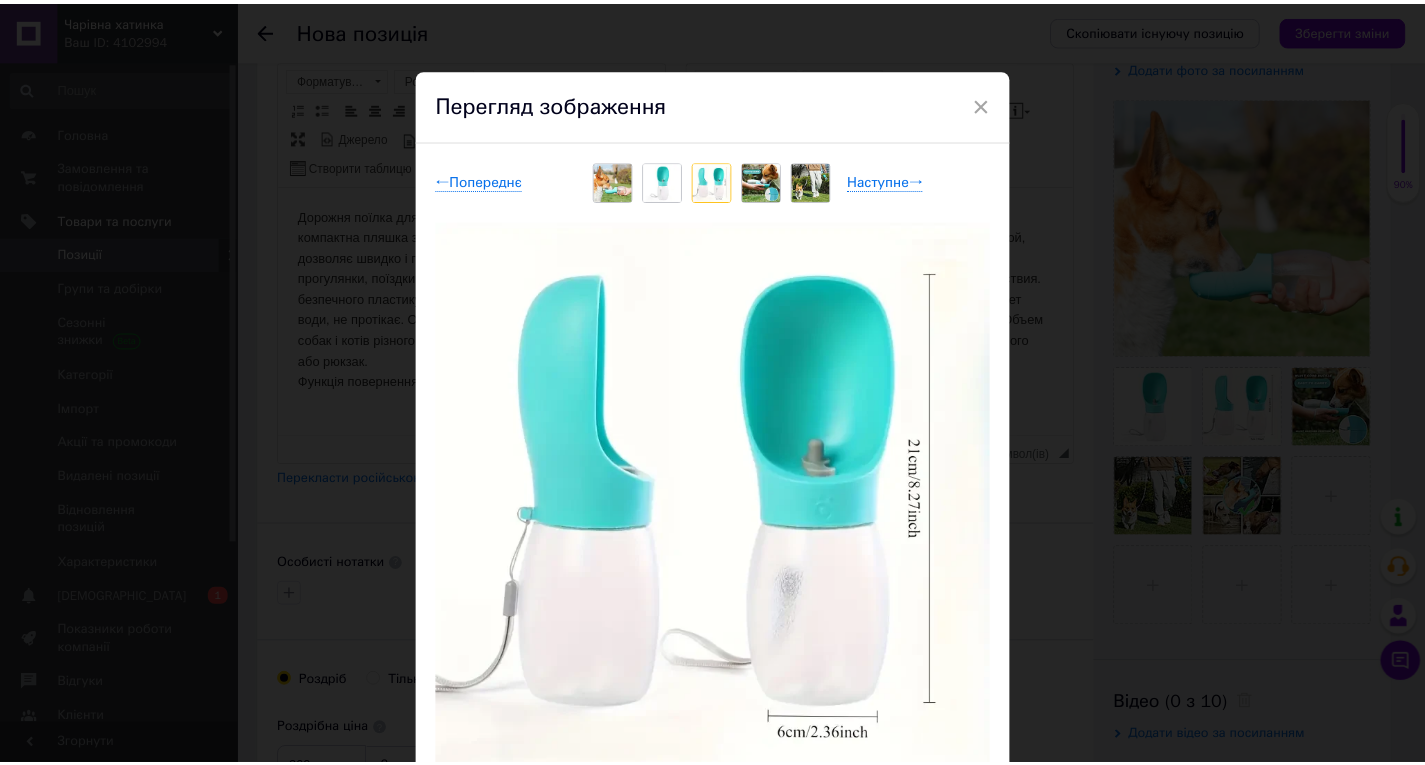 scroll, scrollTop: 0, scrollLeft: 0, axis: both 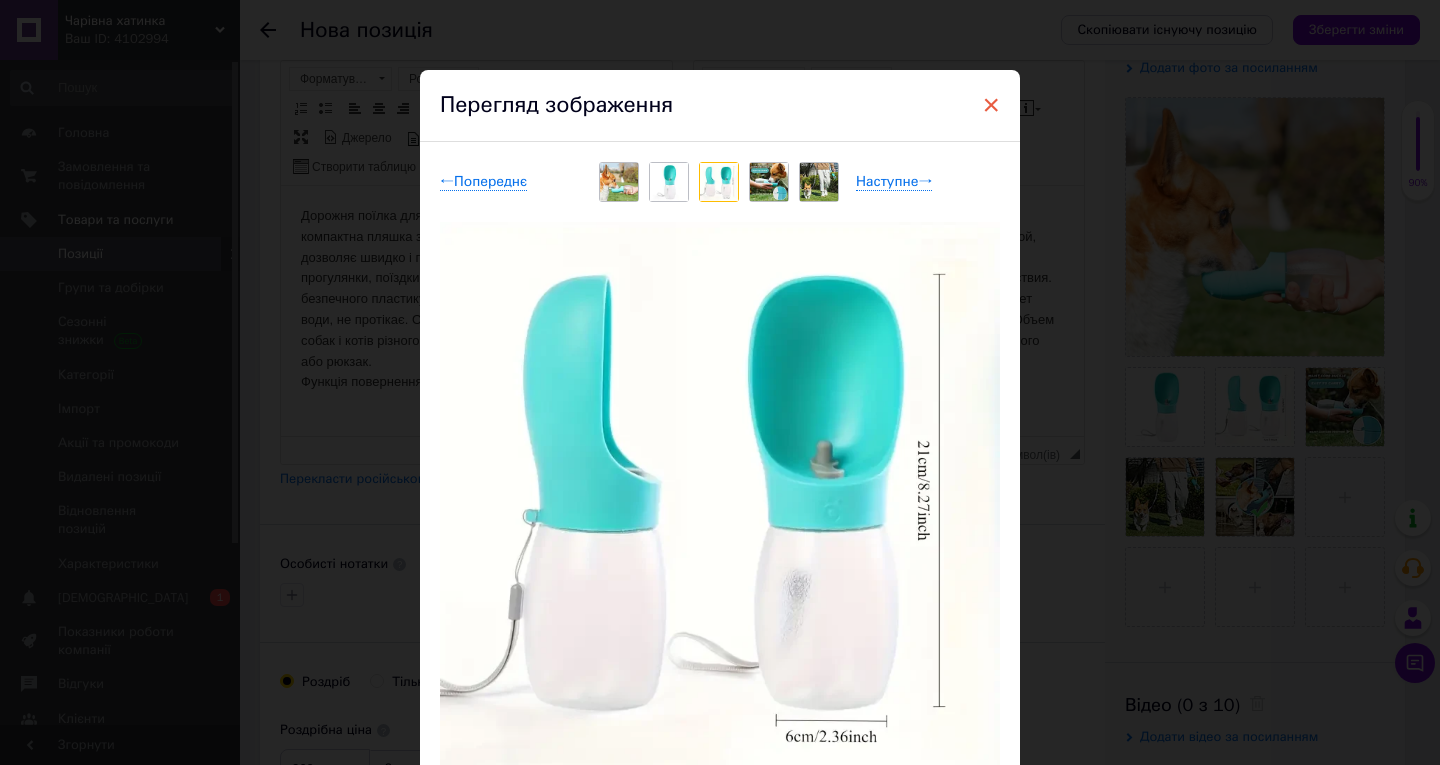 click on "×" at bounding box center (991, 105) 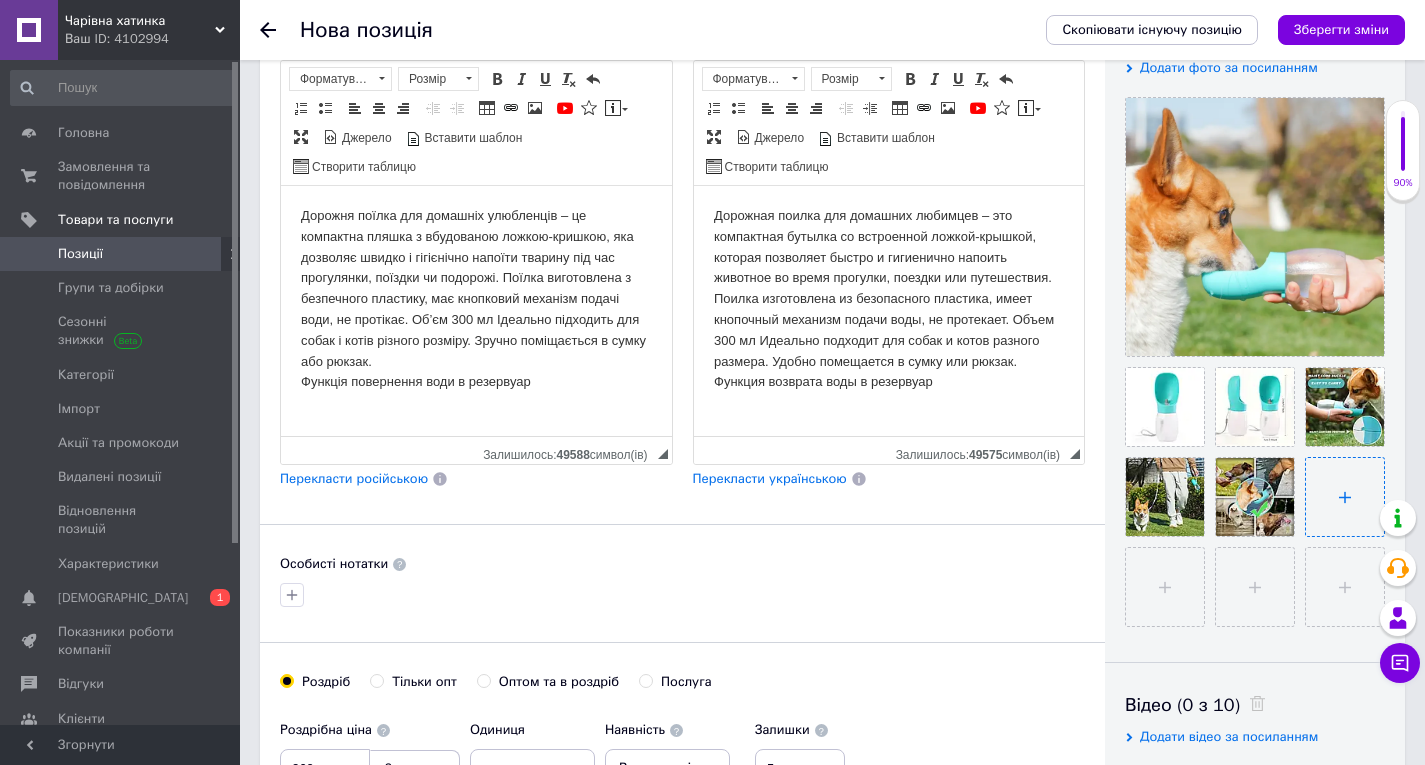 click at bounding box center (1345, 497) 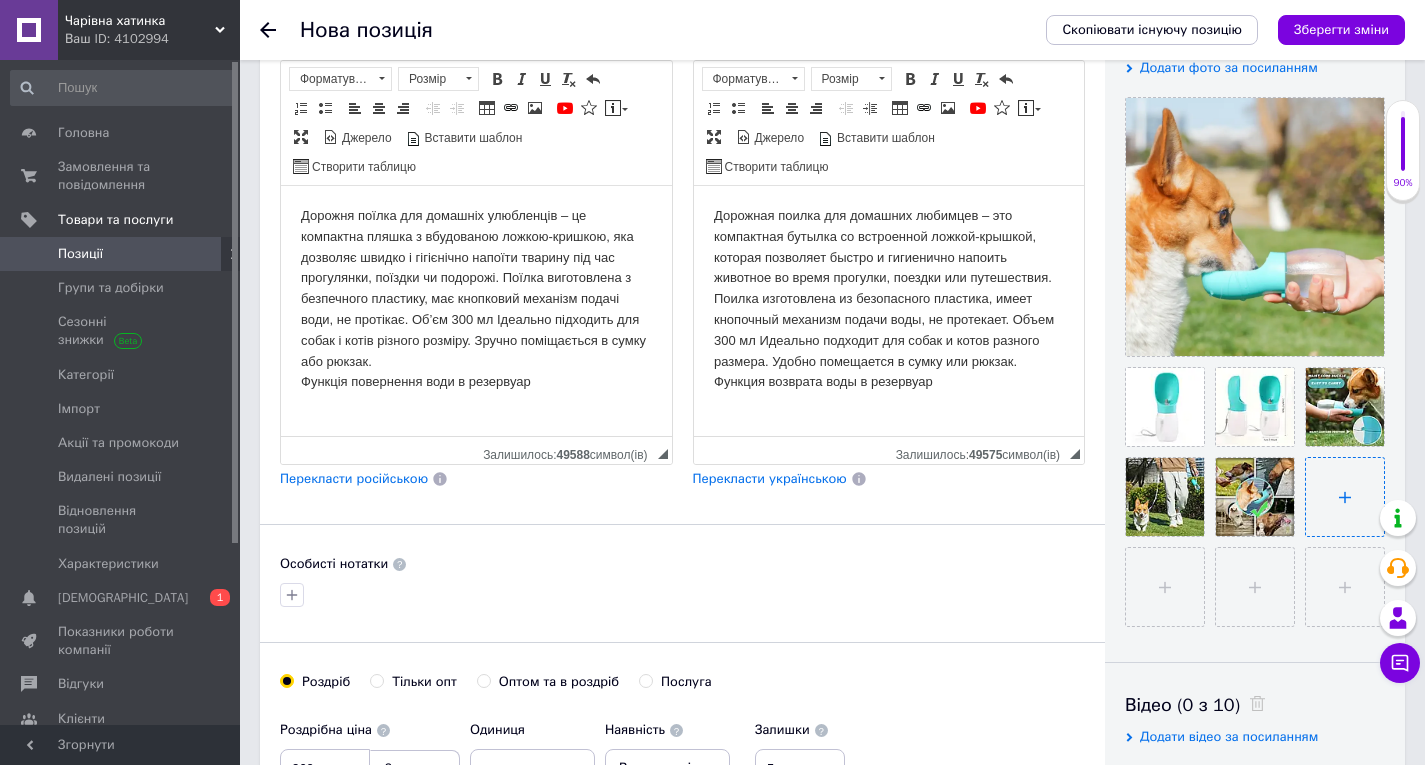 type on "C:\fakepath\eae66462-0567-43e0-95c8-0af58090b6d4.webp" 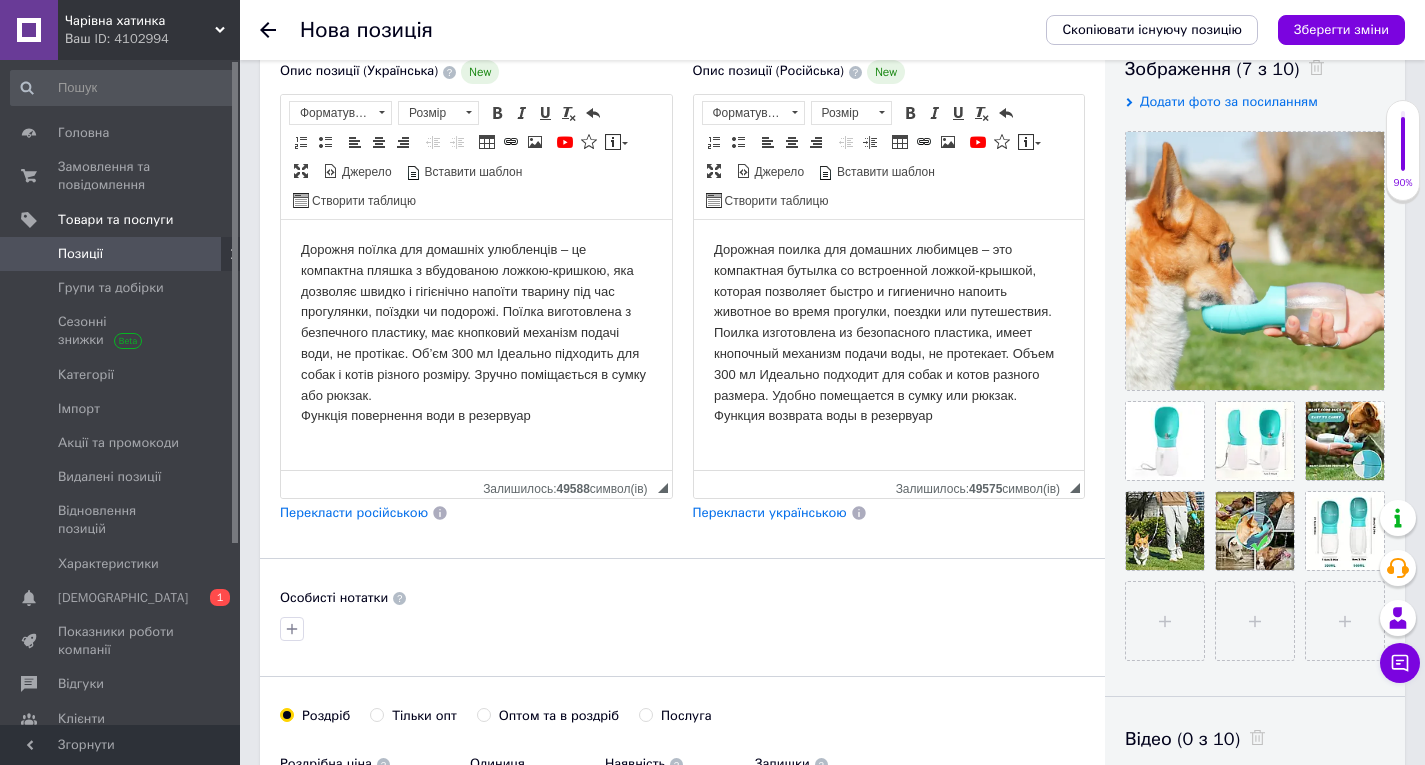 scroll, scrollTop: 300, scrollLeft: 0, axis: vertical 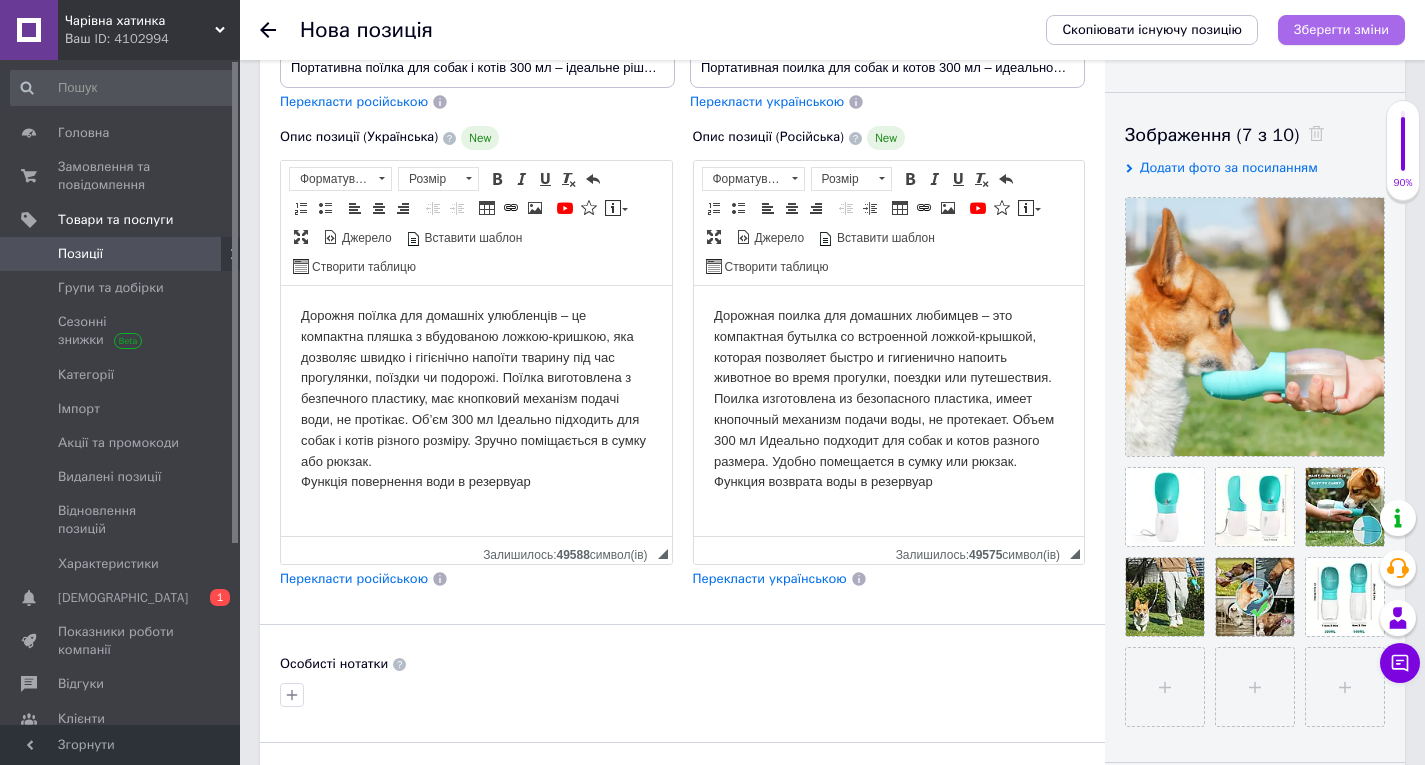 click on "Зберегти зміни" at bounding box center (1341, 29) 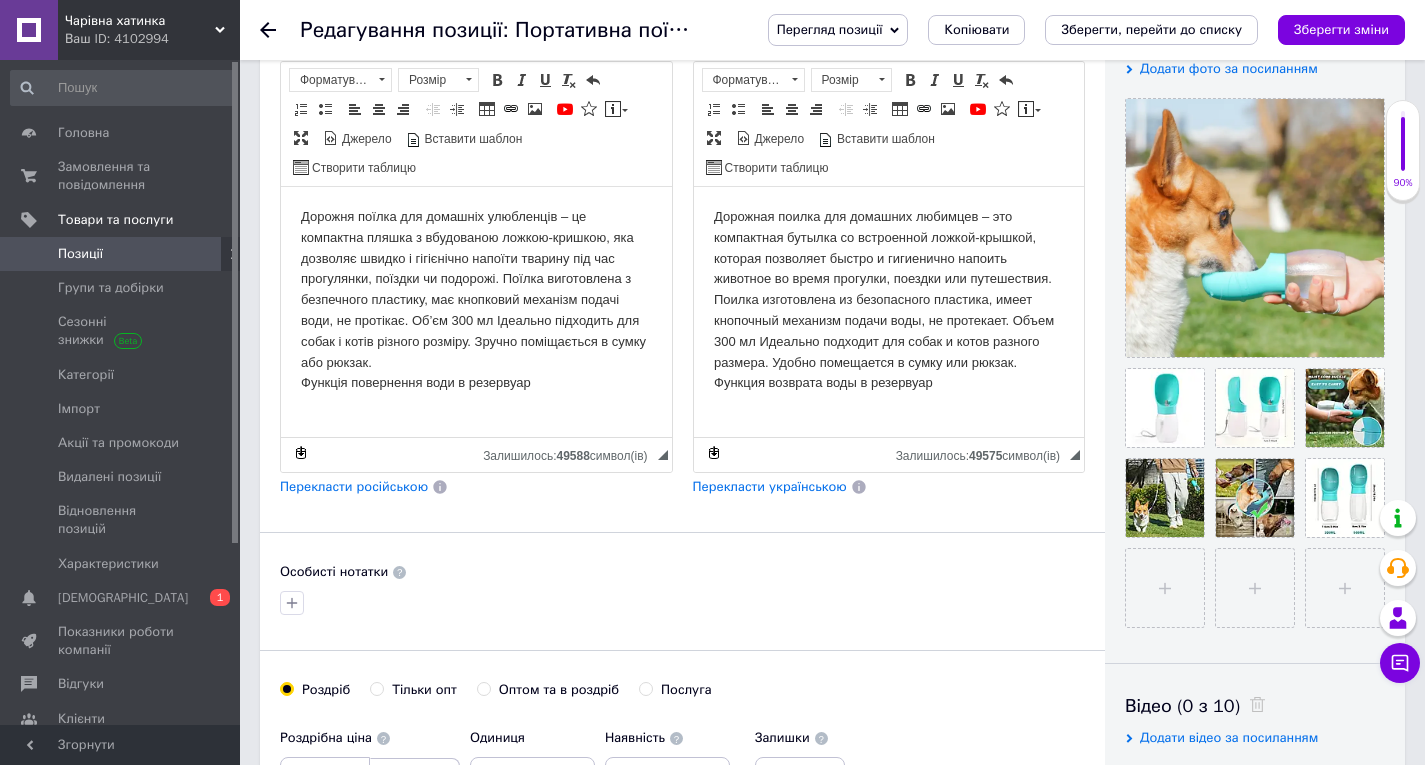 scroll, scrollTop: 0, scrollLeft: 0, axis: both 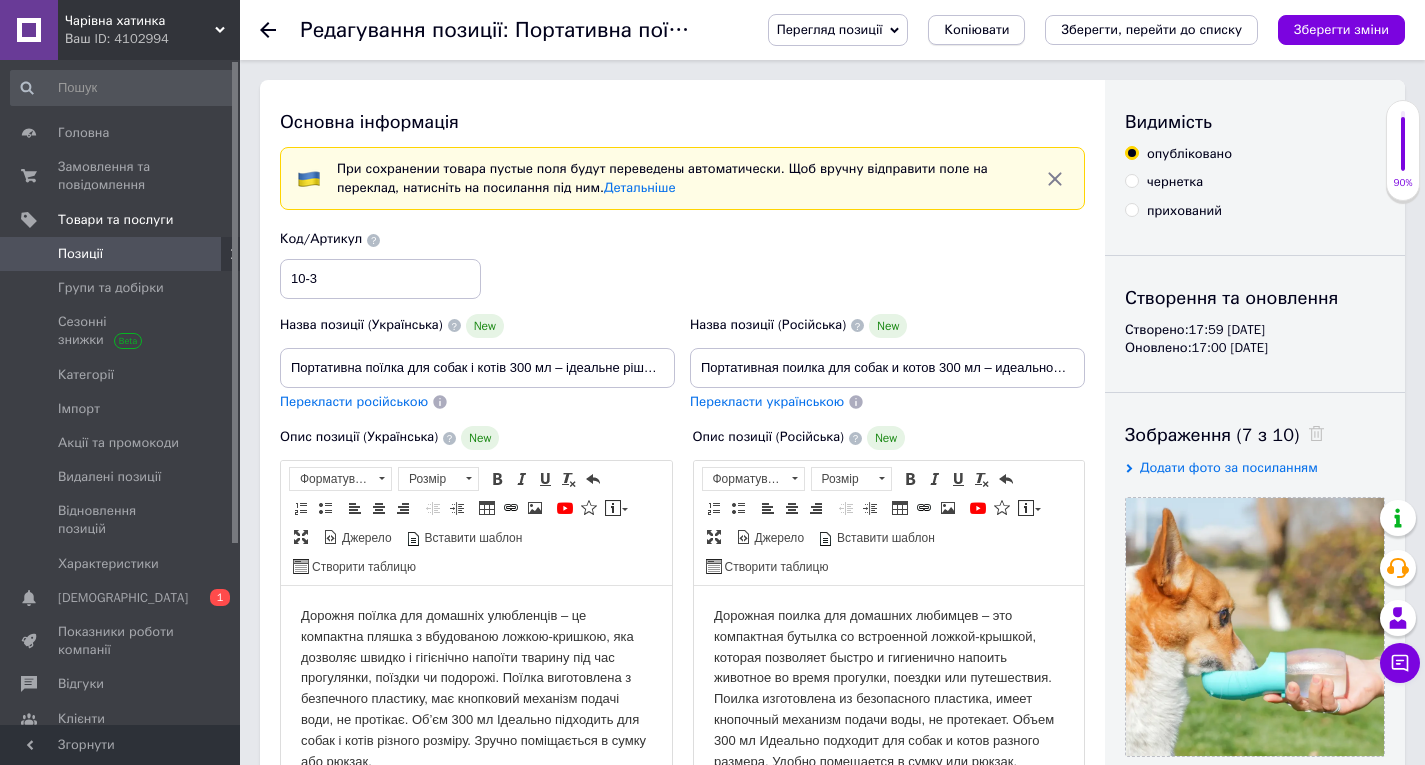 click on "Копіювати" at bounding box center [976, 30] 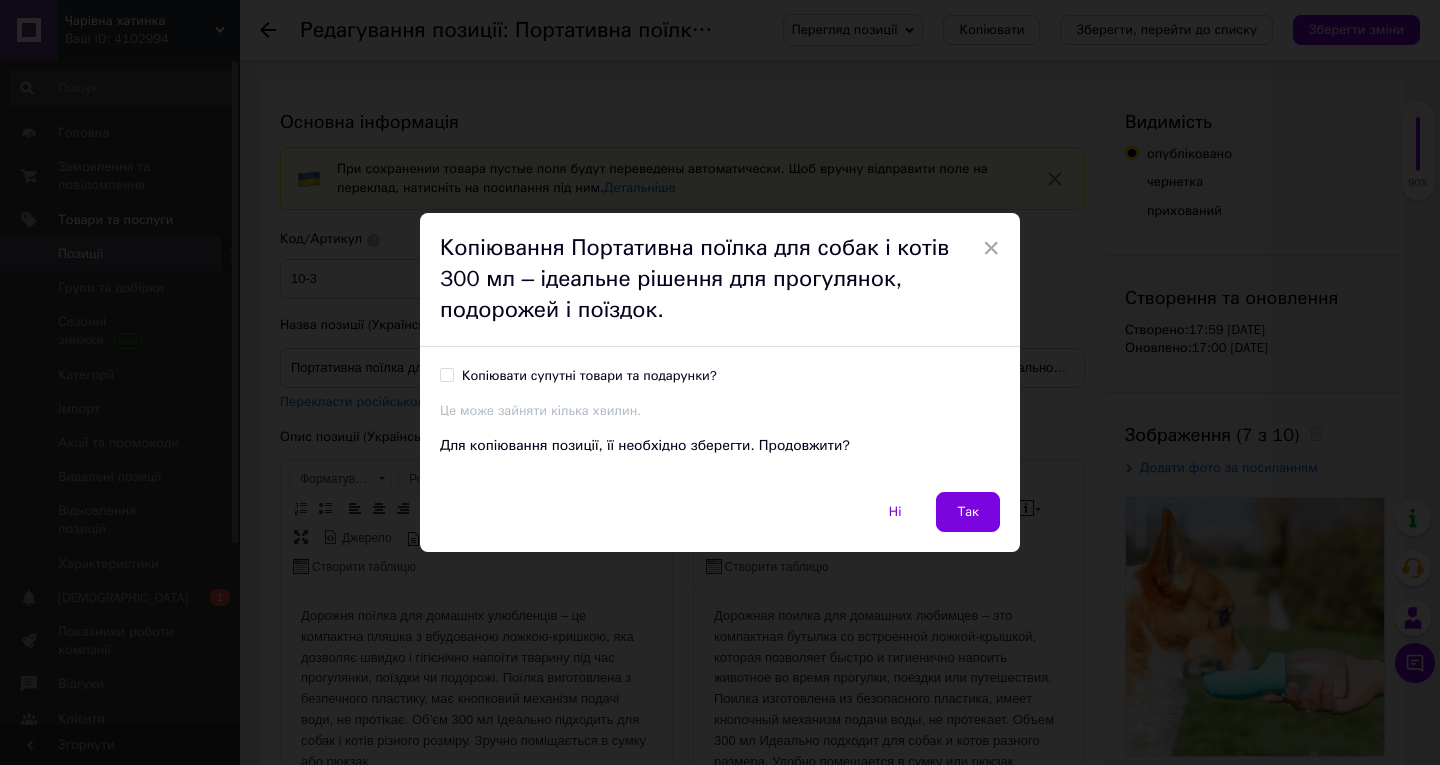 click on "×" at bounding box center [991, 248] 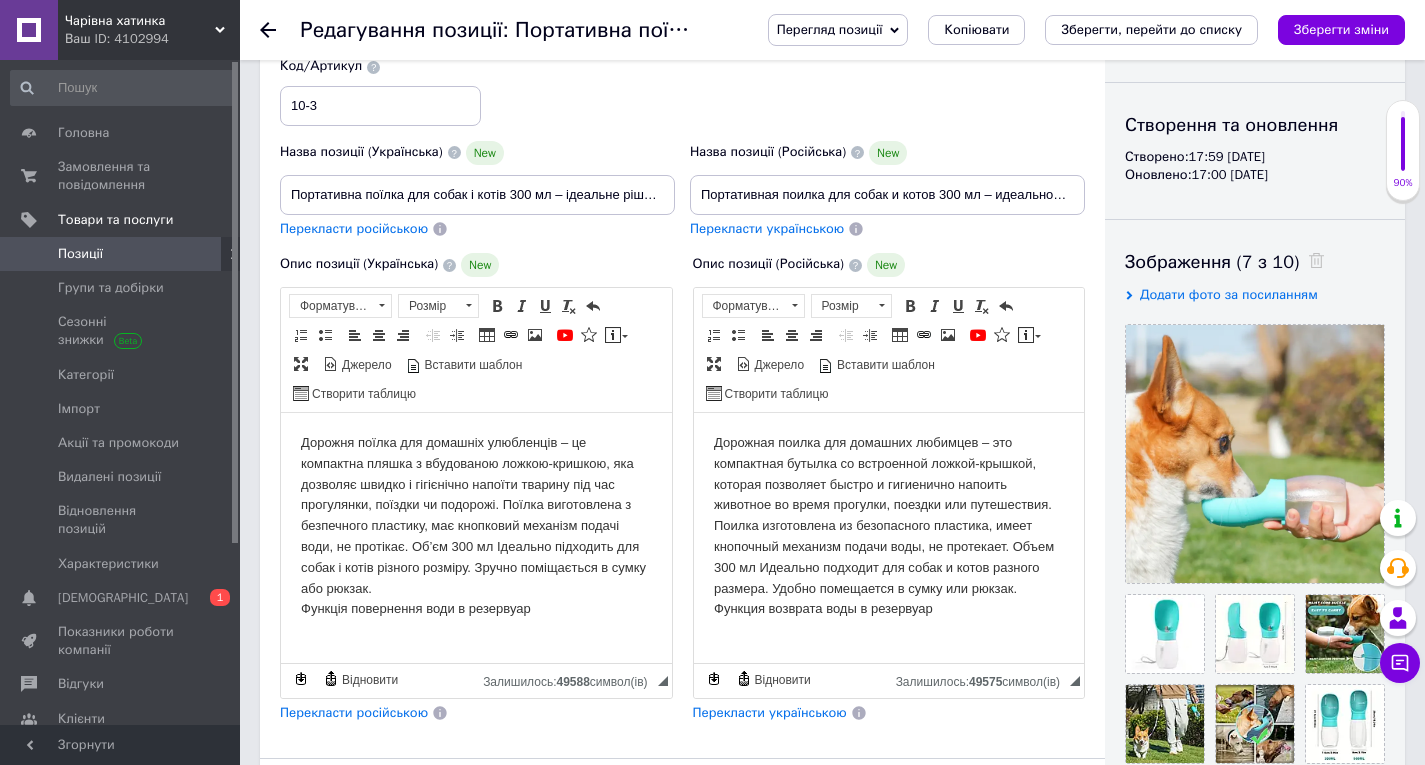 scroll, scrollTop: 0, scrollLeft: 0, axis: both 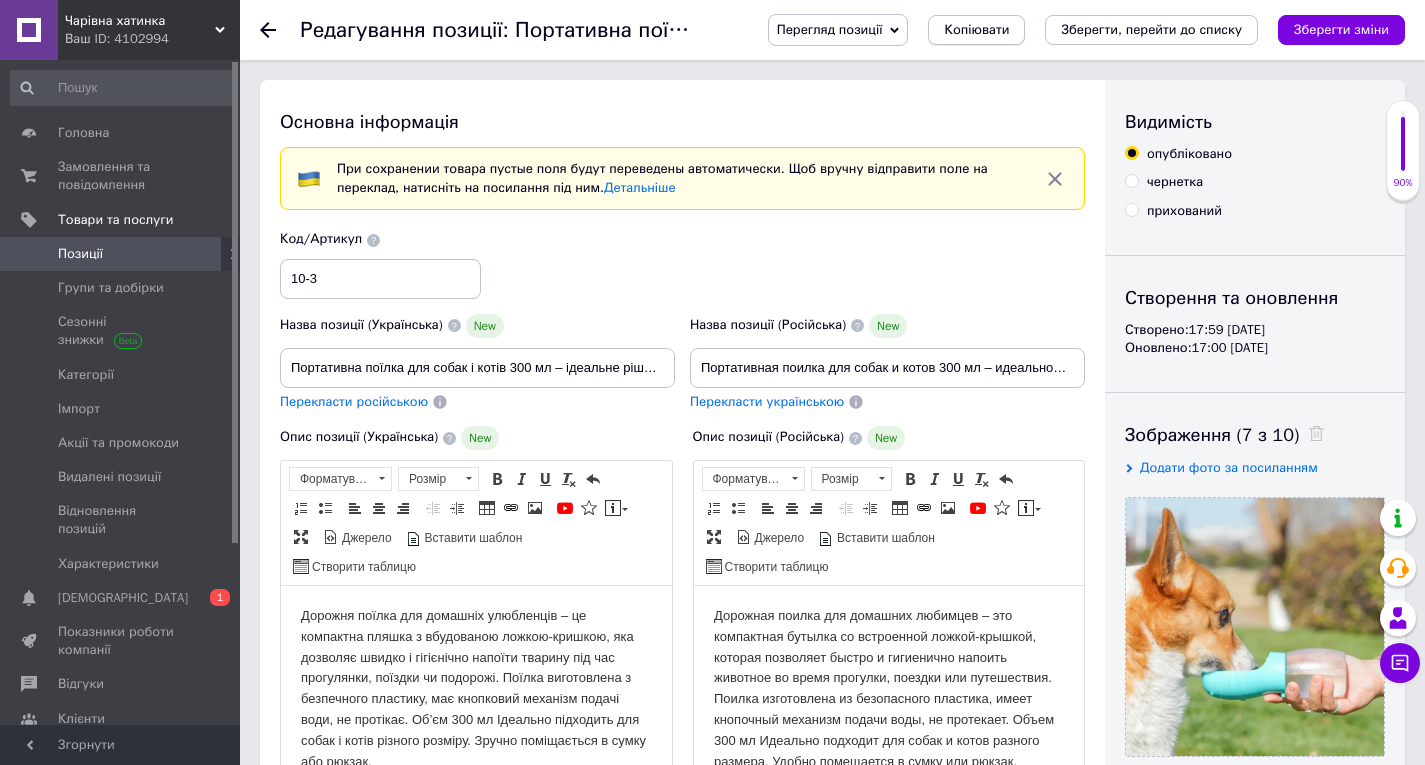click on "Копіювати" at bounding box center [976, 30] 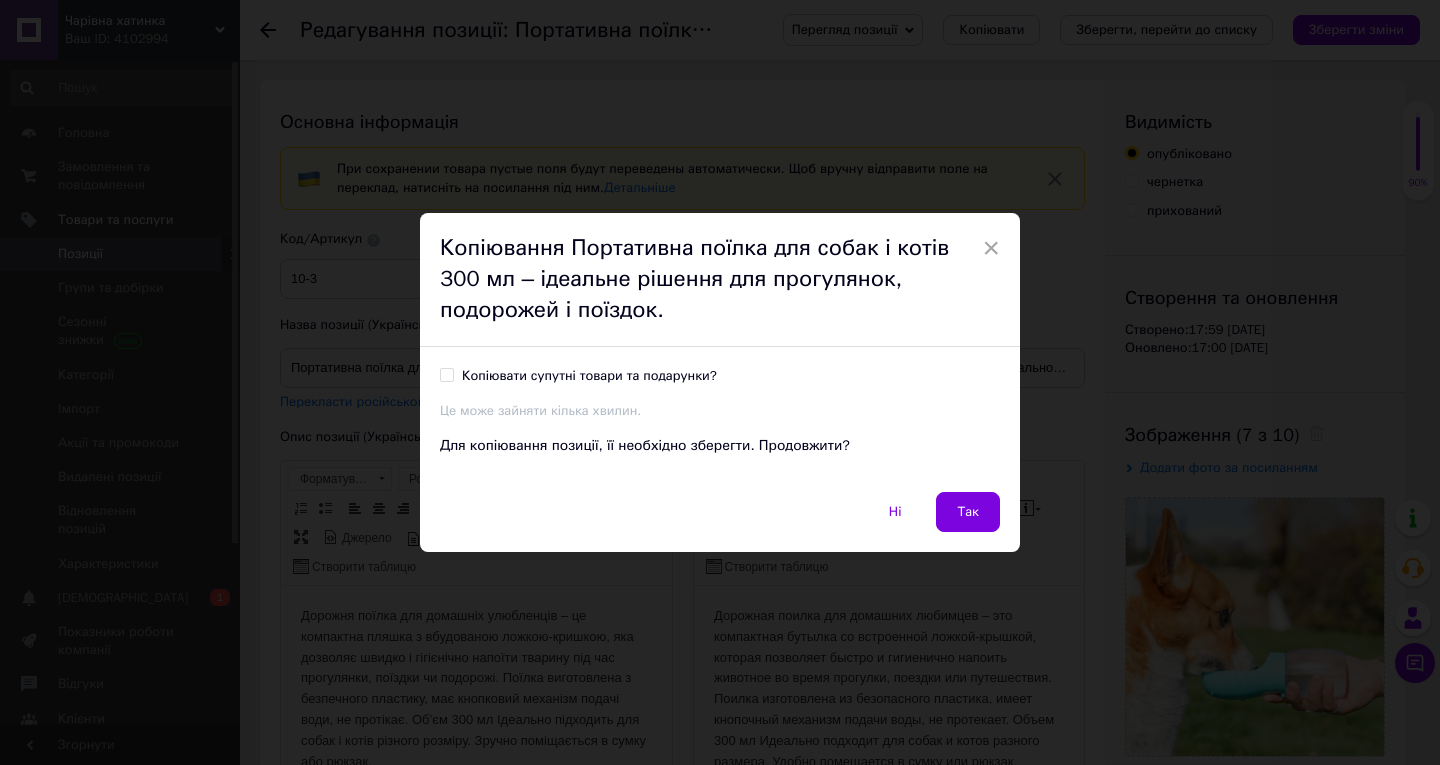 click on "Так" at bounding box center (968, 512) 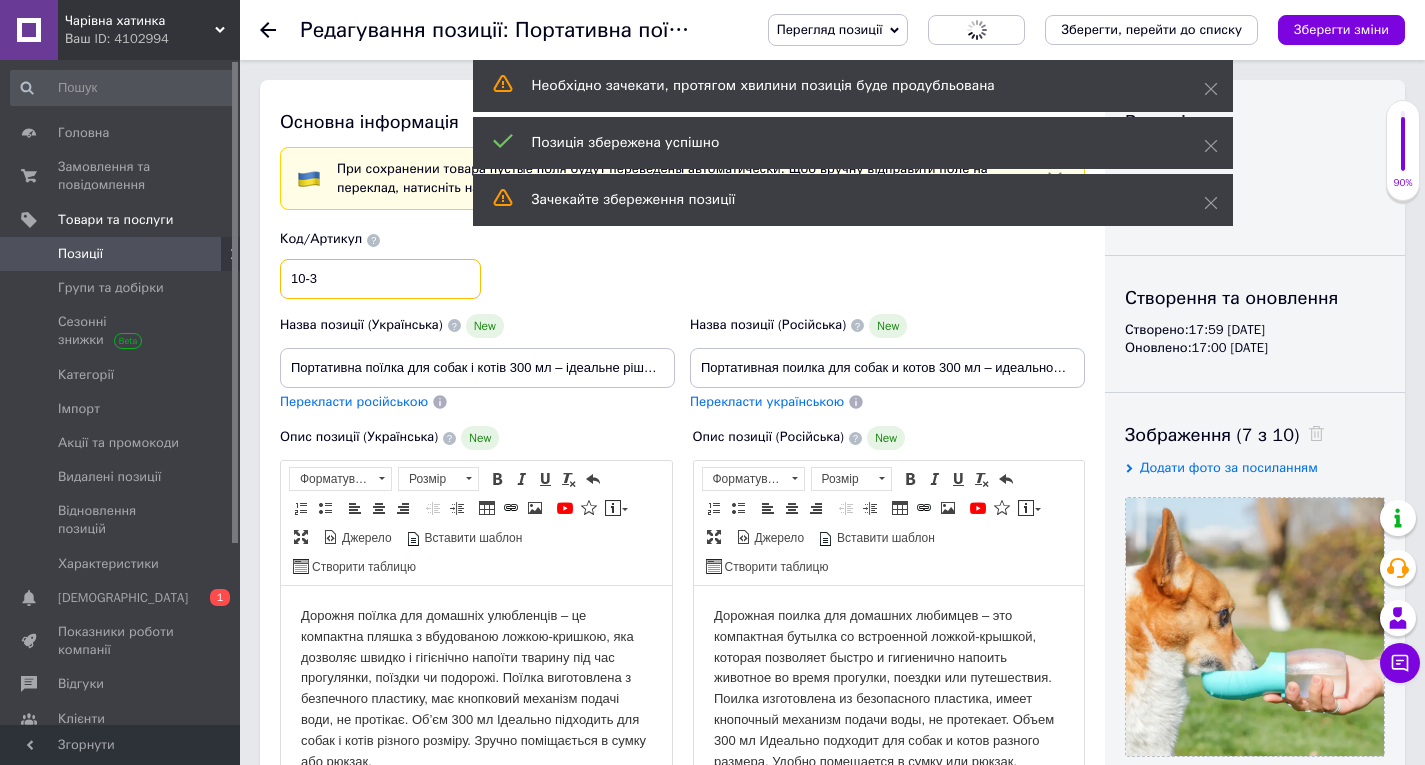 click on "10-3" at bounding box center (380, 279) 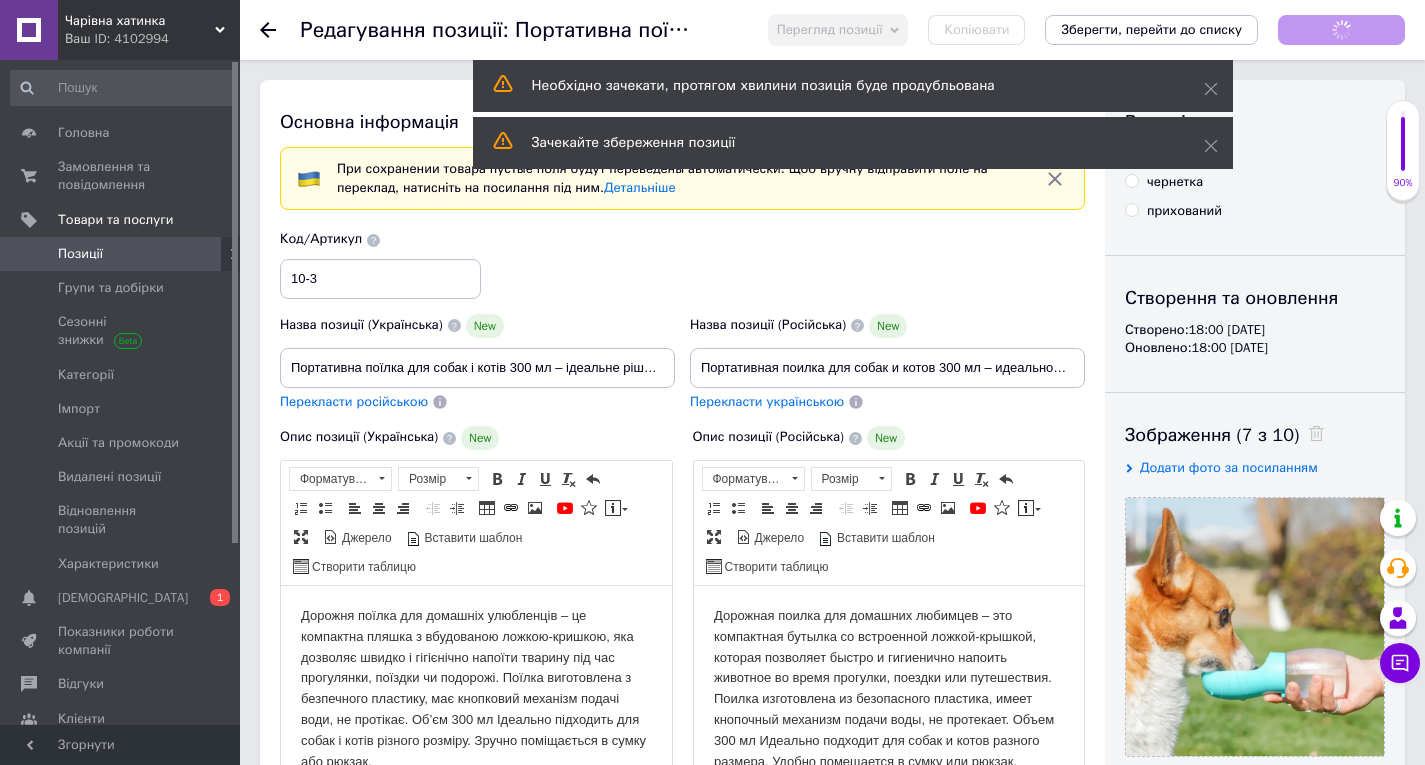 scroll, scrollTop: 0, scrollLeft: 0, axis: both 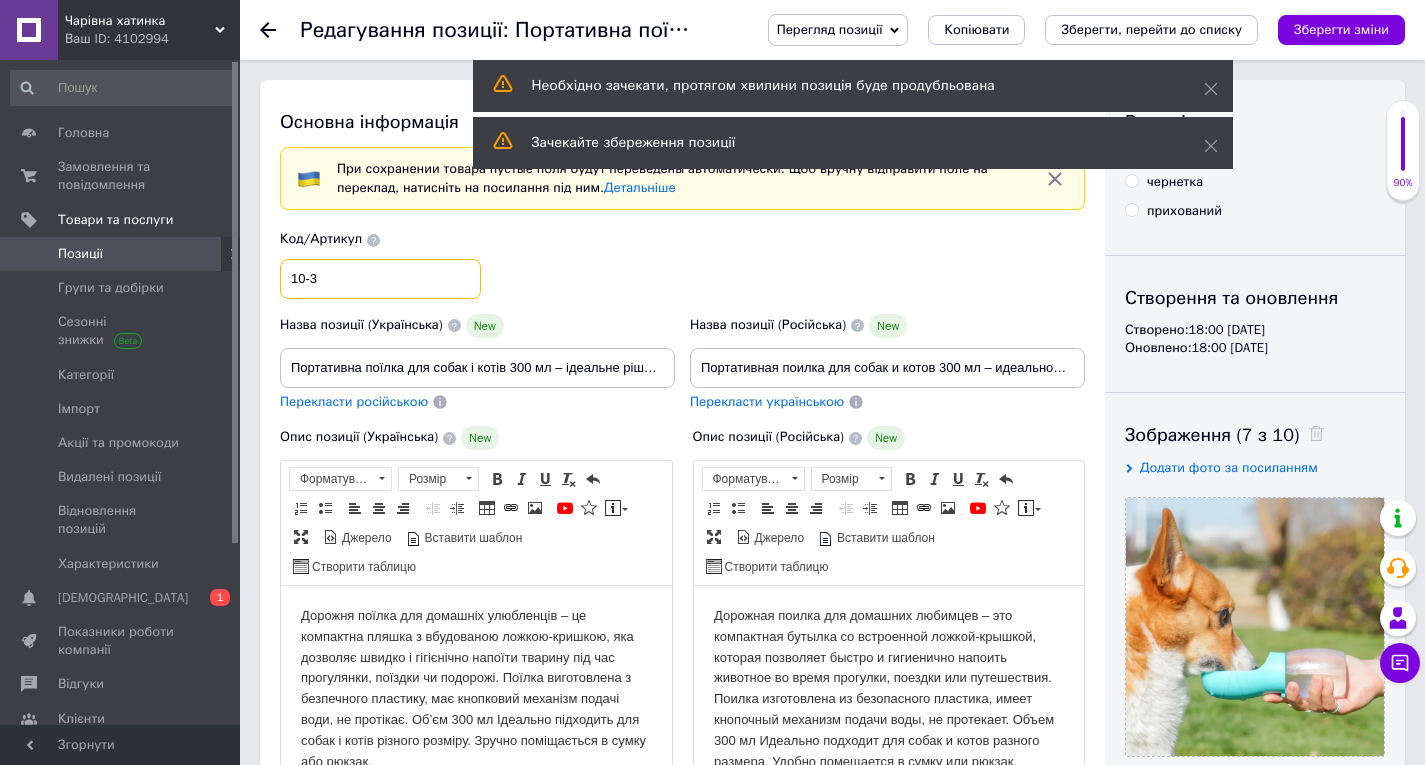 click on "10-3" at bounding box center (380, 279) 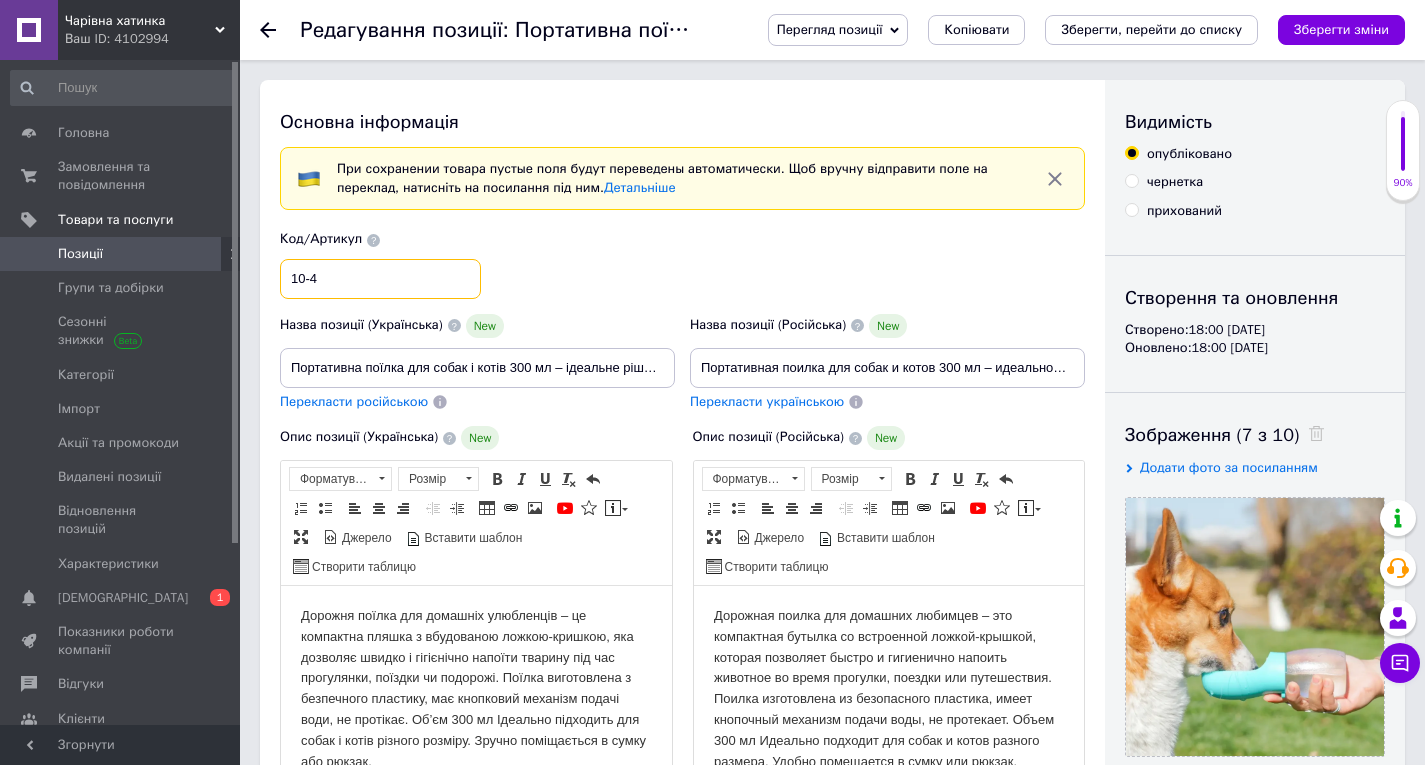 type on "10-4" 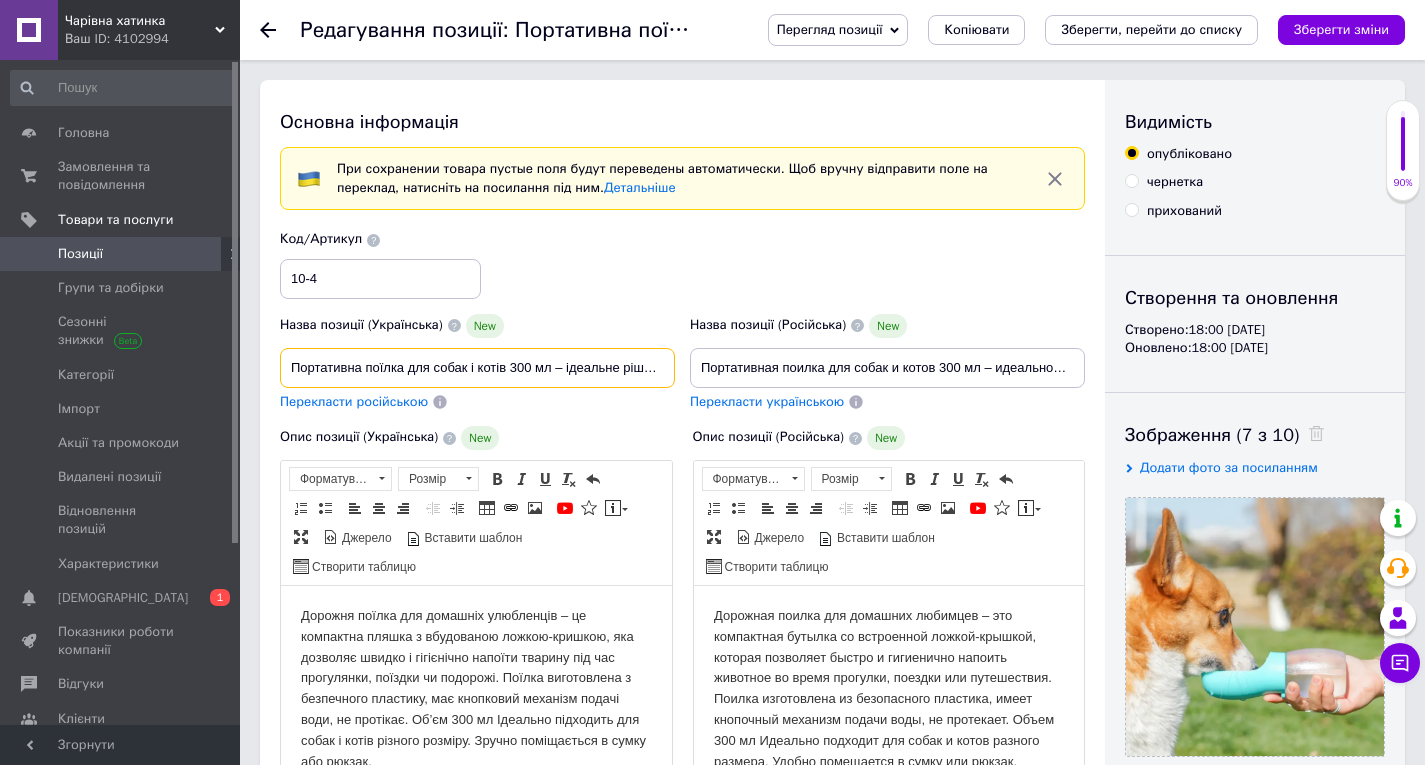click on "Портативна поїлка для собак і котів 300 мл – ідеальне рішення для прогулянок, подорожей і поїздок." at bounding box center [477, 368] 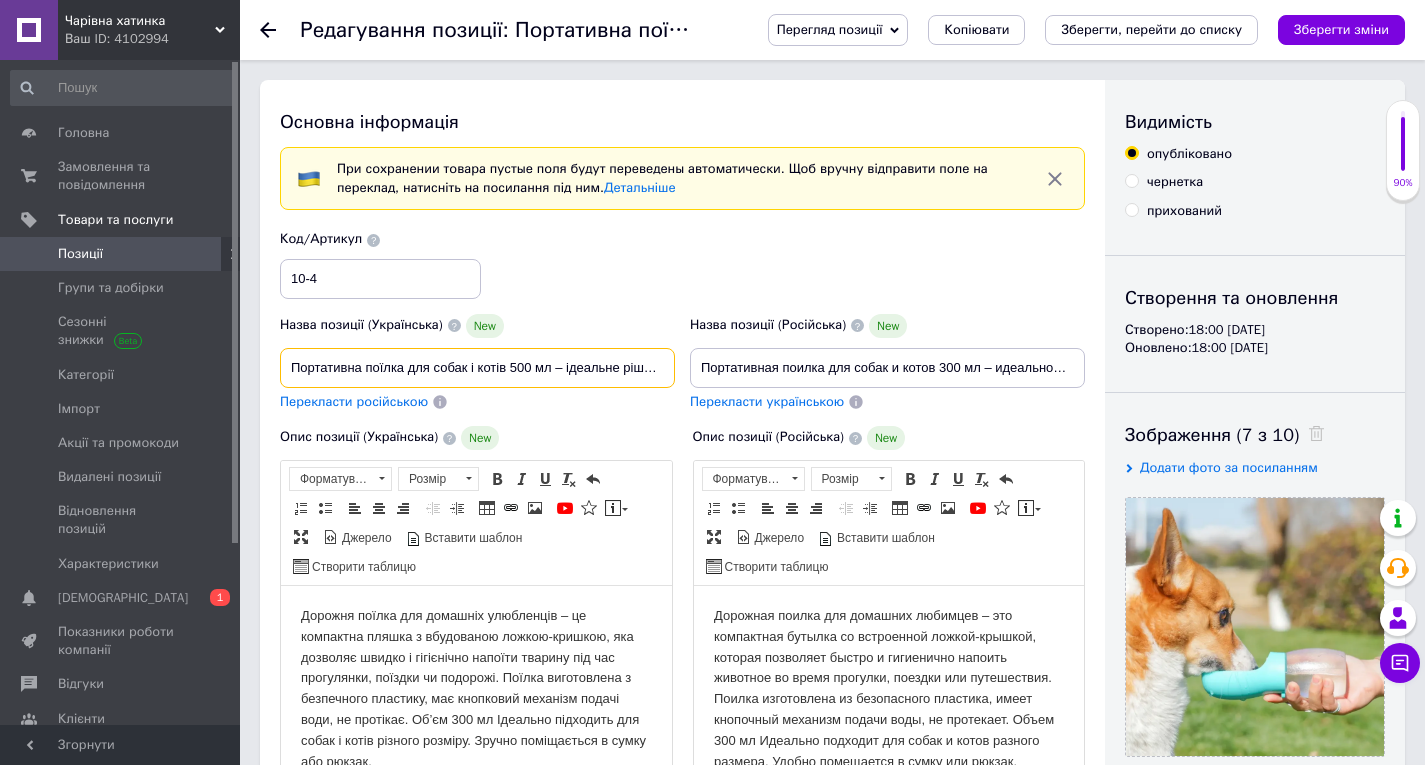 type on "Портативна поїлка для собак і котів 500 мл – ідеальне рішення для прогулянок, подорожей і поїздок." 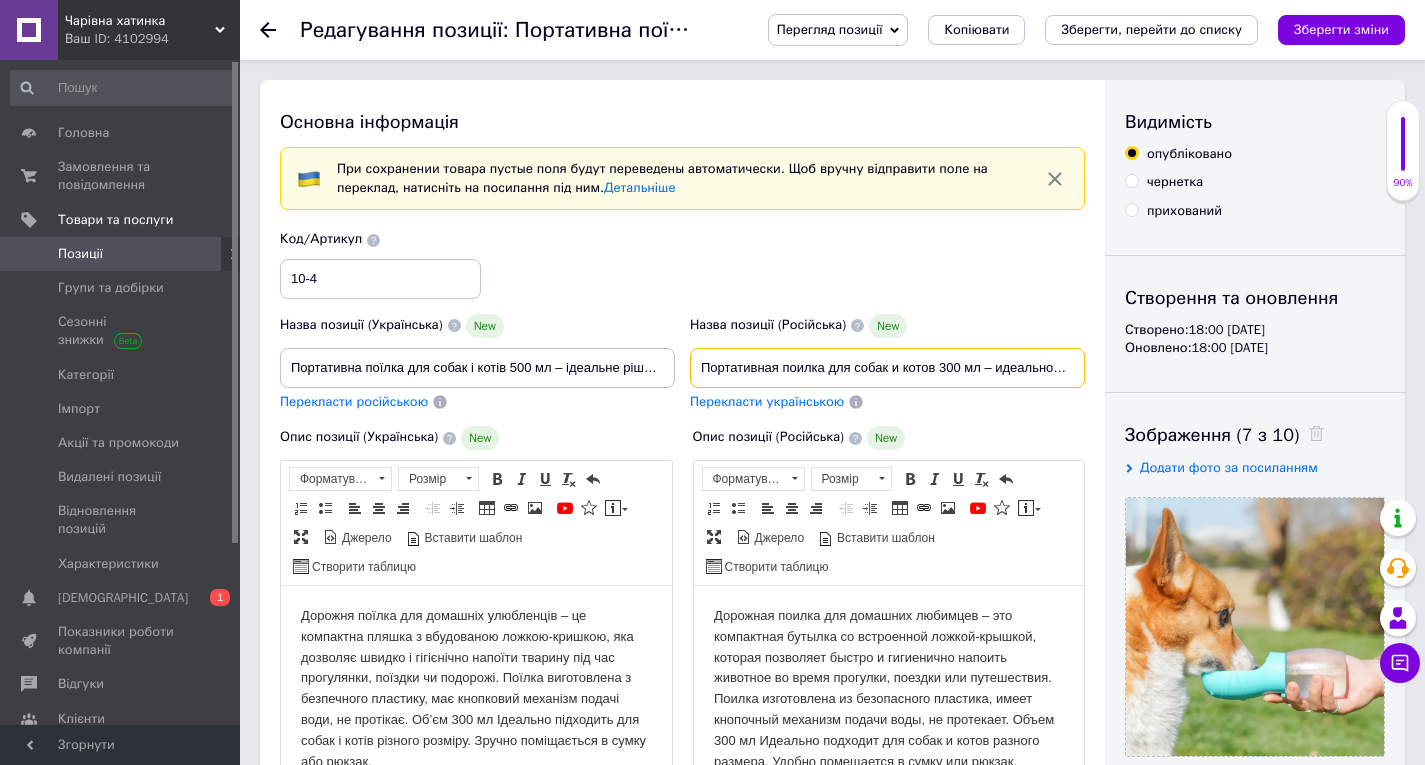 click on "Портативная поилка для собак и котов 300 мл – идеальное решение для прогулок, путешествий и поездок." at bounding box center [887, 368] 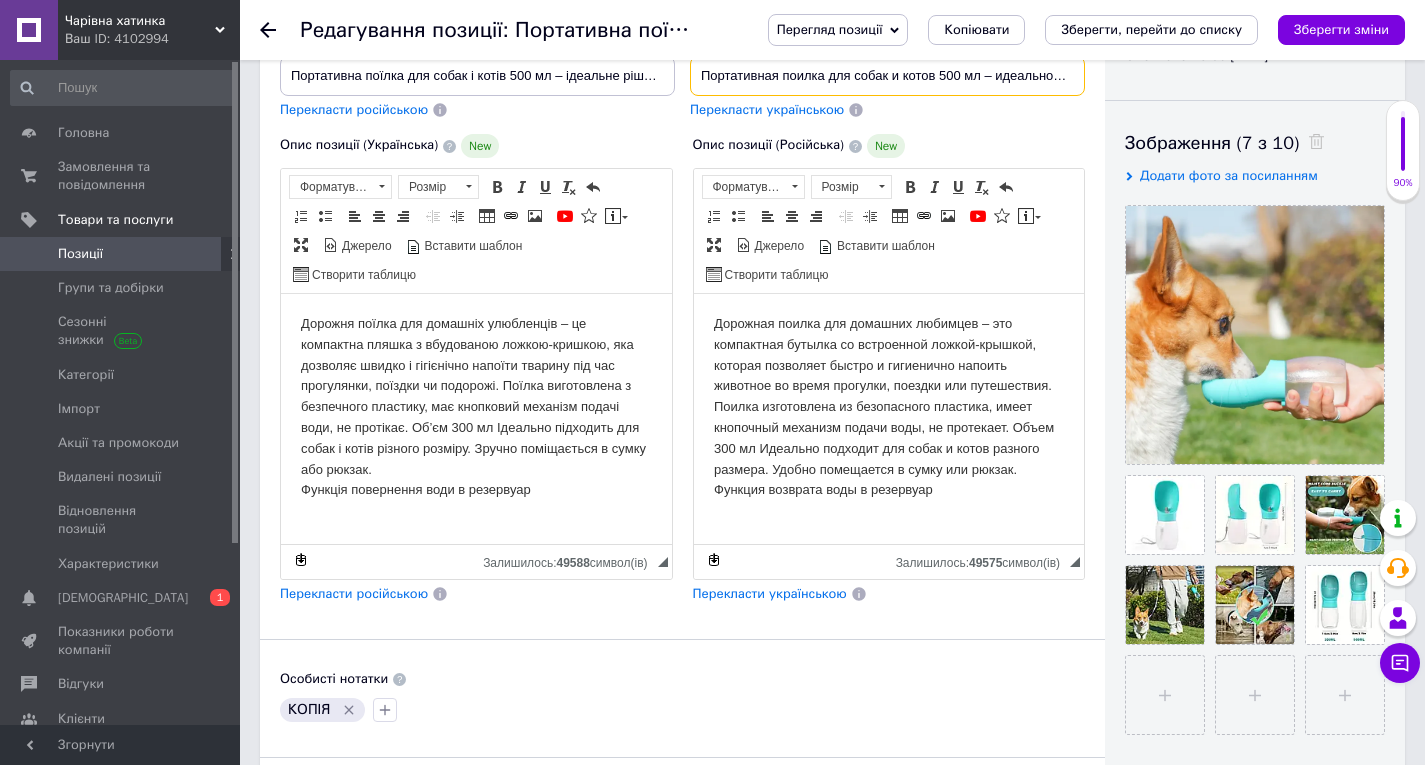 scroll, scrollTop: 300, scrollLeft: 0, axis: vertical 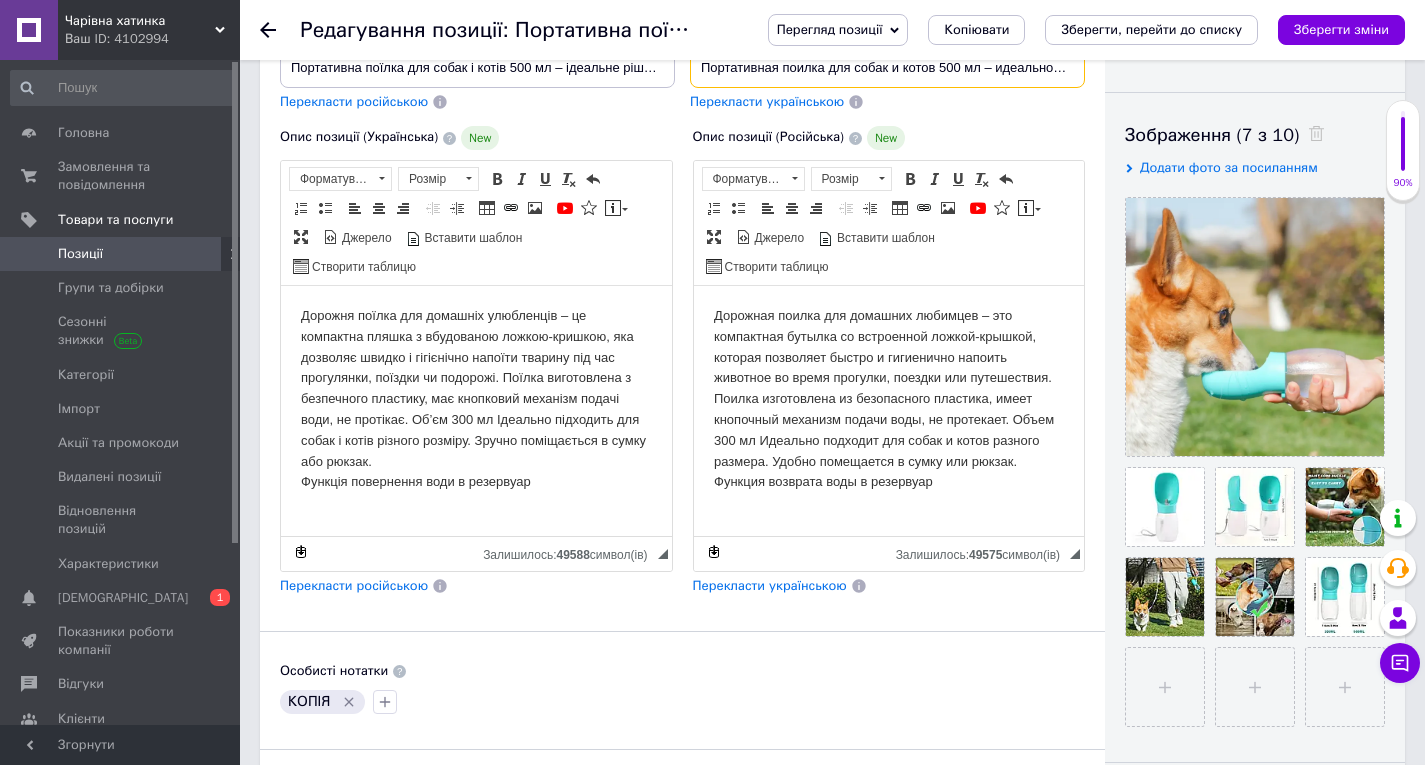 type on "Портативная поилка для собак и котов 500 мл – идеальное решение для прогулок, путешествий и поездок." 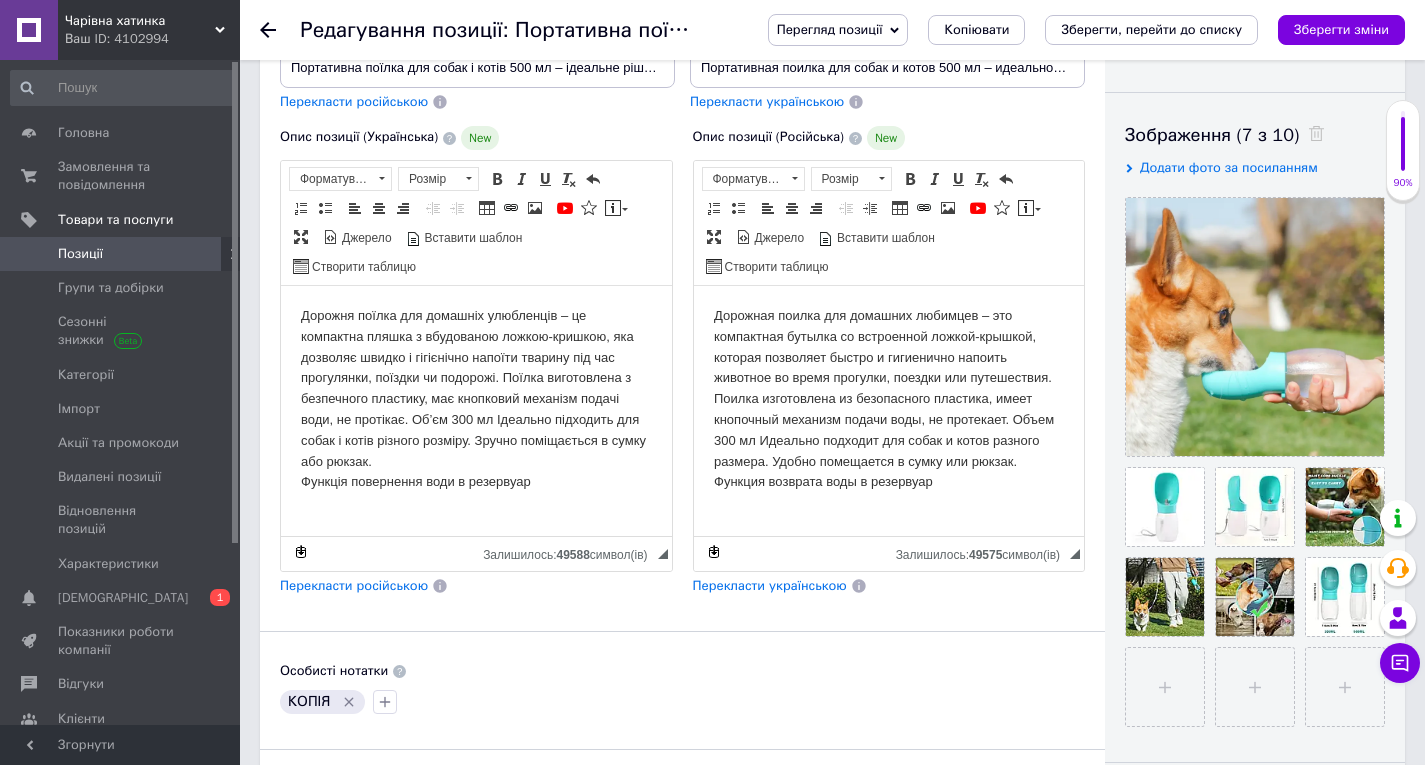 click on "Дорожня поїлка для домашніх улюбленців – це компактна пляшка з вбудованою ложкою-кришкою, яка дозволяє швидко і гігієнічно напоїти тварину під час прогулянки, поїздки чи подорожі. Поїлка виготовлена з безпечного пластику, має кнопковий механізм подачі води, не протікає. Об’єм 300 мл Ідеально підходить для собак і котів різного розміру. Зручно поміщається в сумку або рюкзак. Функція повернення води в резервуар" at bounding box center [476, 399] 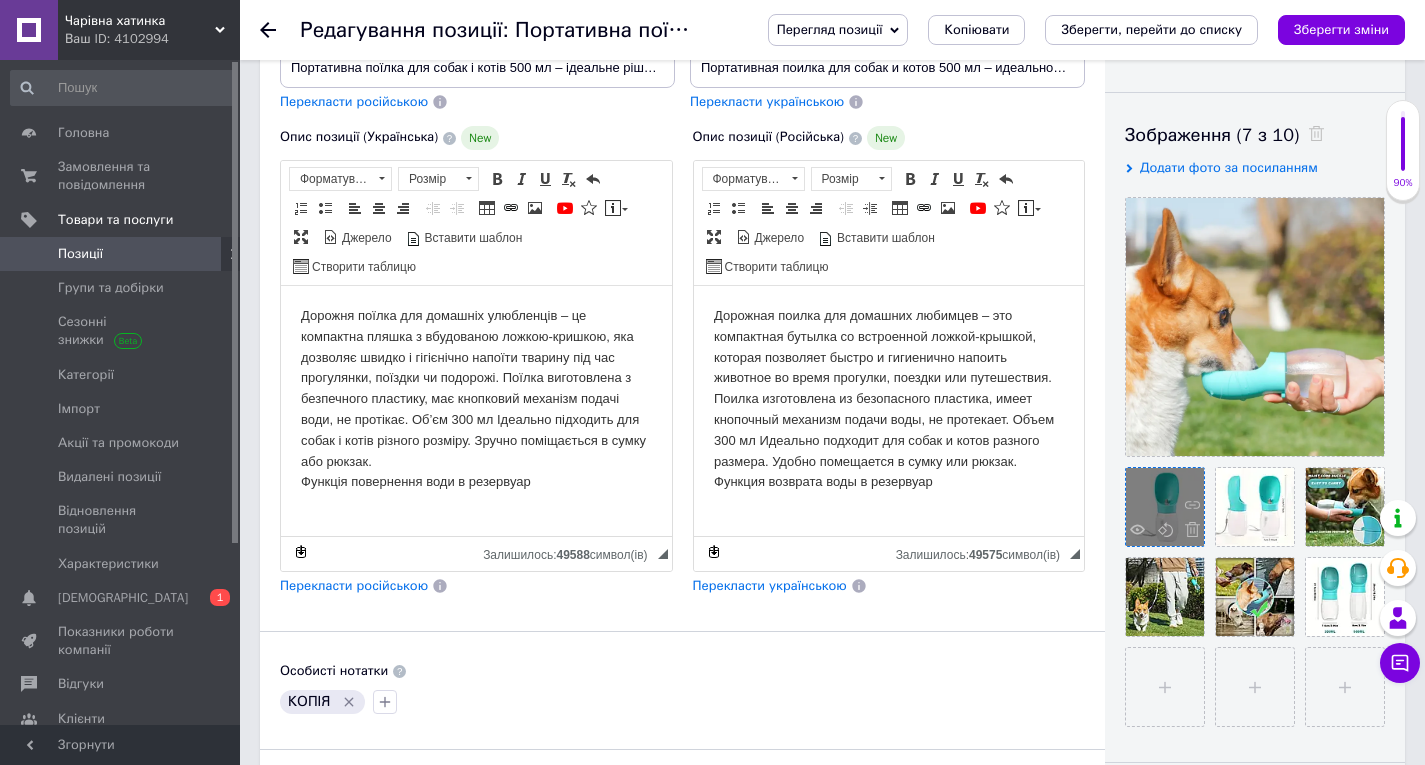 type 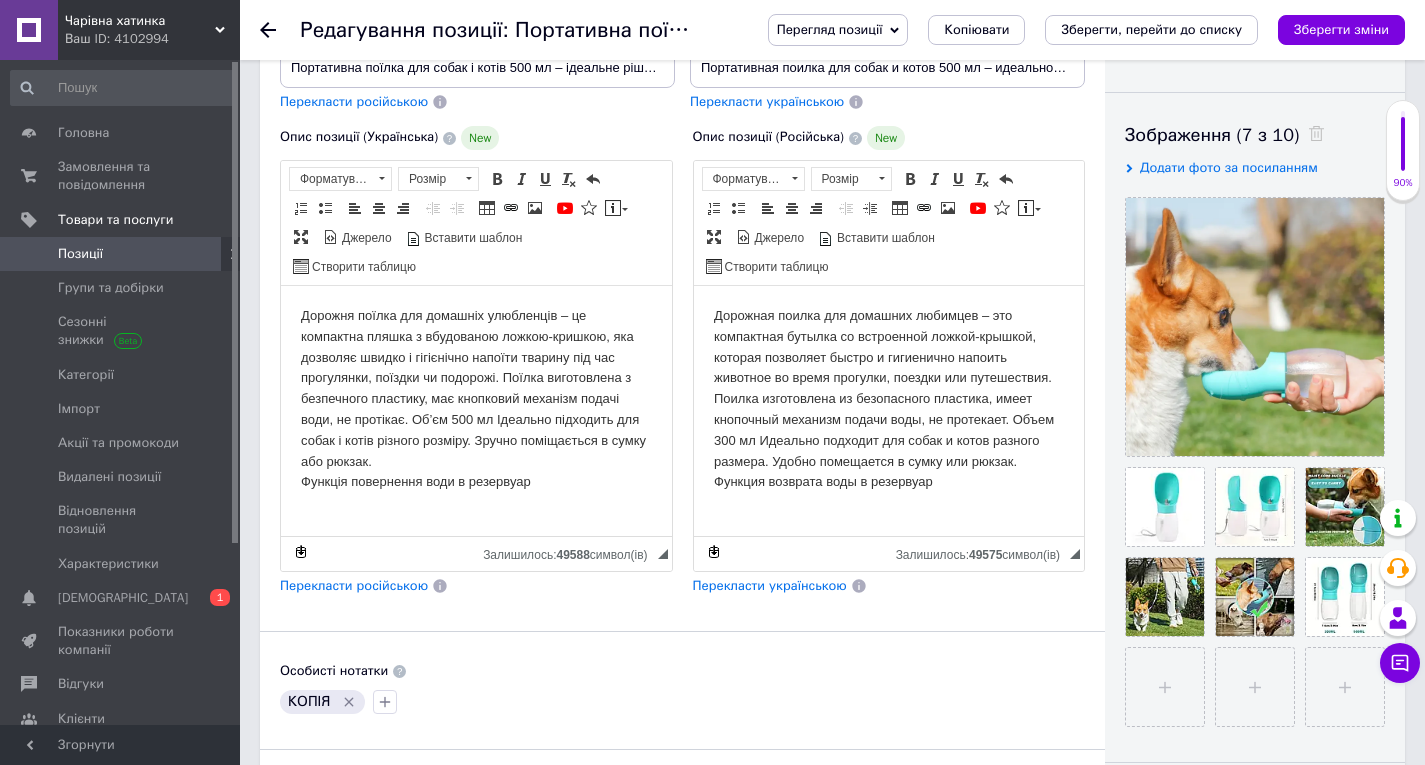 drag, startPoint x: 723, startPoint y: 439, endPoint x: 893, endPoint y: 495, distance: 178.98604 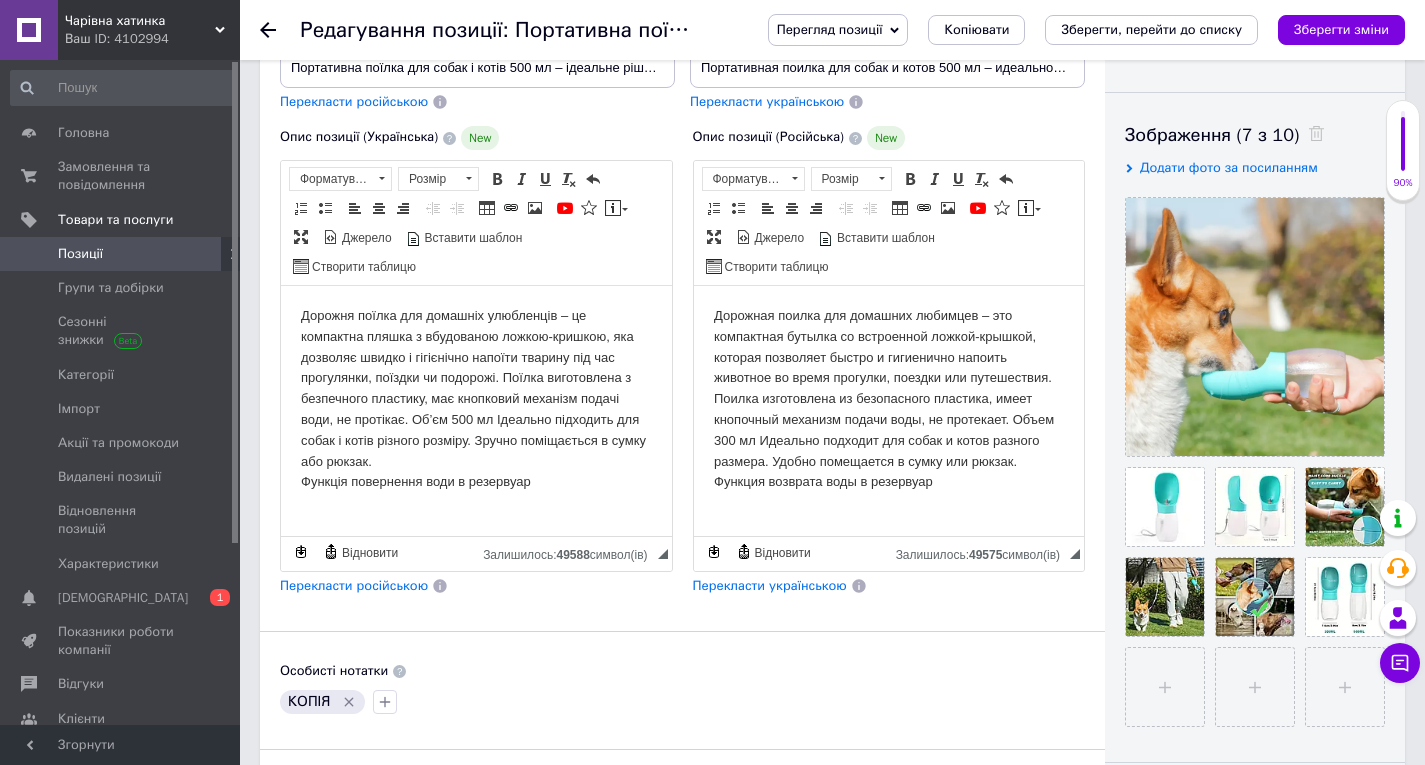 type 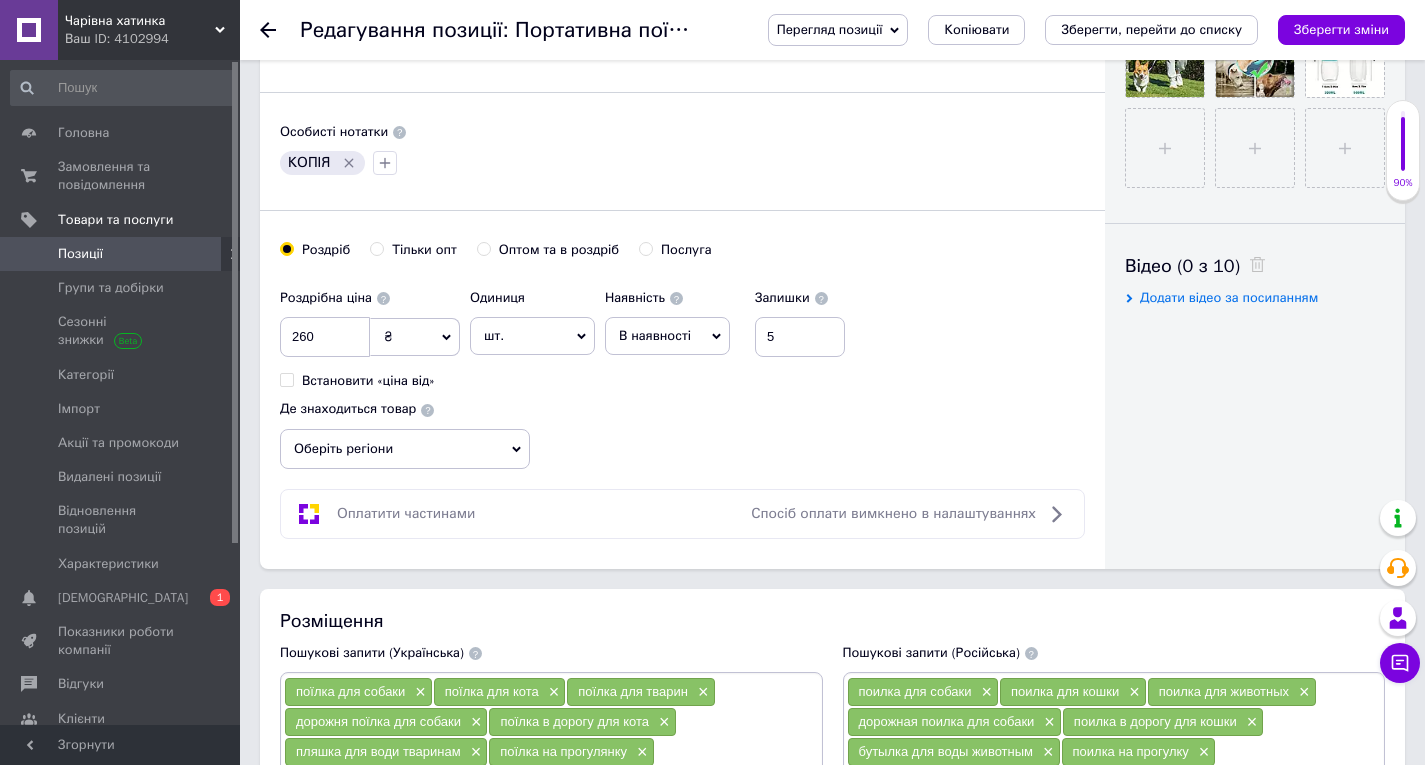 scroll, scrollTop: 800, scrollLeft: 0, axis: vertical 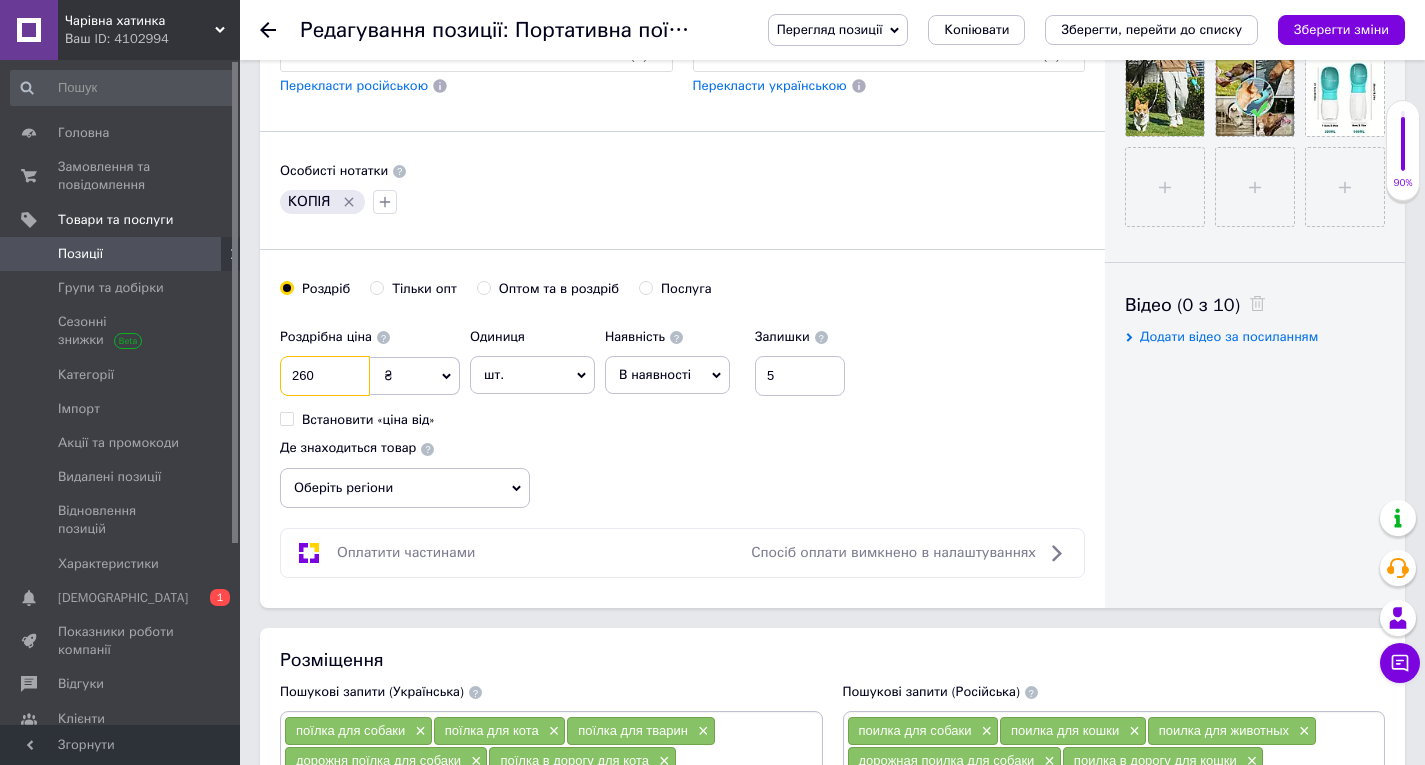 click on "260" at bounding box center [325, 376] 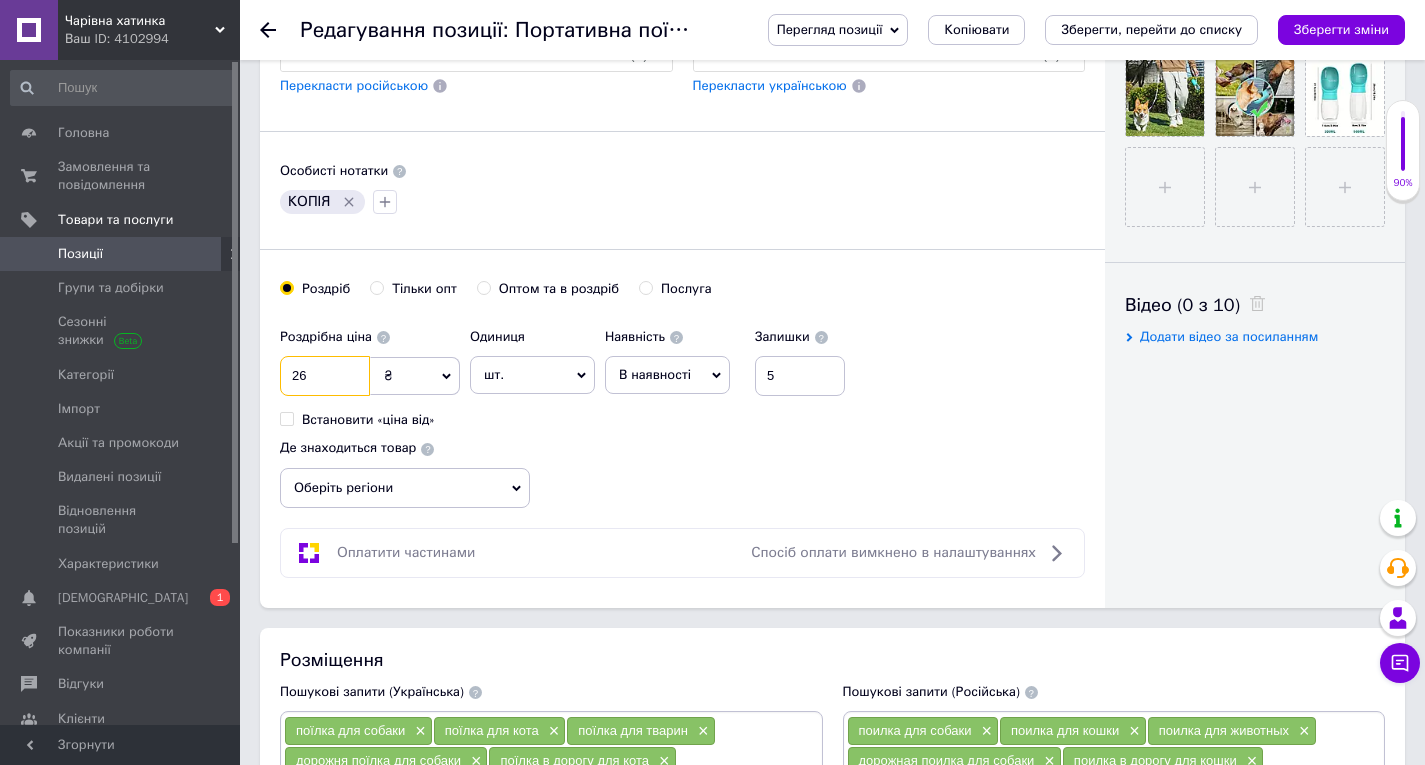 type on "2" 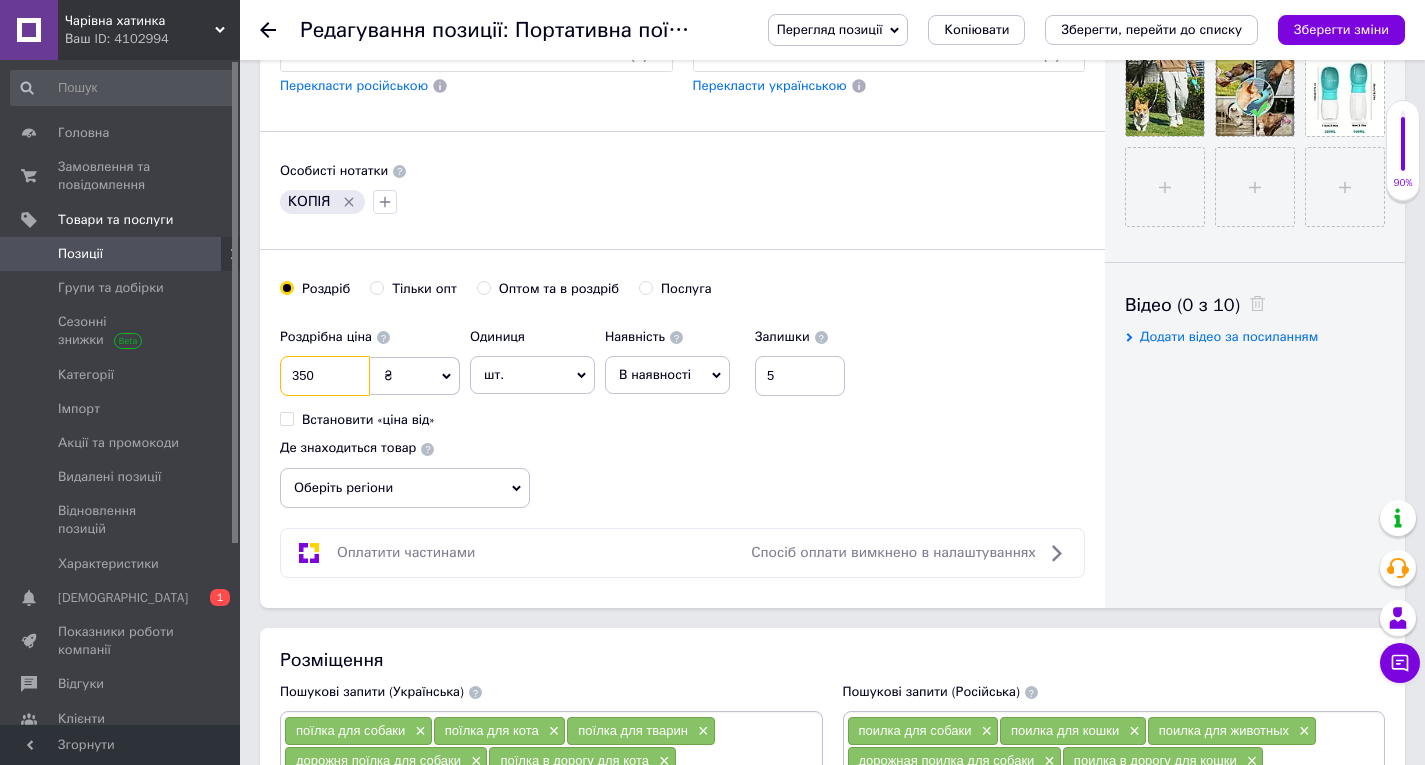 type on "350" 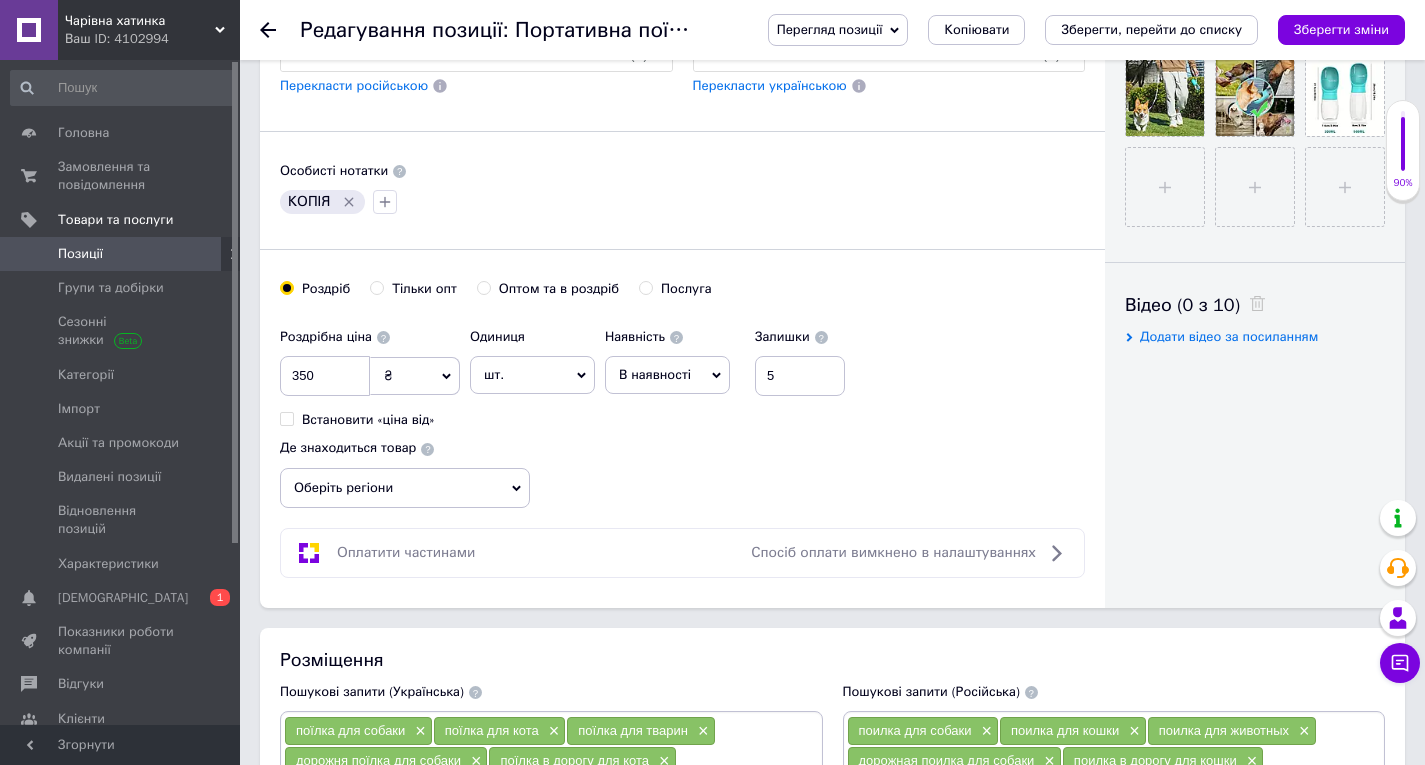 click on "Оберіть регіони" at bounding box center [405, 488] 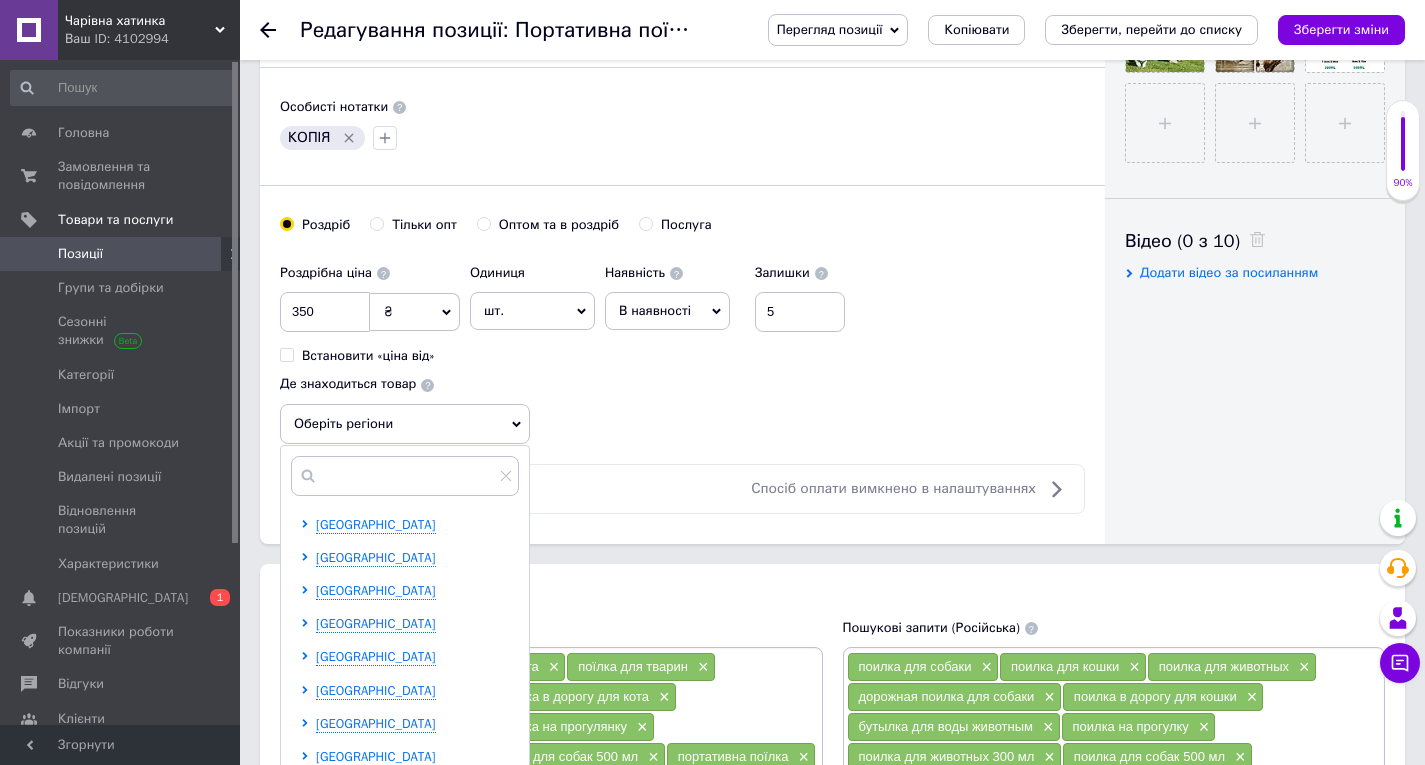 scroll, scrollTop: 900, scrollLeft: 0, axis: vertical 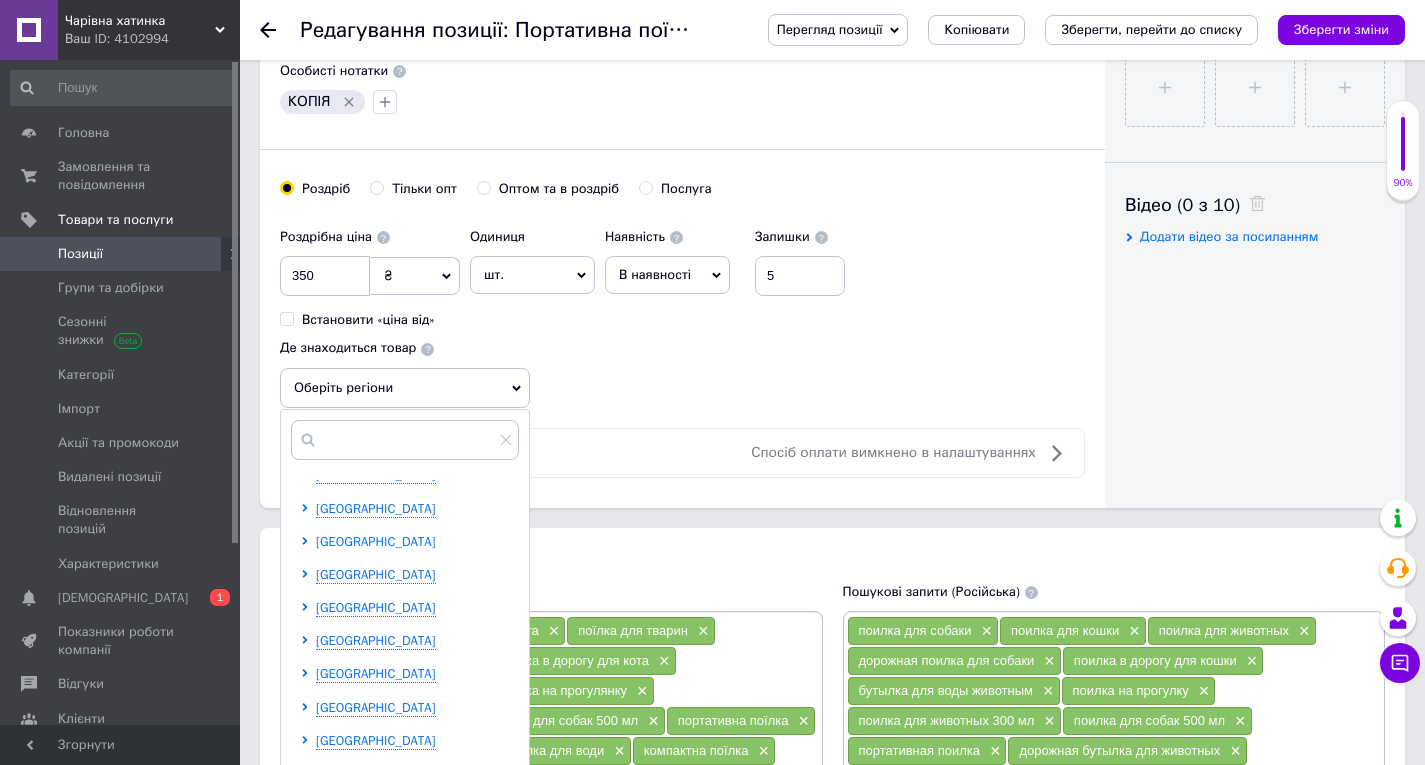 click on "[GEOGRAPHIC_DATA]" at bounding box center (376, 541) 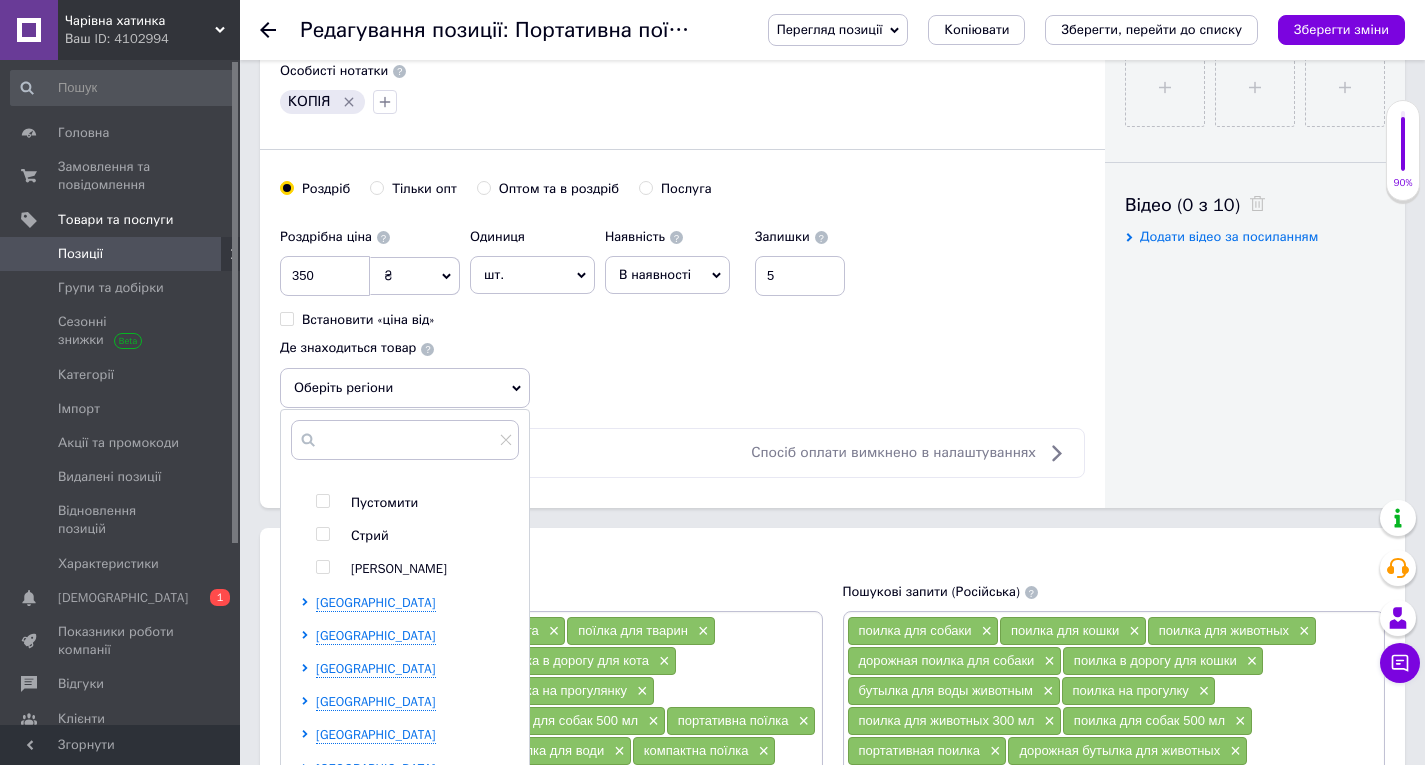 scroll, scrollTop: 612, scrollLeft: 0, axis: vertical 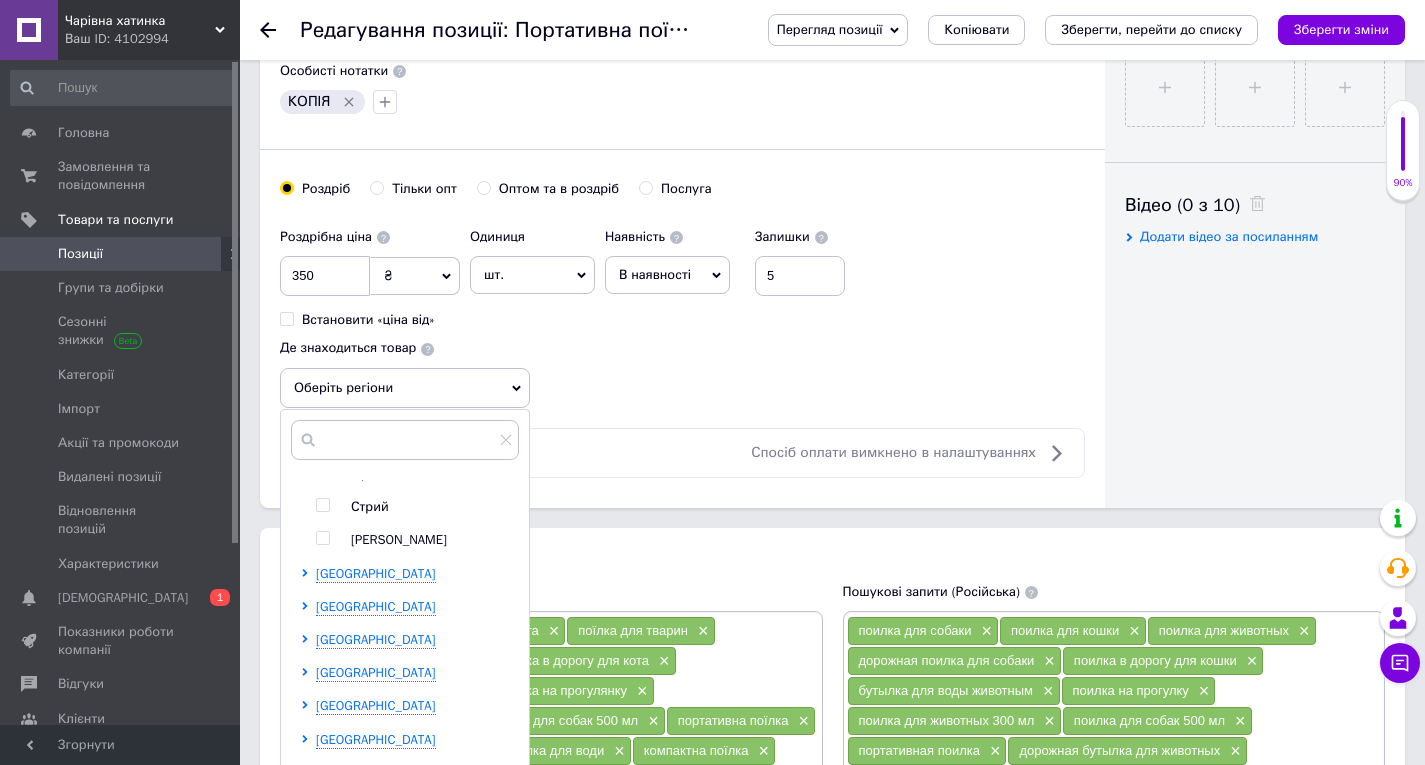 click at bounding box center [322, 538] 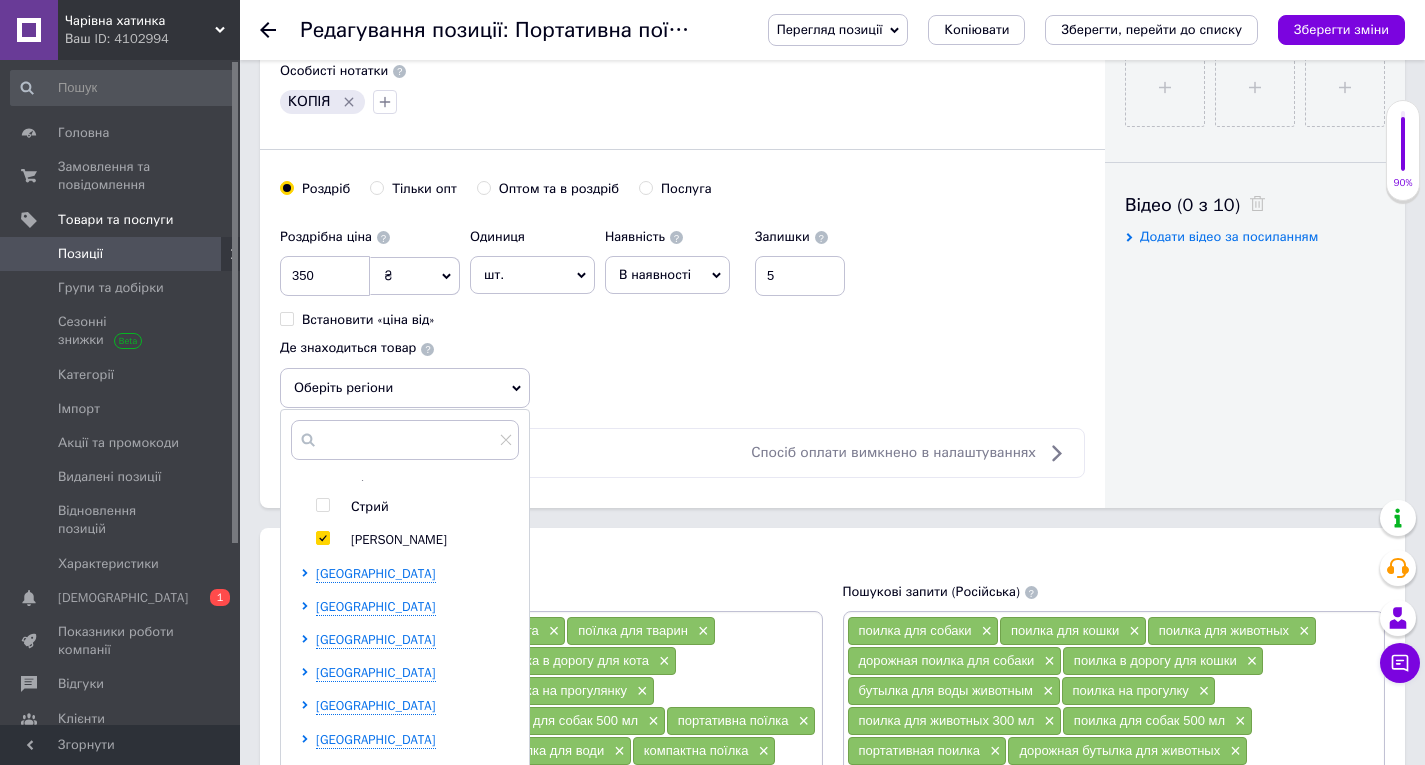 checkbox on "true" 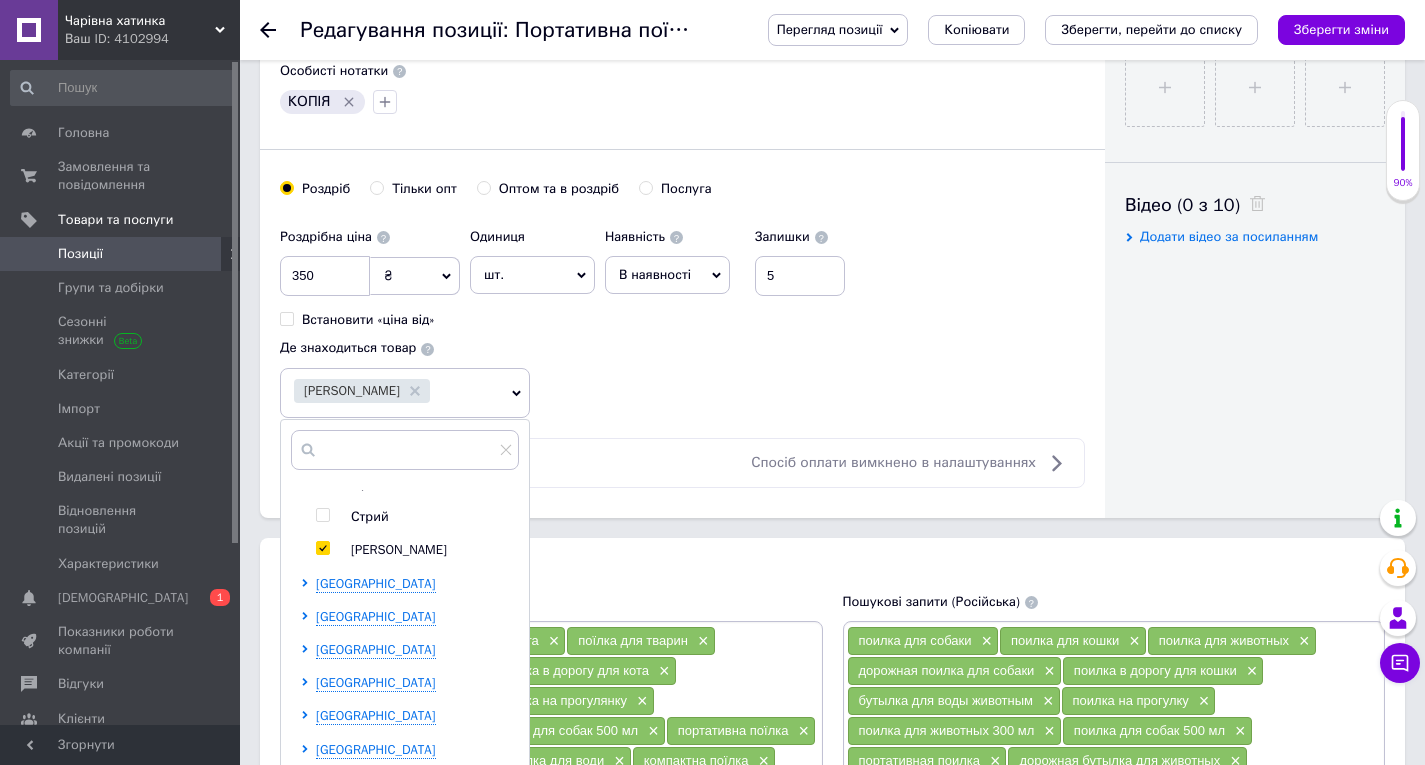 scroll, scrollTop: 711, scrollLeft: 0, axis: vertical 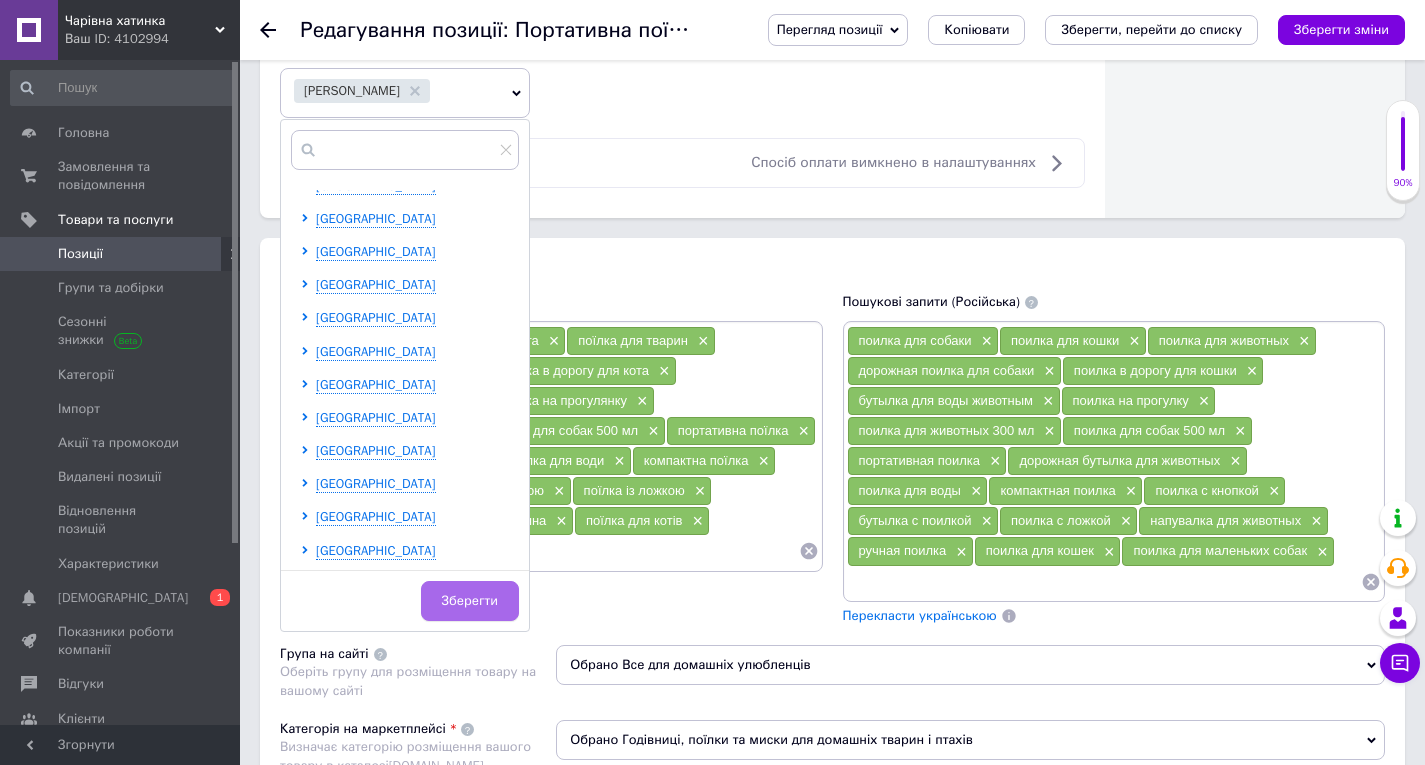 click on "Зберегти" at bounding box center [470, 601] 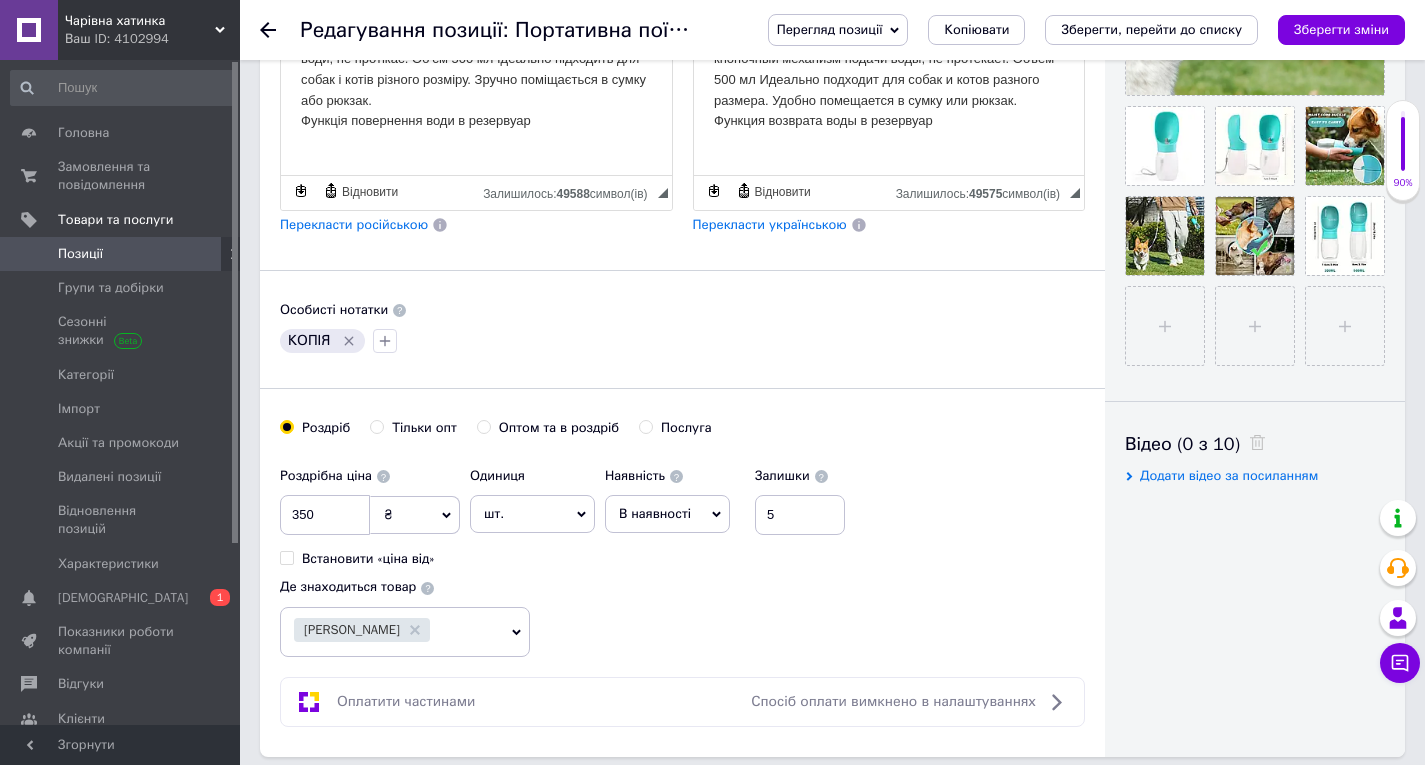 scroll, scrollTop: 700, scrollLeft: 0, axis: vertical 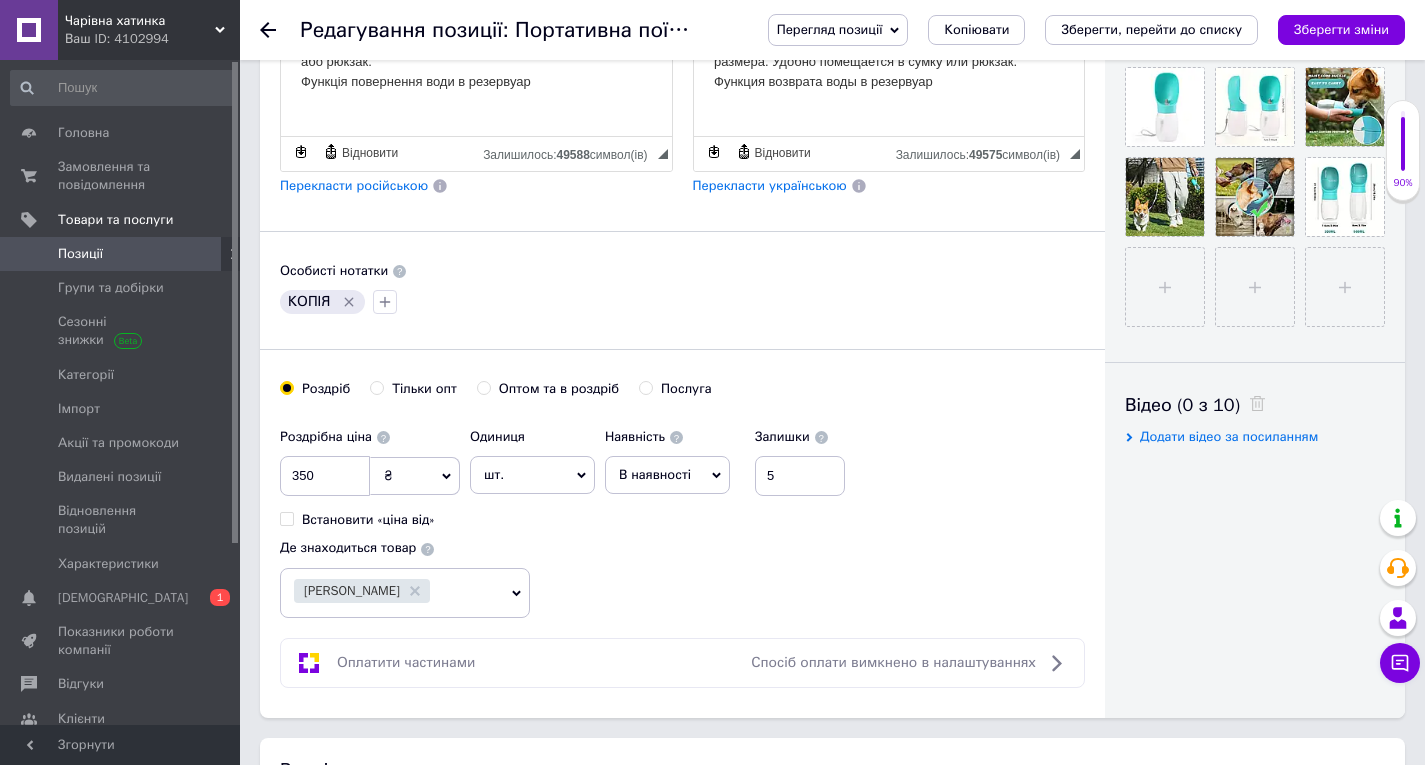 click 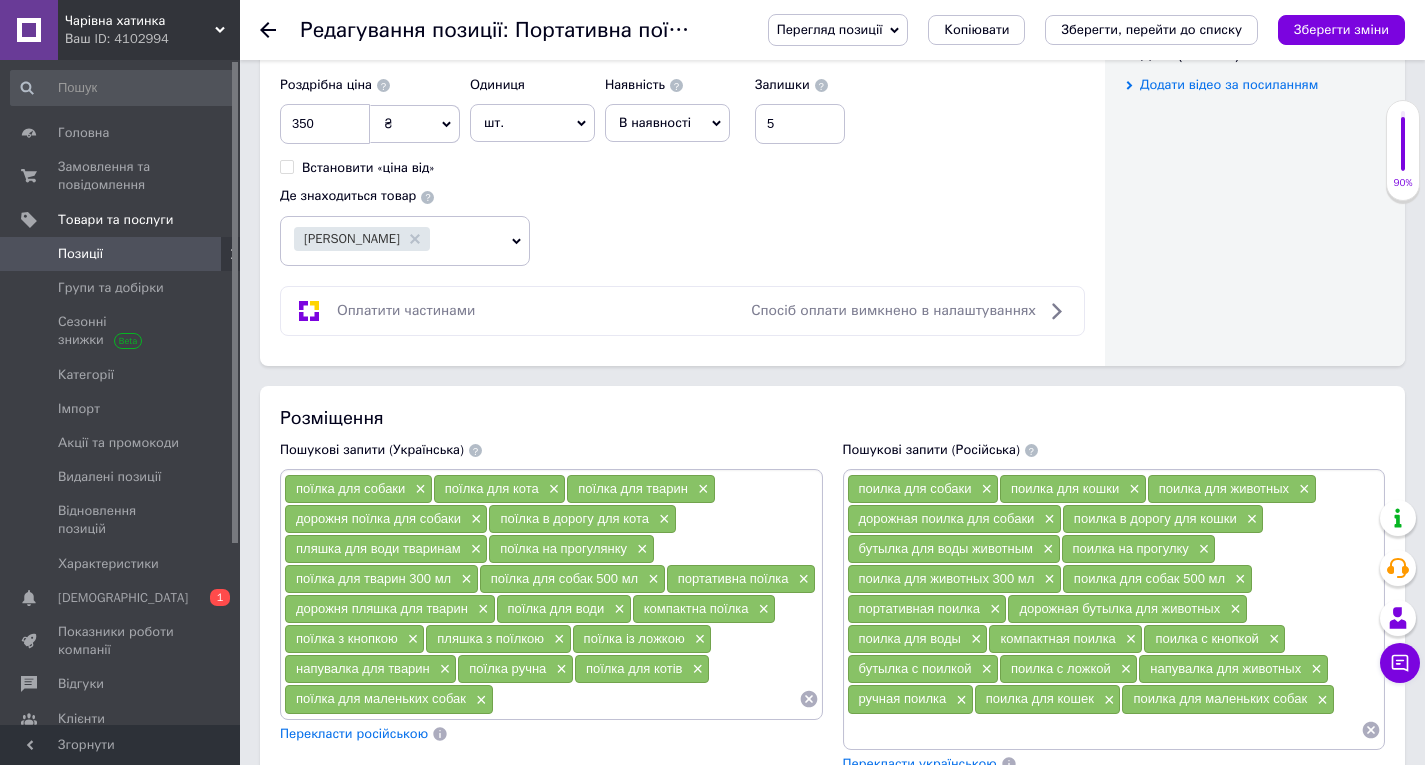 scroll, scrollTop: 1100, scrollLeft: 0, axis: vertical 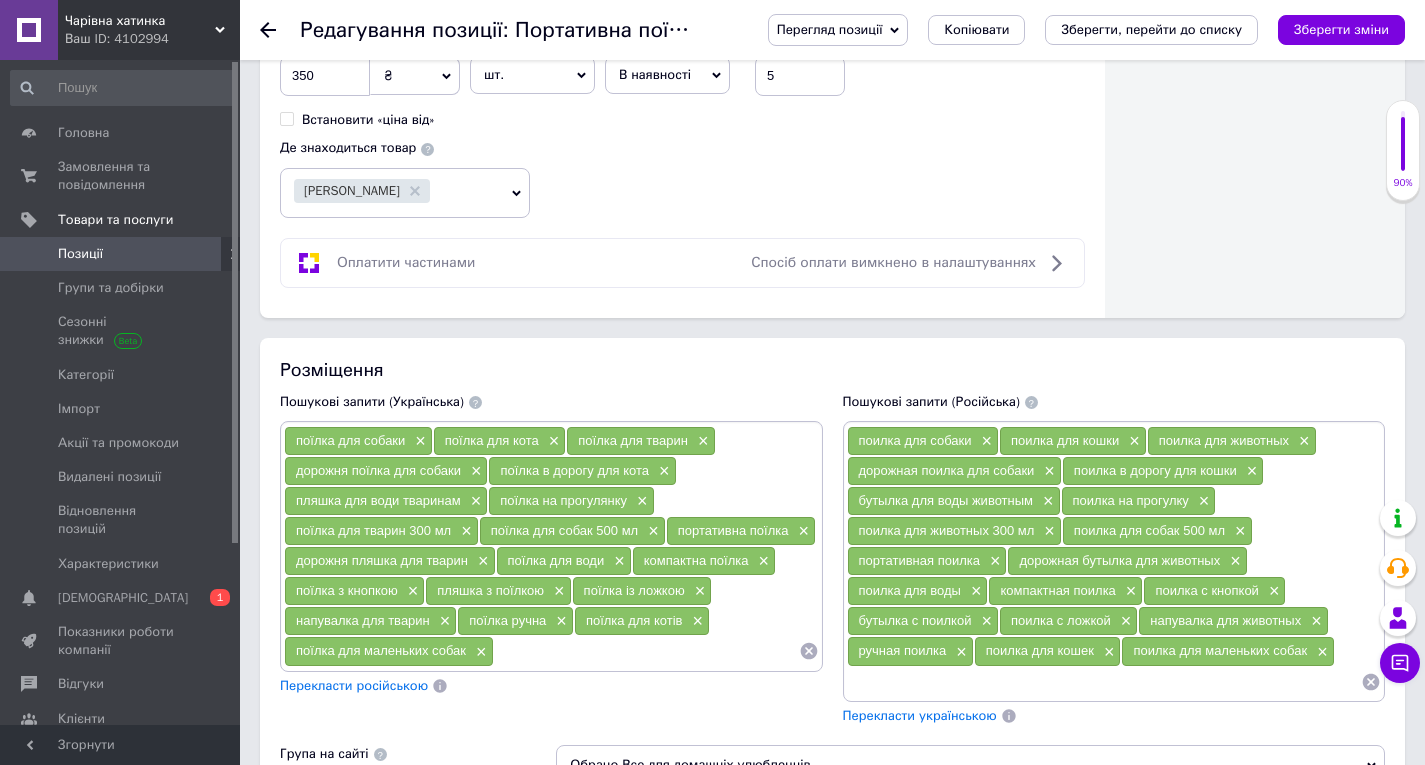 click on "Зберегти зміни" at bounding box center [1341, 29] 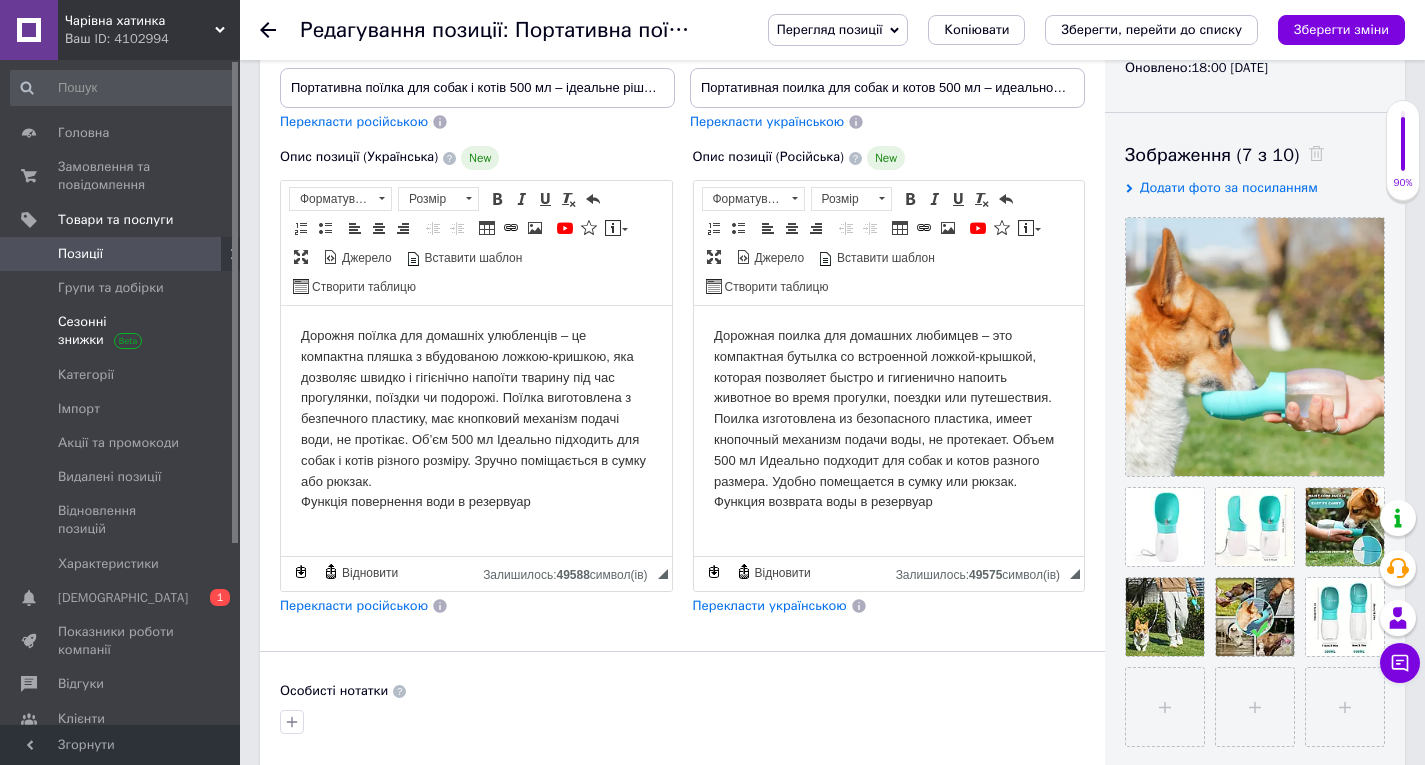 scroll, scrollTop: 300, scrollLeft: 0, axis: vertical 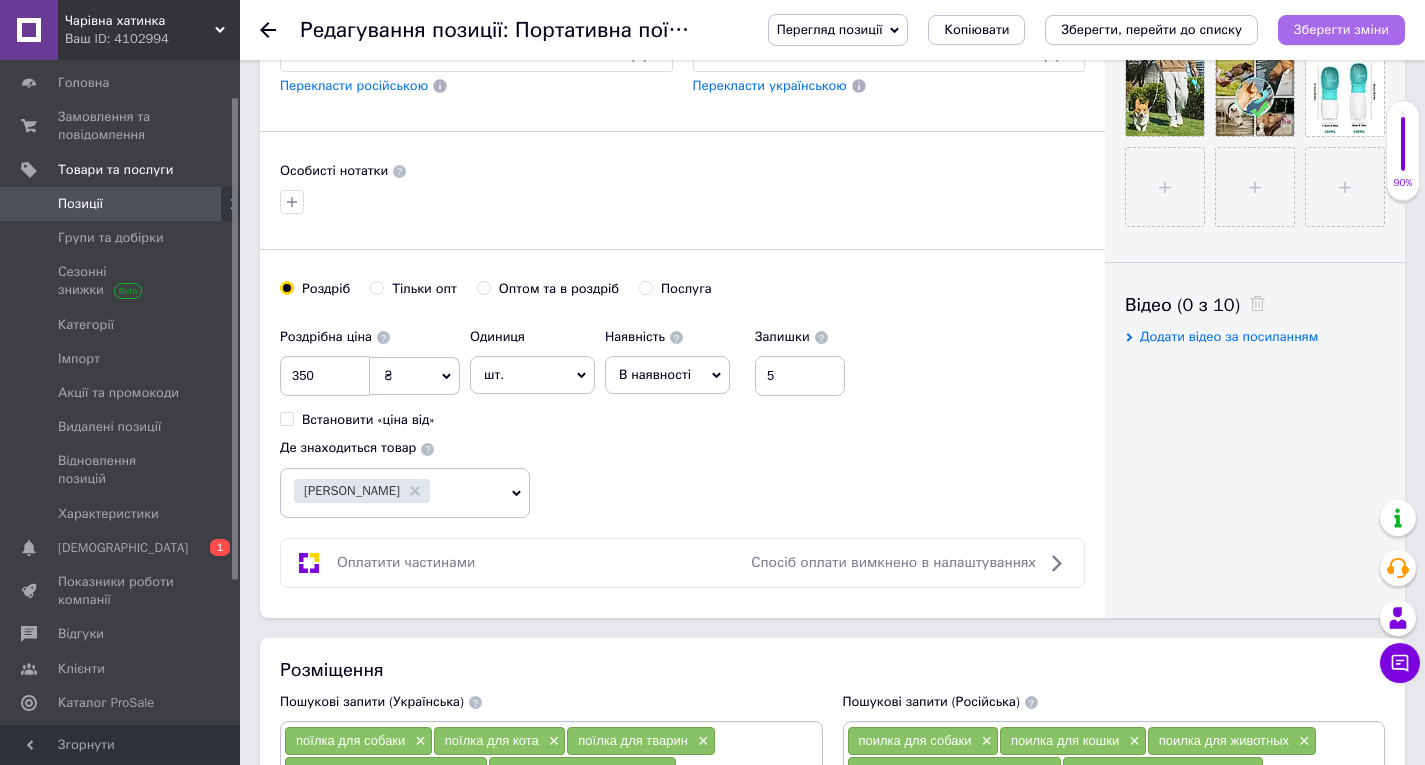 click on "Зберегти зміни" at bounding box center (1341, 29) 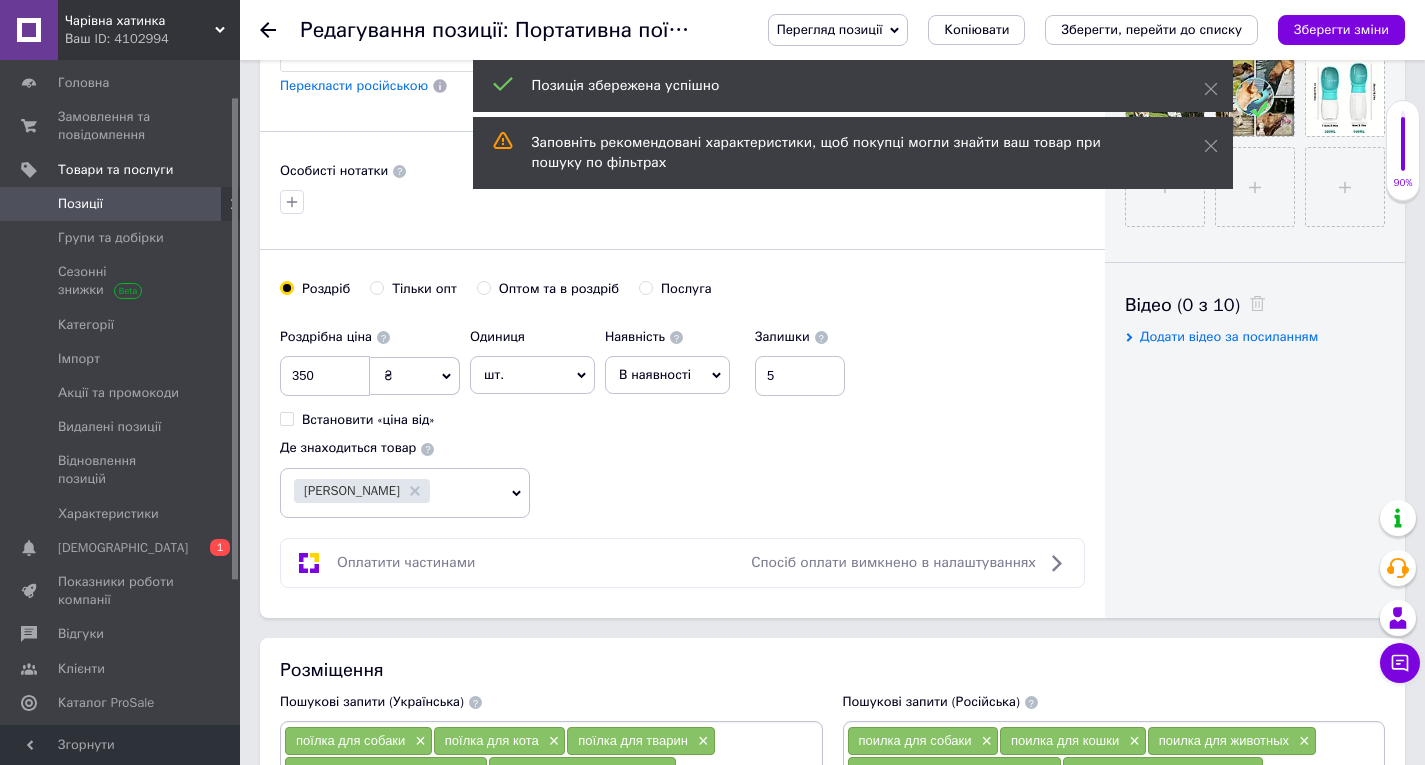 click 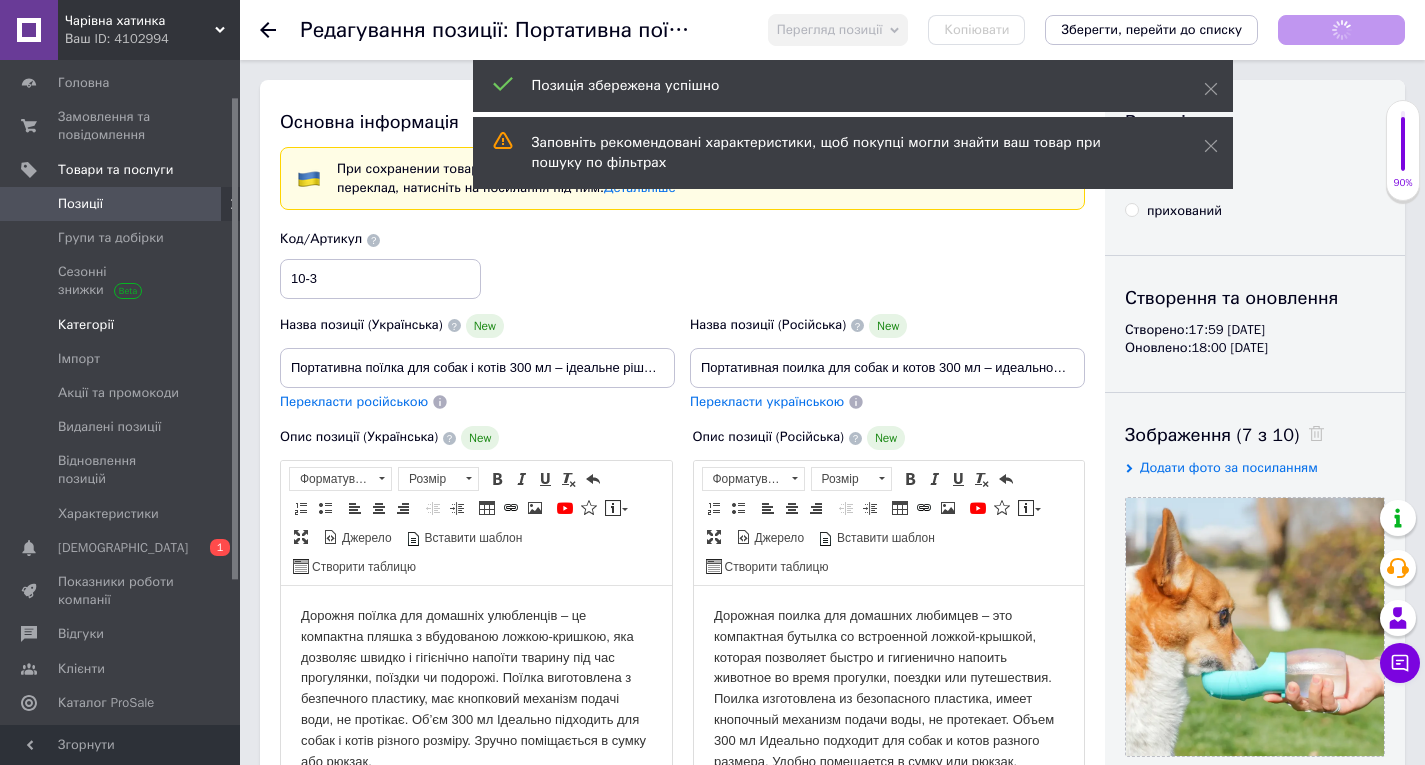 scroll, scrollTop: 0, scrollLeft: 0, axis: both 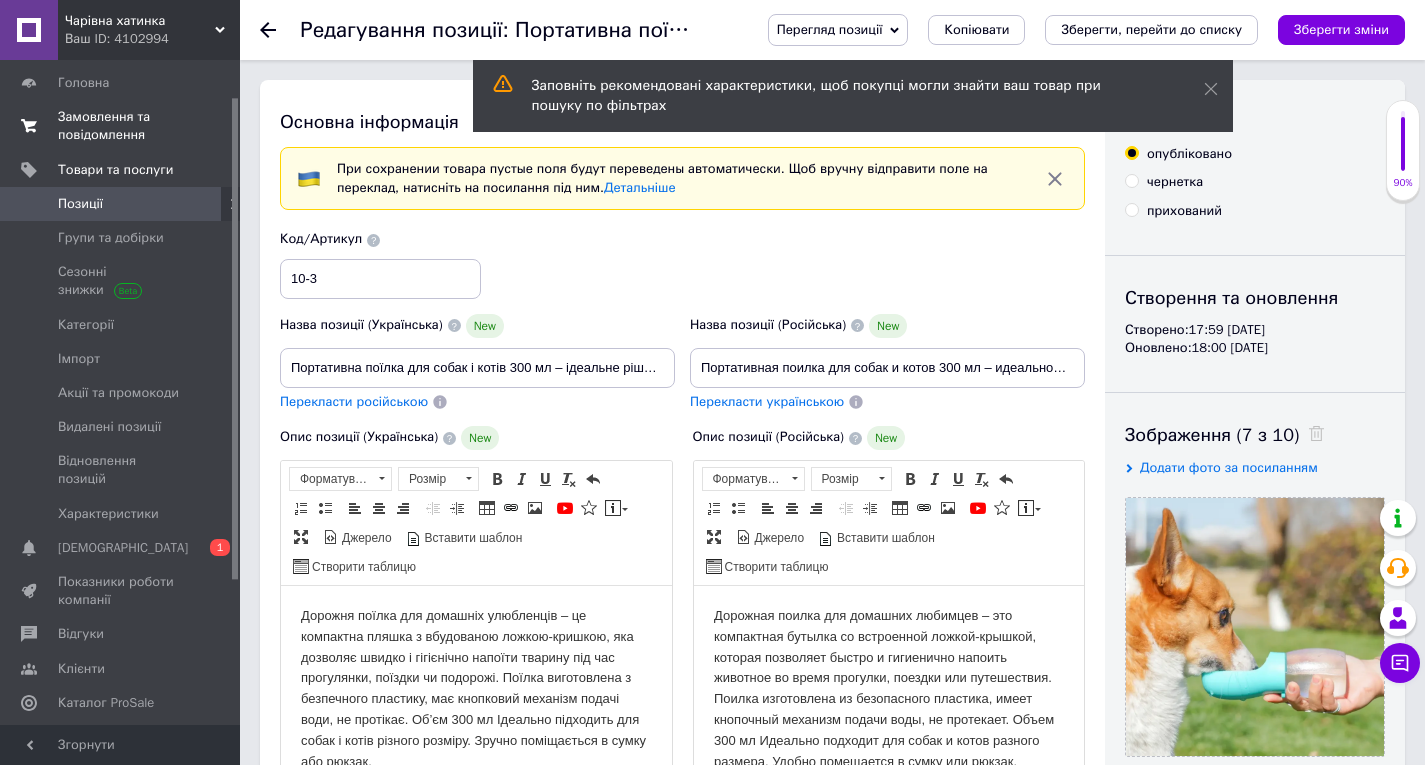 click on "Замовлення та повідомлення" at bounding box center (121, 126) 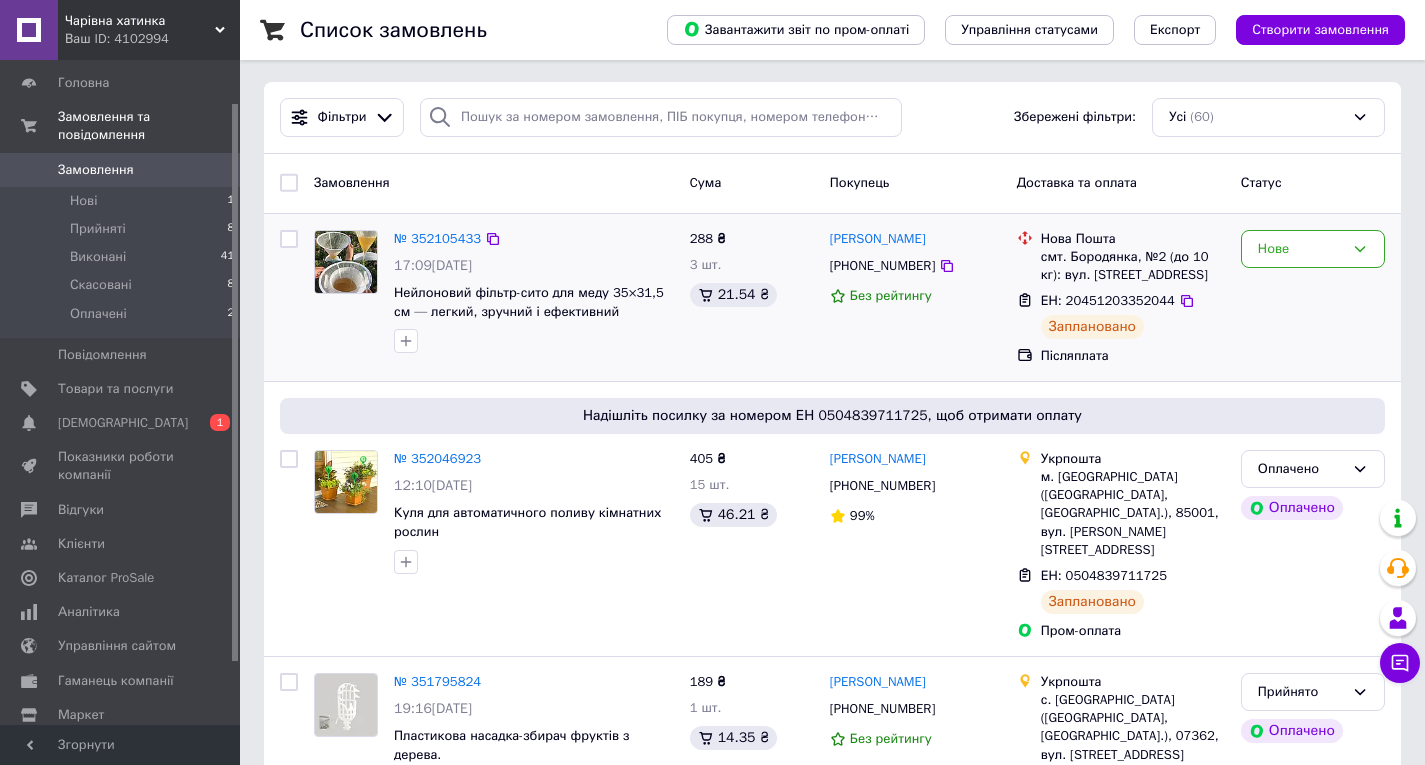 scroll, scrollTop: 0, scrollLeft: 0, axis: both 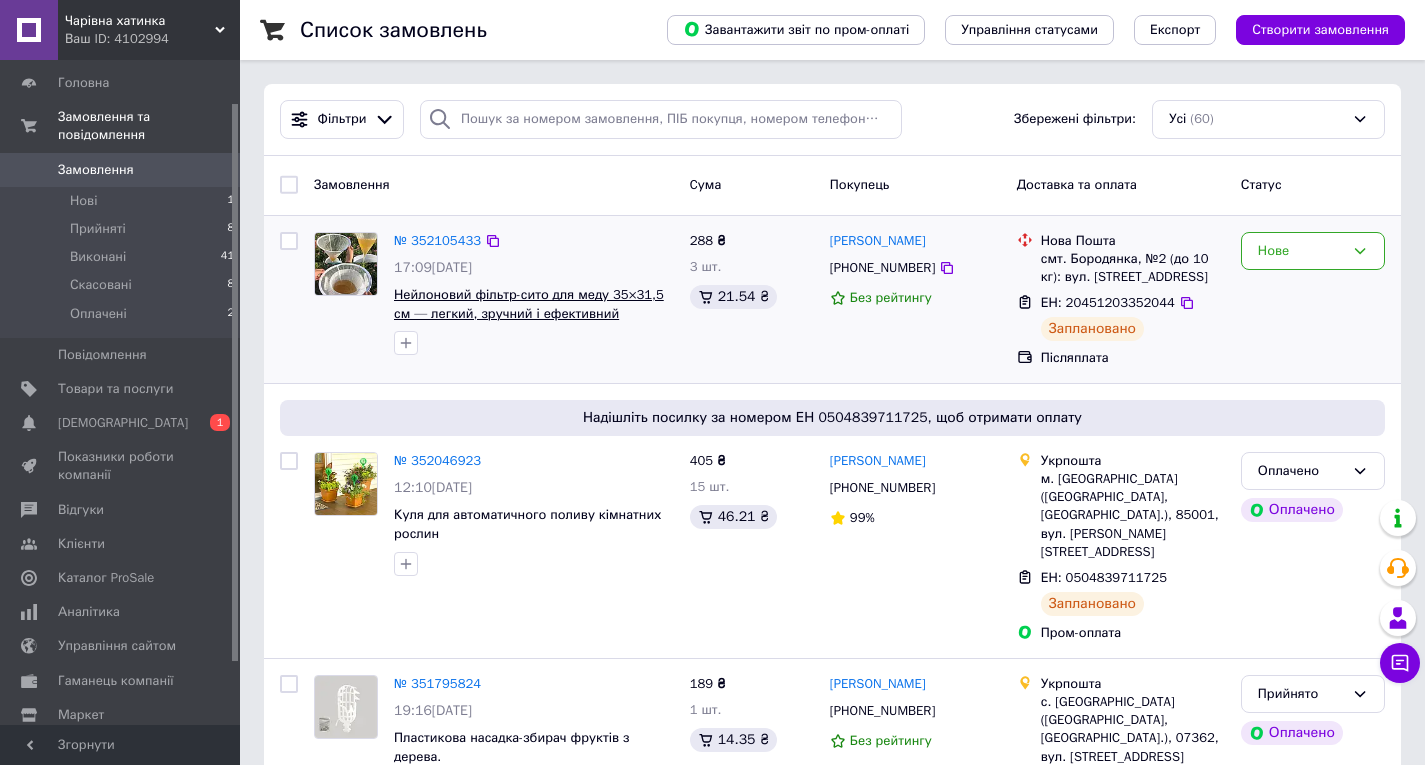 click on "Нейлоновий фільтр-сито для меду 35×31,5 см — легкий, зручний і ефективний інструмент для проціджування меду від домішок." at bounding box center [529, 322] 